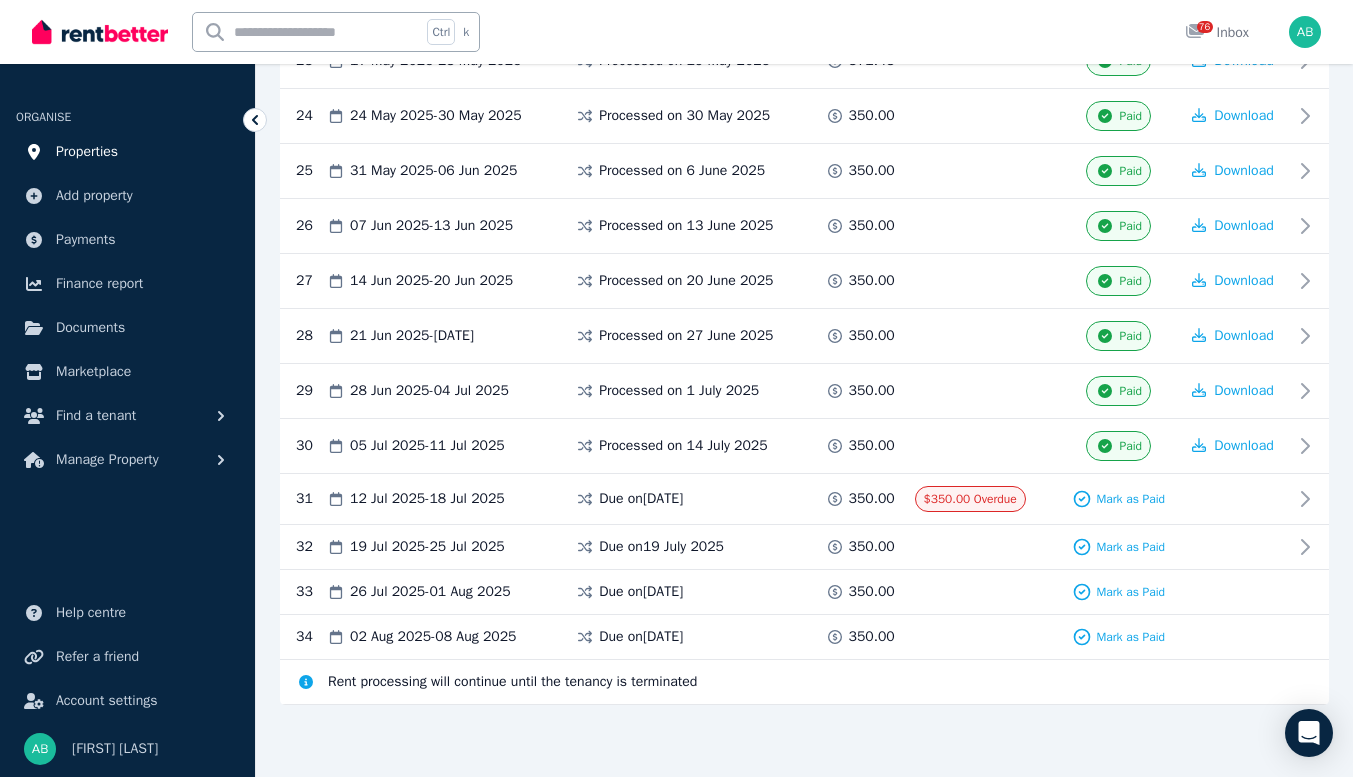 scroll, scrollTop: 0, scrollLeft: 0, axis: both 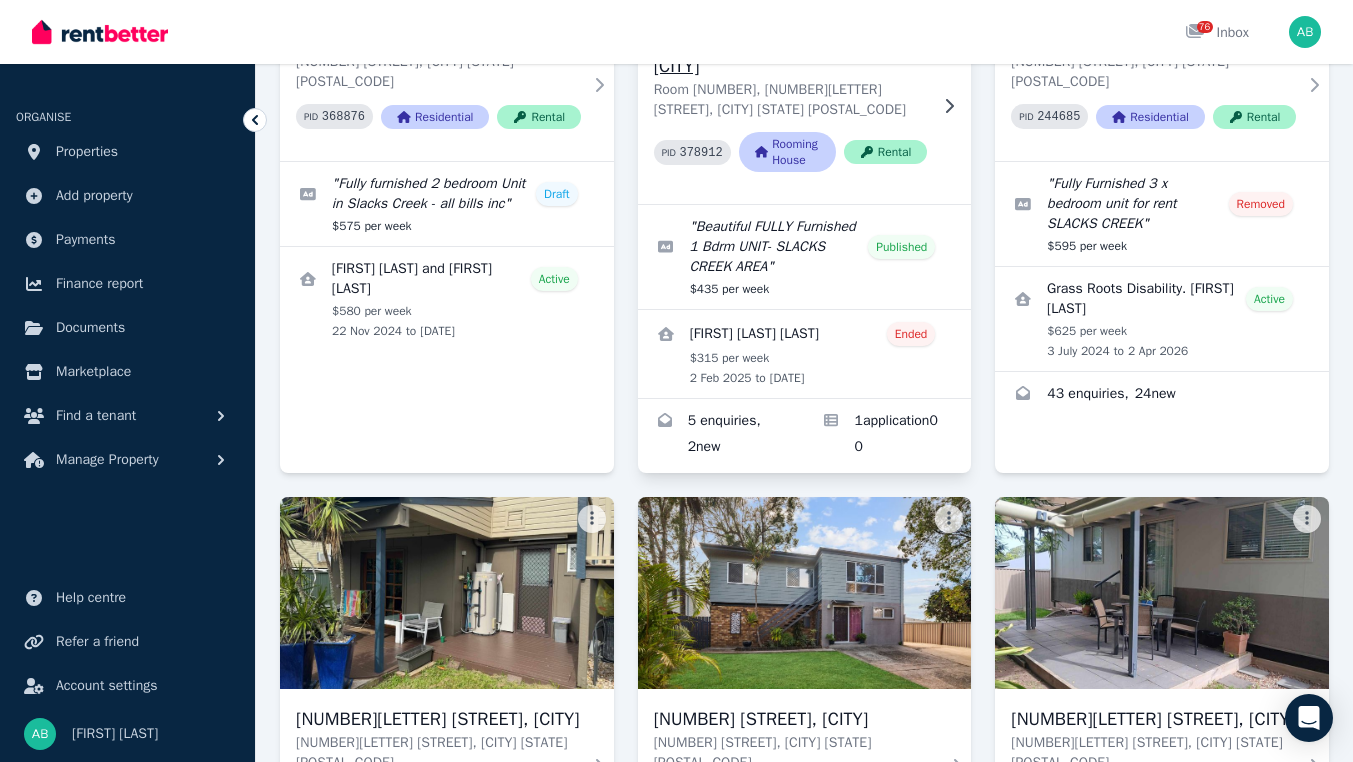 click on "[NUMBER][LETTER] [STREET], [CITY]" at bounding box center (791, 52) 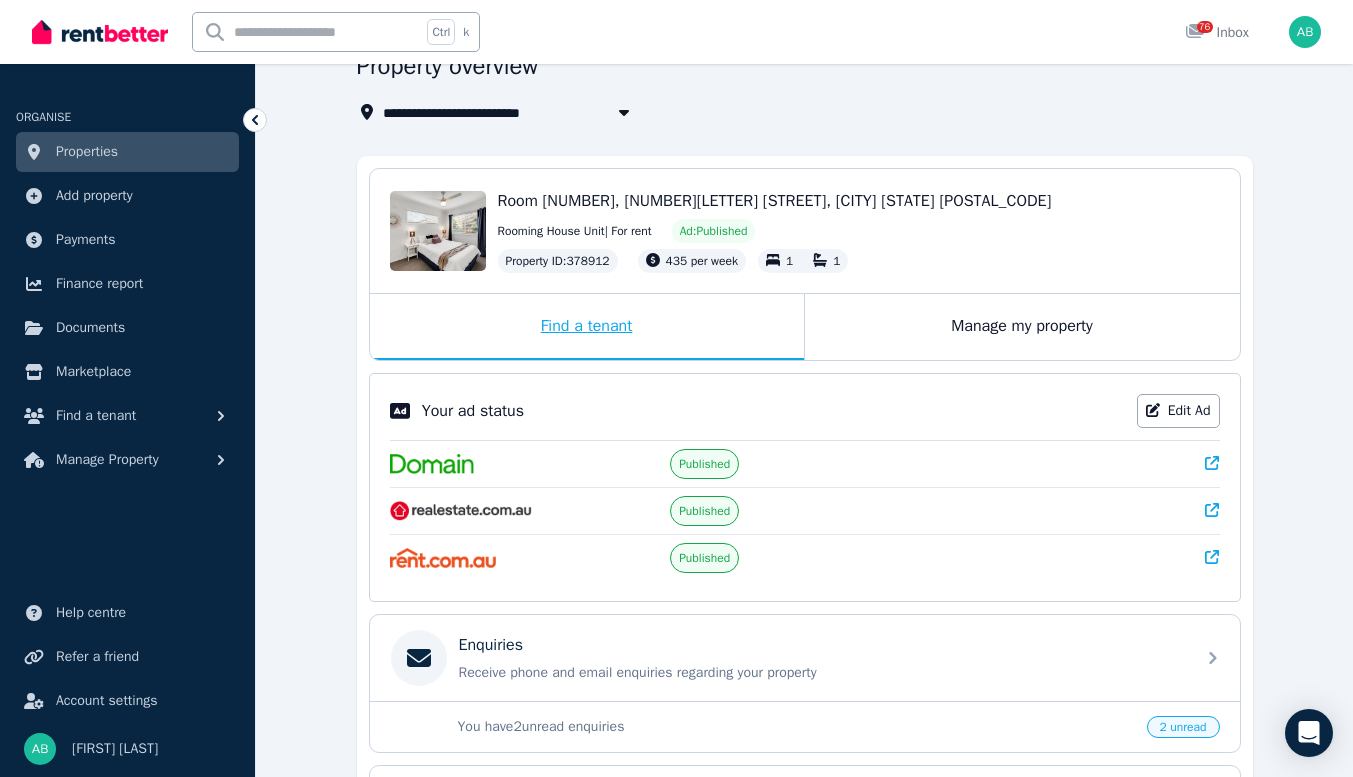 scroll, scrollTop: 300, scrollLeft: 0, axis: vertical 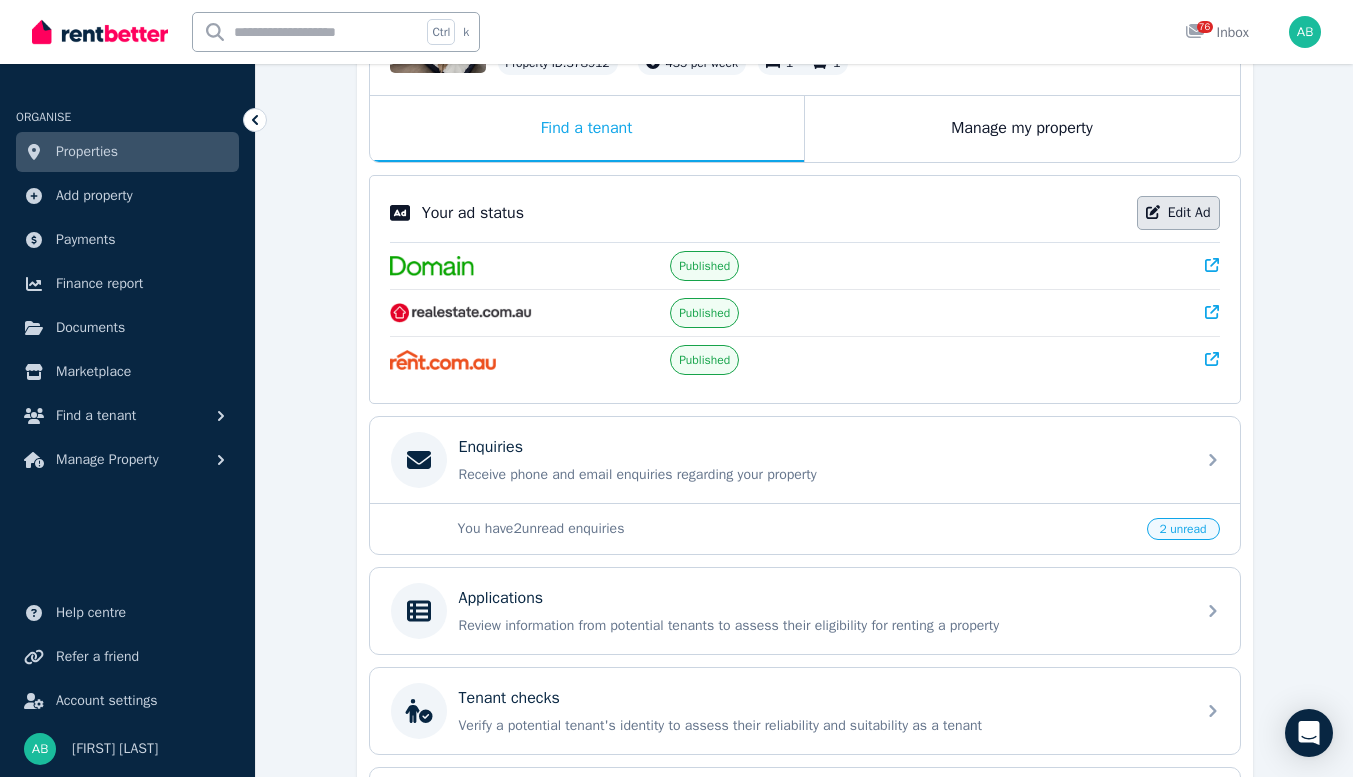 click 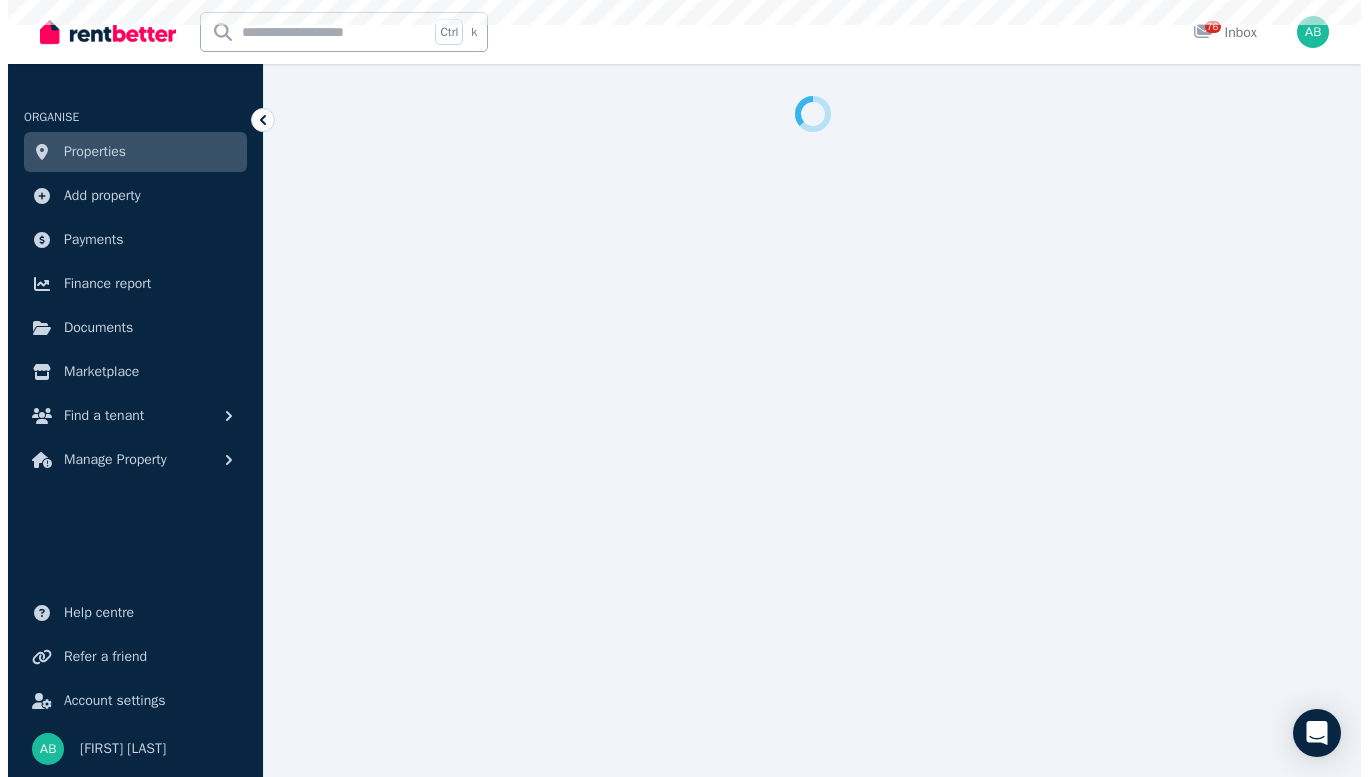 scroll, scrollTop: 0, scrollLeft: 0, axis: both 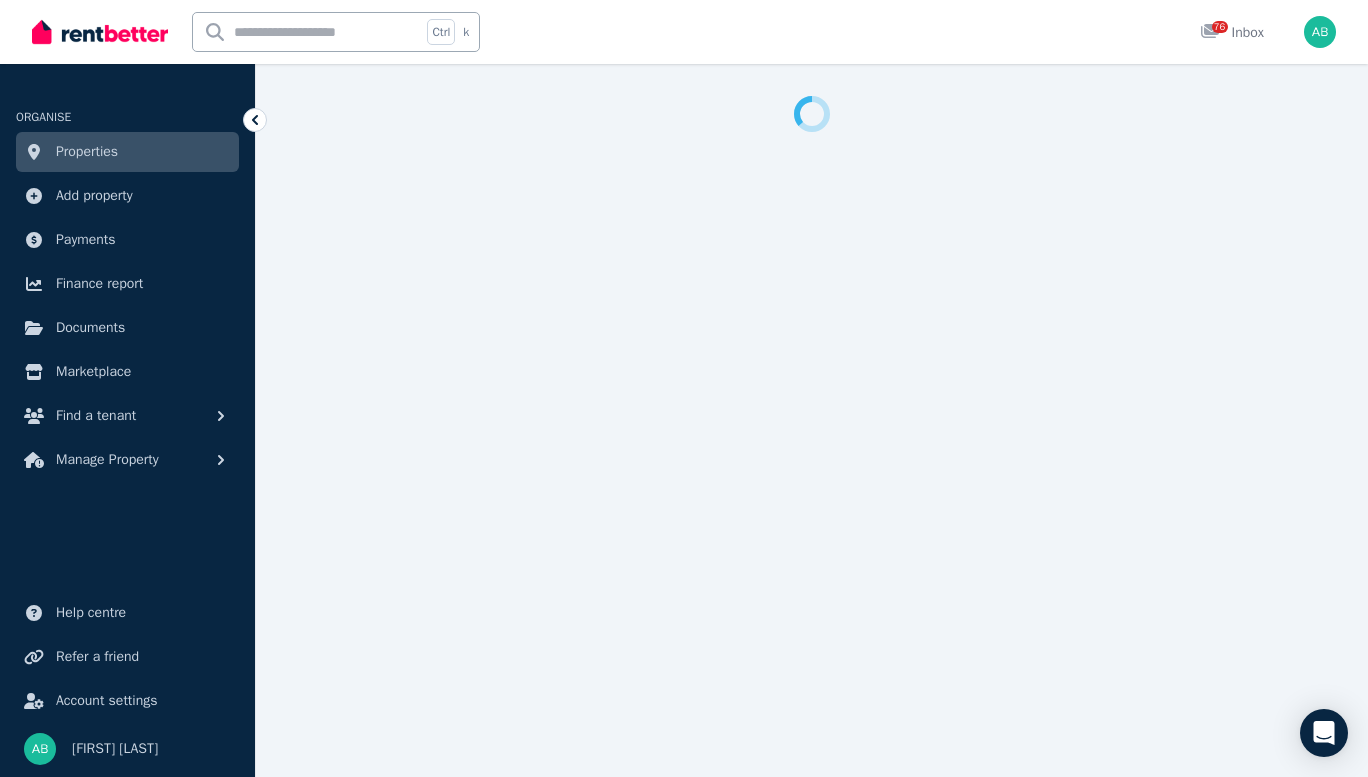 select on "**********" 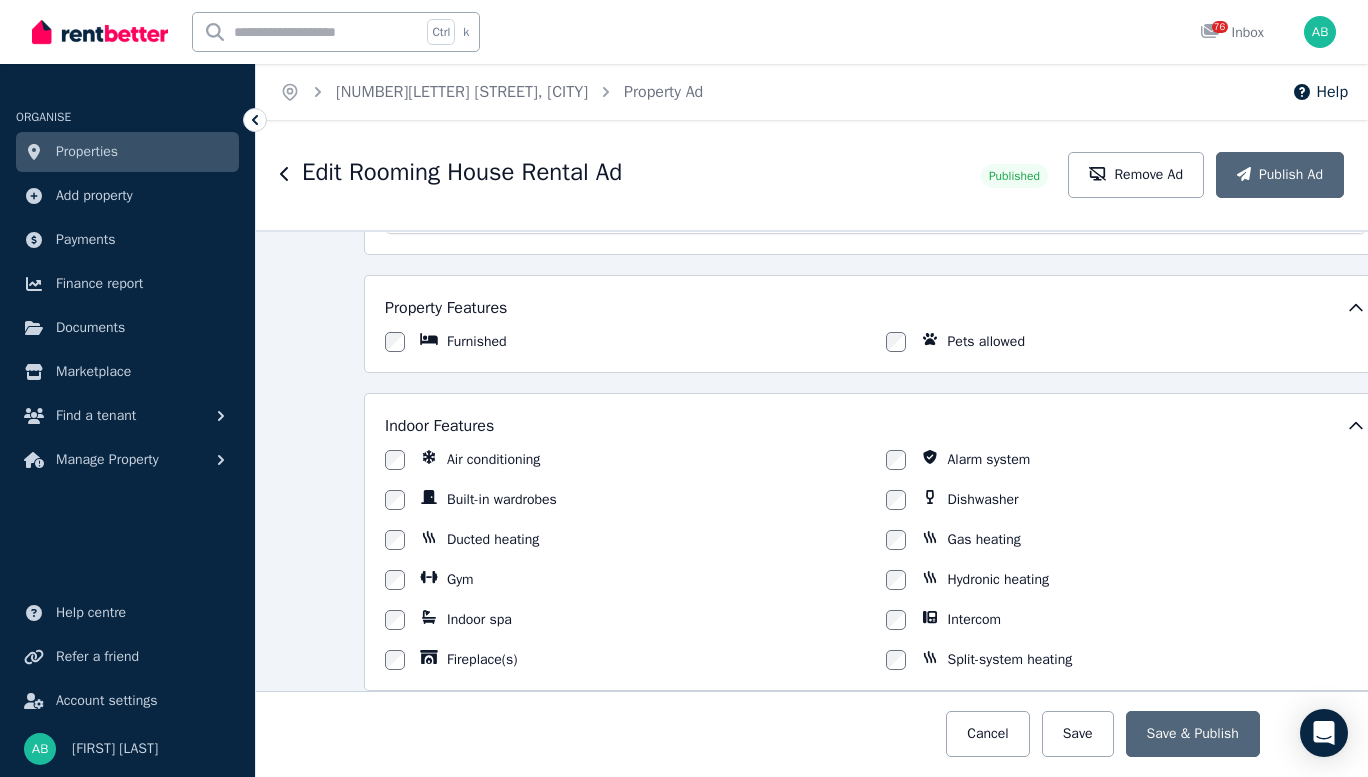 scroll, scrollTop: 1500, scrollLeft: 0, axis: vertical 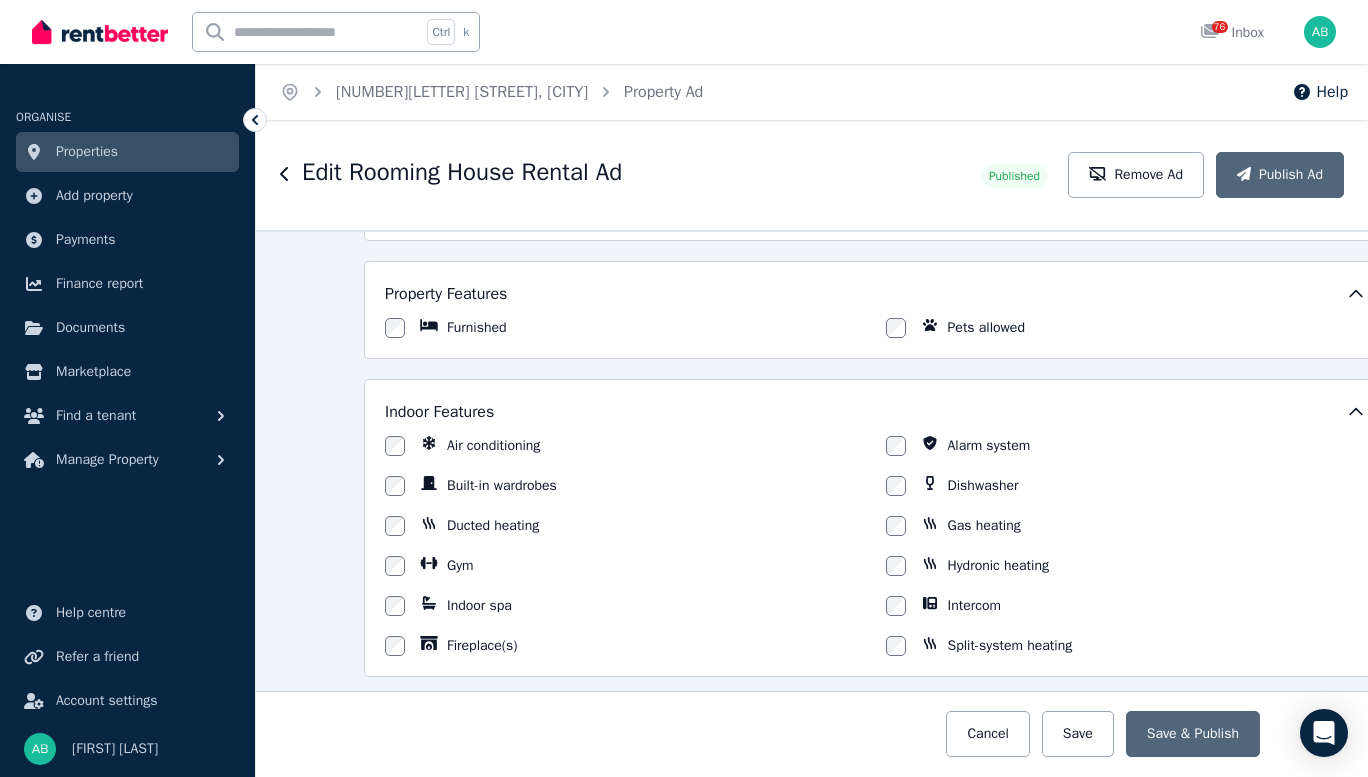 click on "Description" at bounding box center (875, 134) 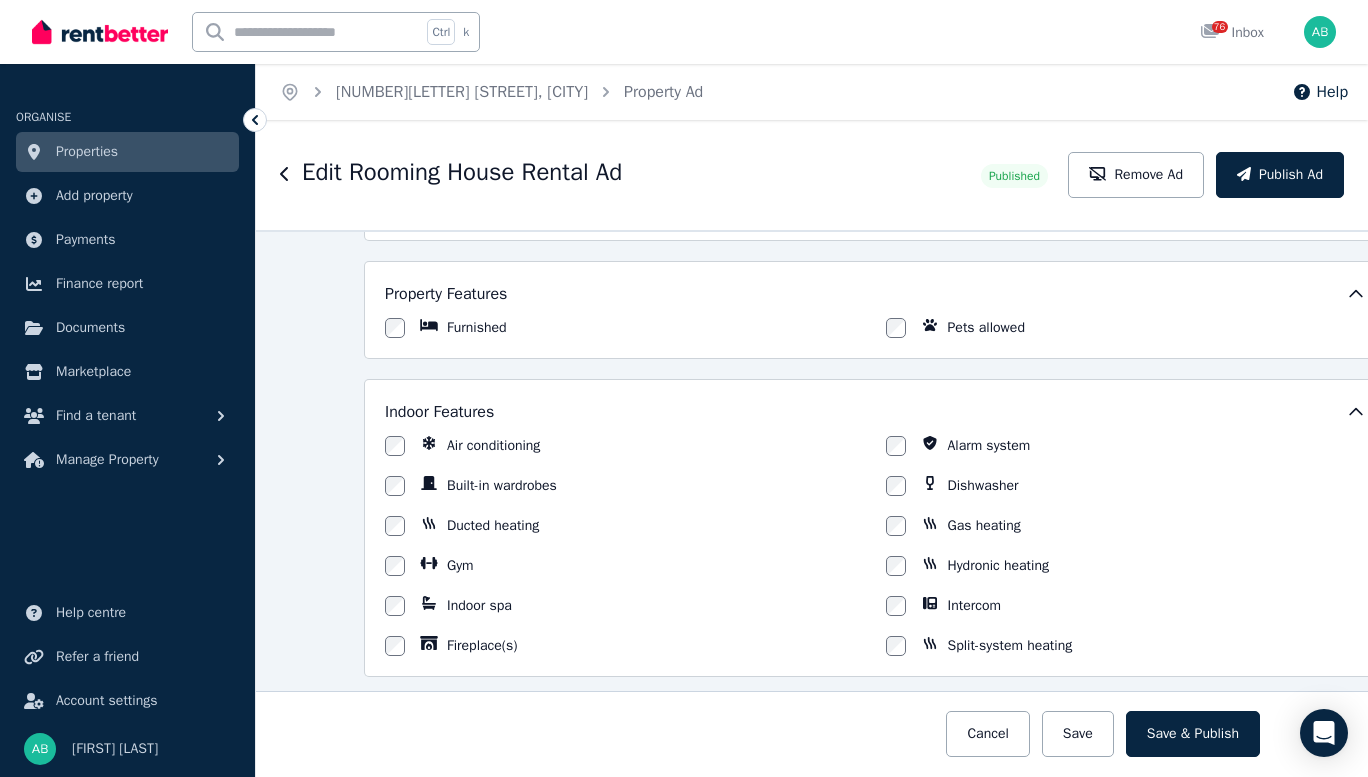scroll, scrollTop: 100, scrollLeft: 0, axis: vertical 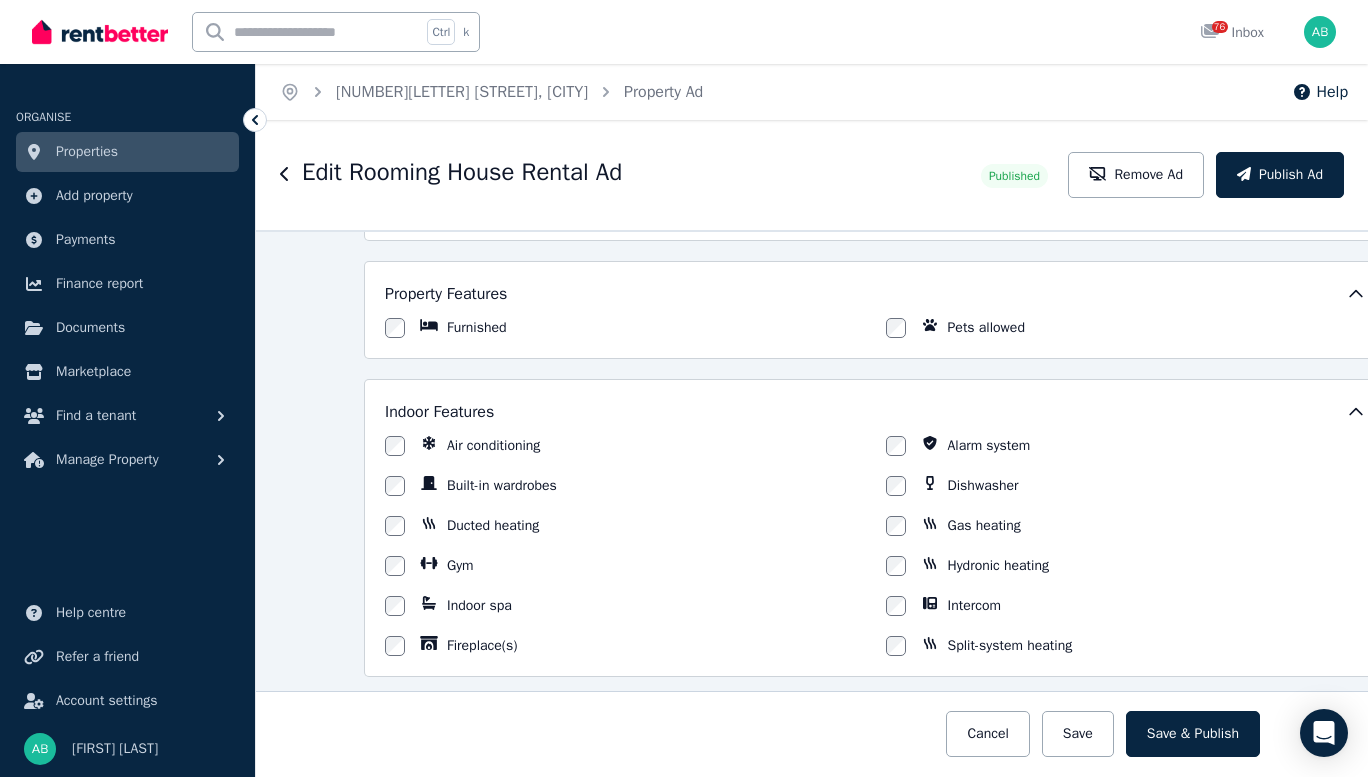 drag, startPoint x: 581, startPoint y: 500, endPoint x: 550, endPoint y: 499, distance: 31.016125 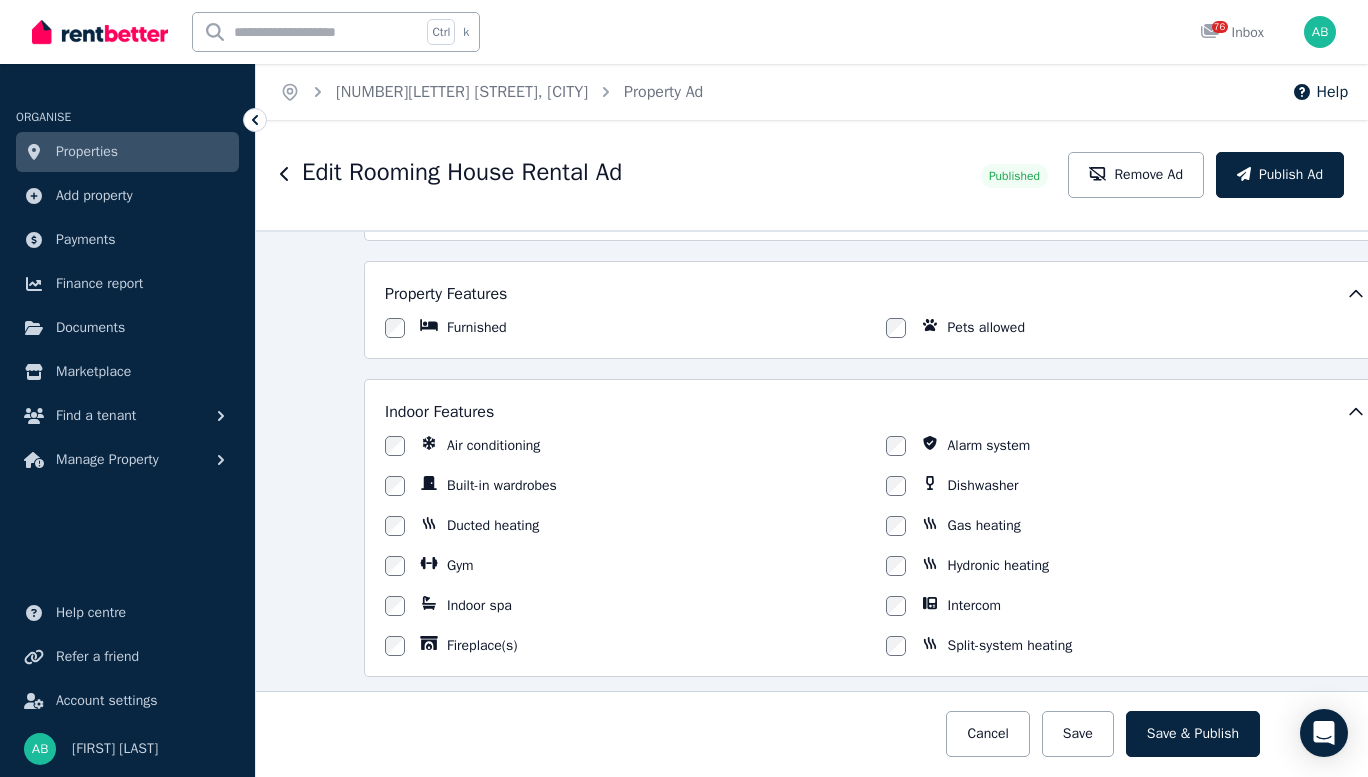 scroll, scrollTop: 300, scrollLeft: 0, axis: vertical 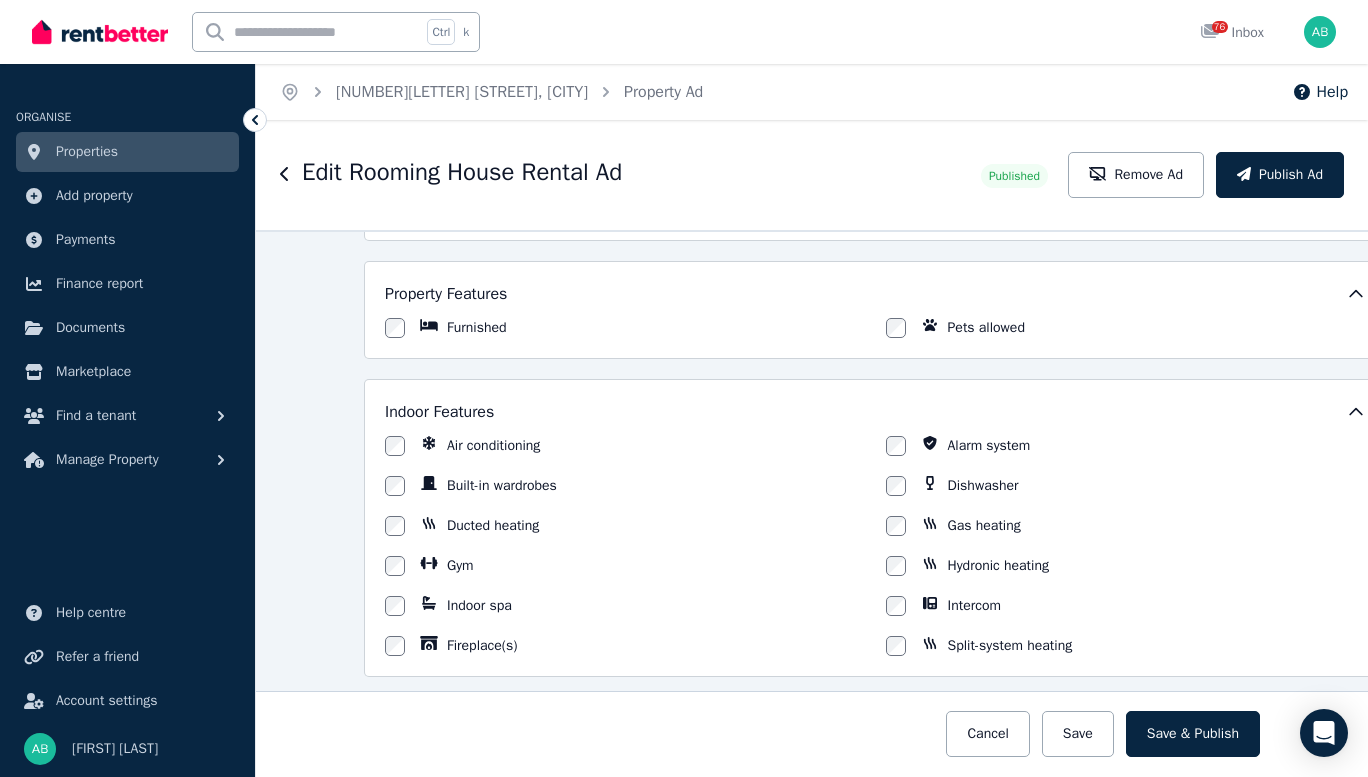 click on "Description" at bounding box center (875, 134) 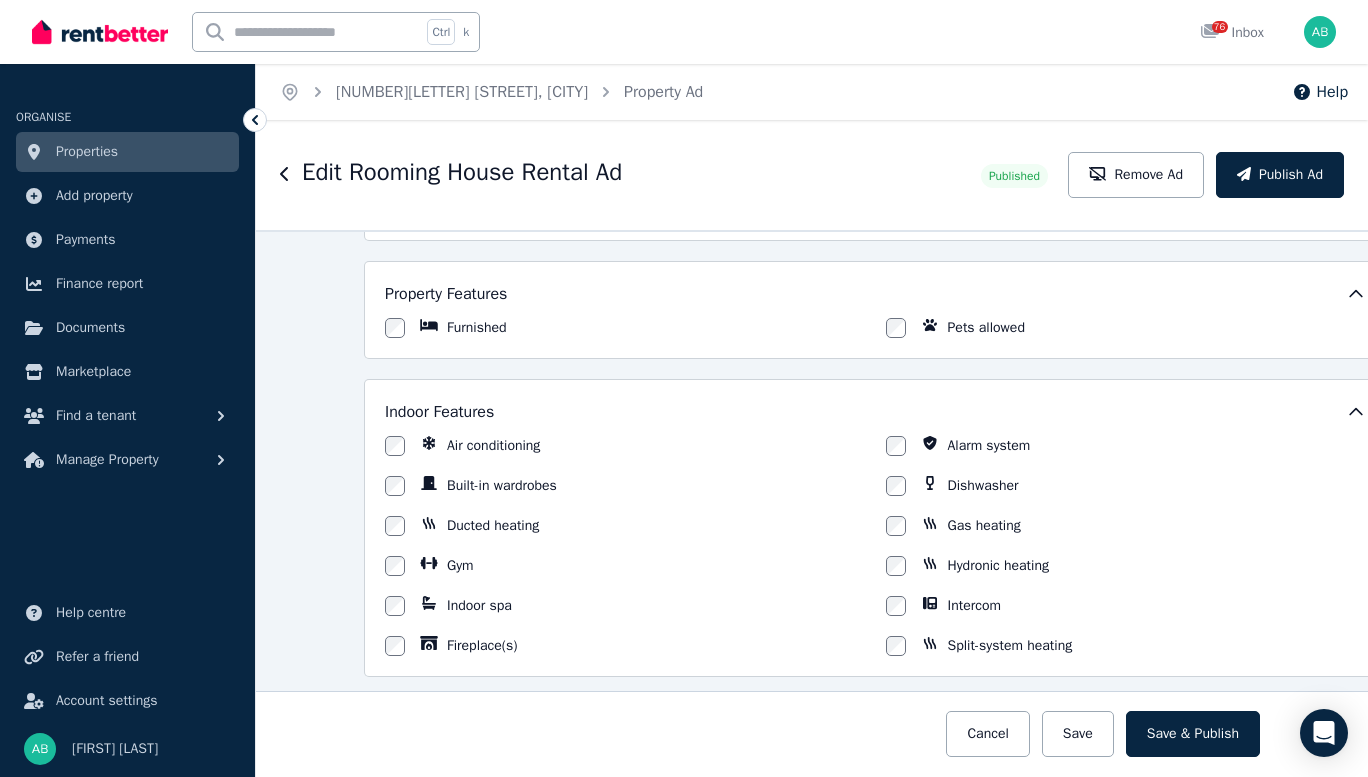 drag, startPoint x: 876, startPoint y: 499, endPoint x: 384, endPoint y: 511, distance: 492.14633 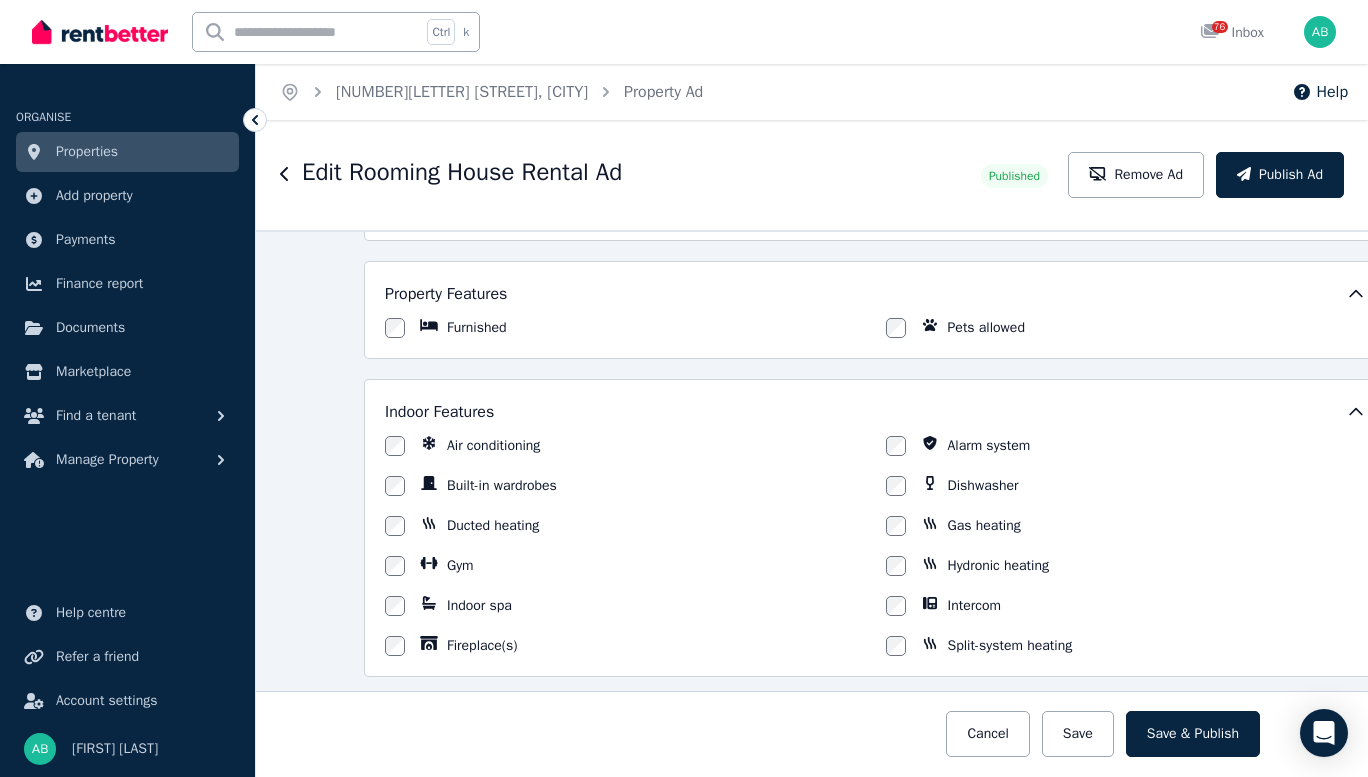 click on "Description" at bounding box center [875, 134] 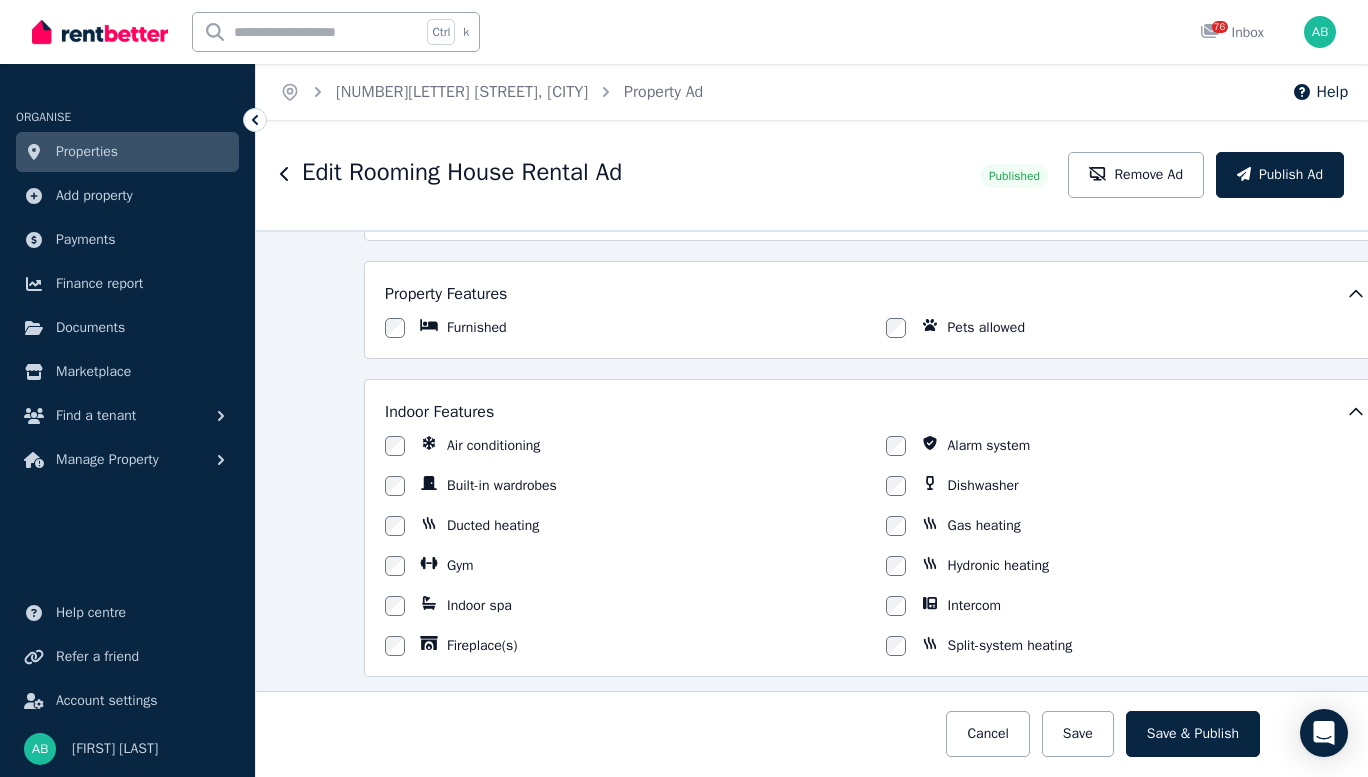 scroll, scrollTop: 300, scrollLeft: 0, axis: vertical 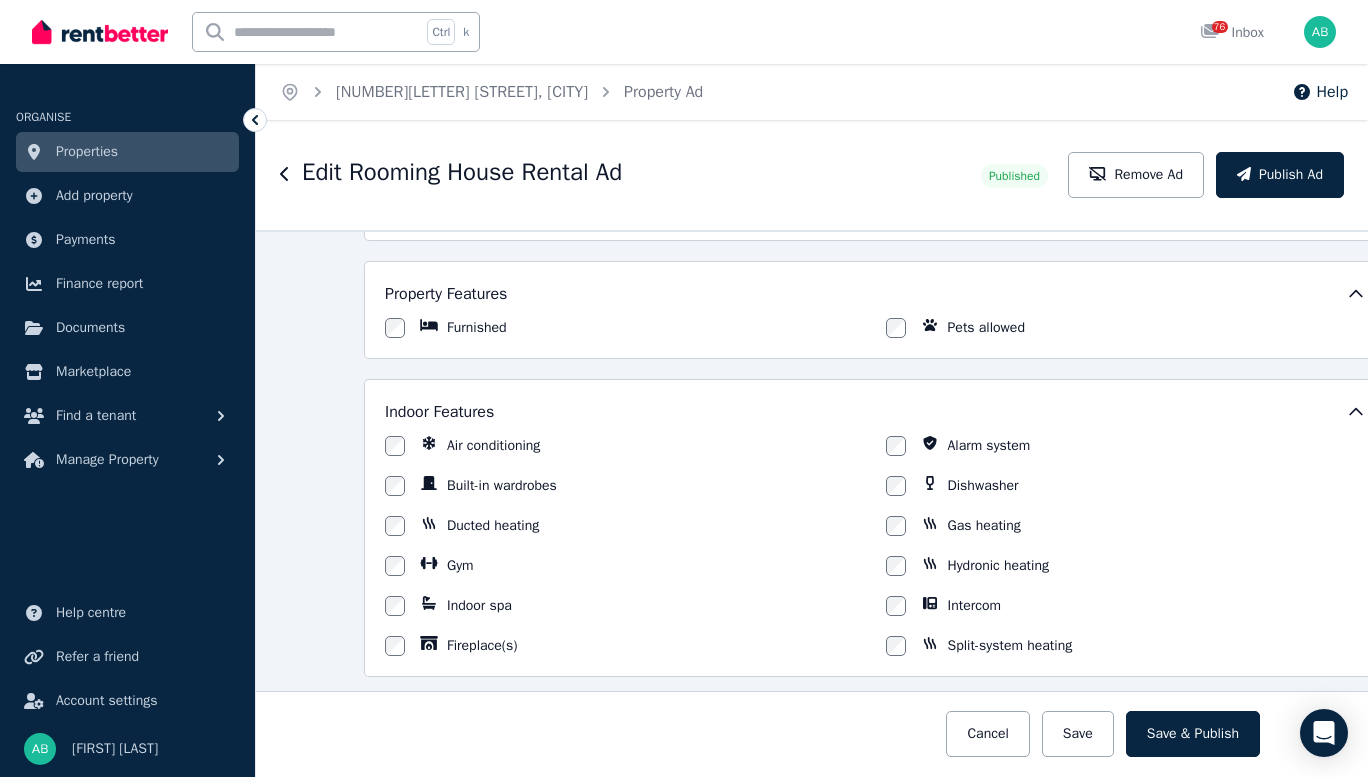 click on "Description" at bounding box center (875, 134) 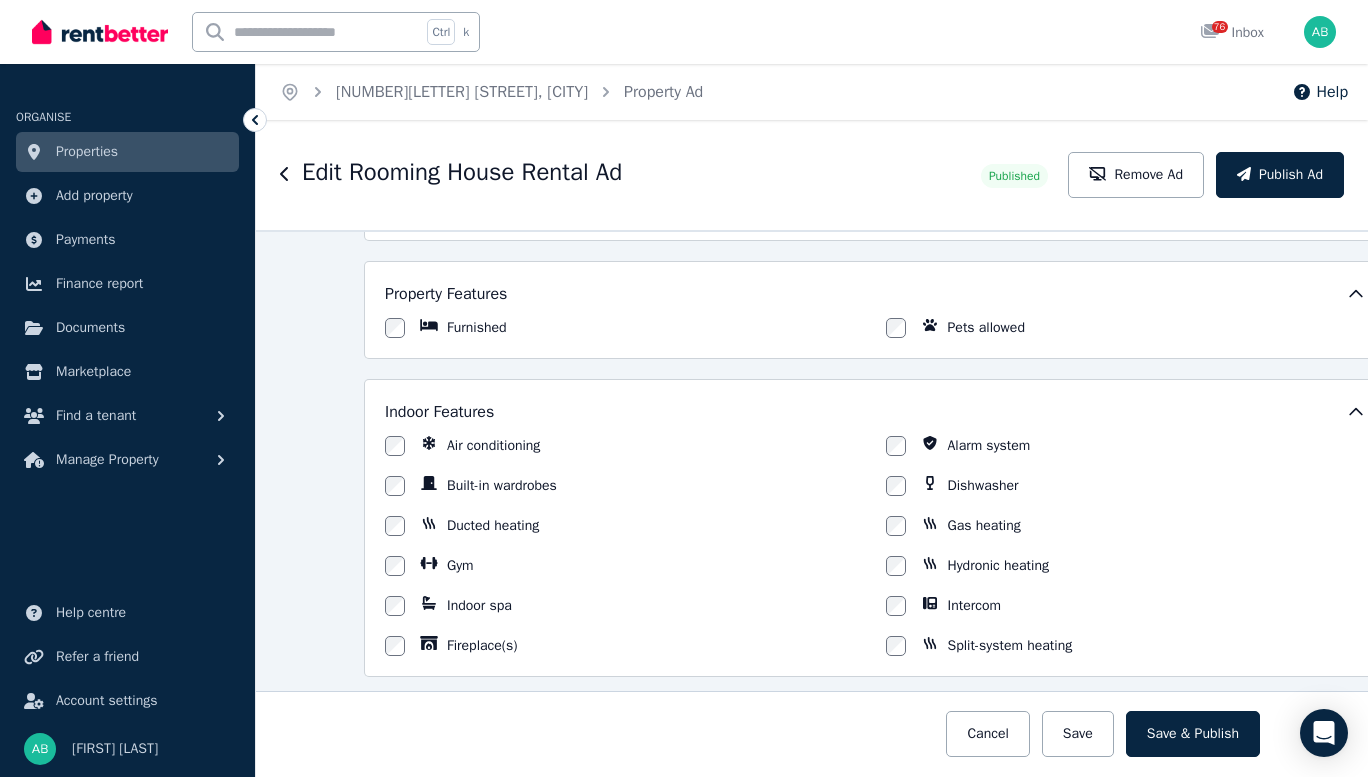 scroll, scrollTop: 400, scrollLeft: 0, axis: vertical 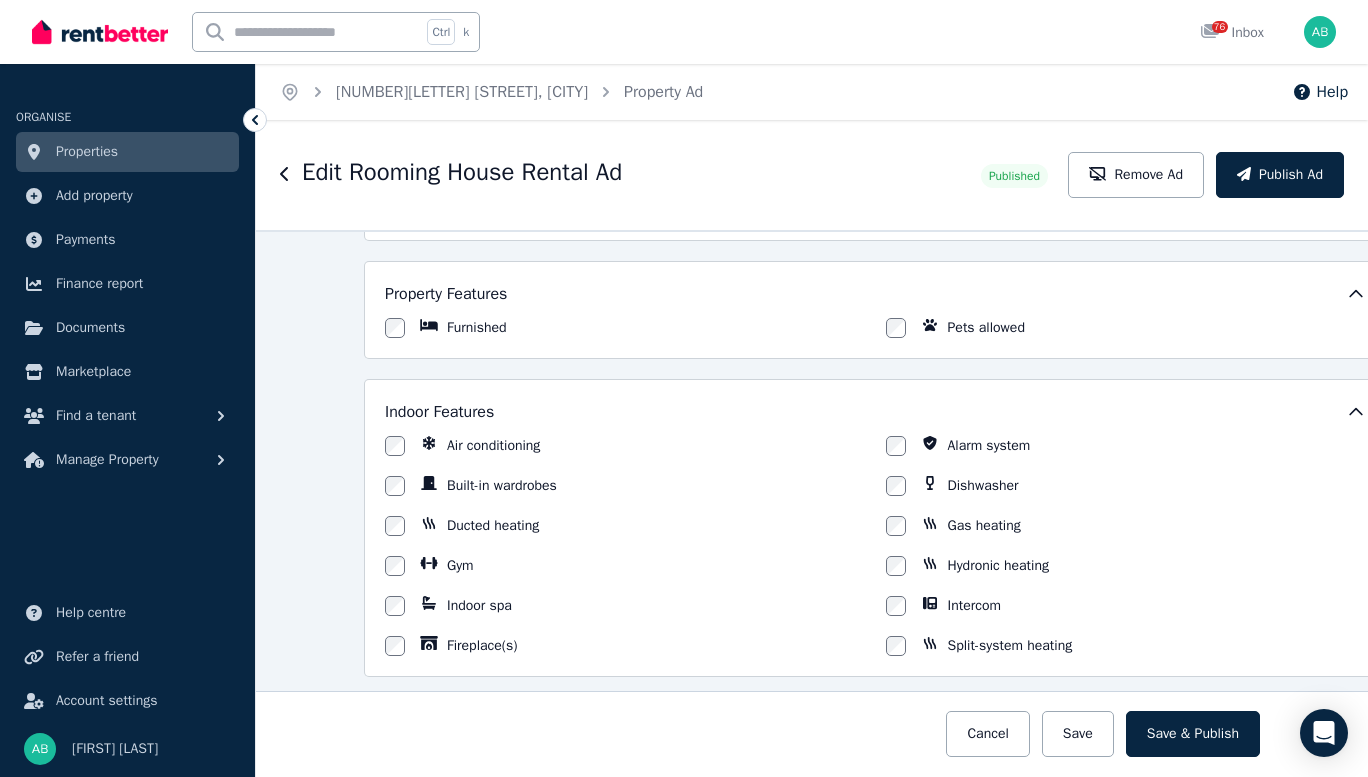 click on "Description" at bounding box center (875, 134) 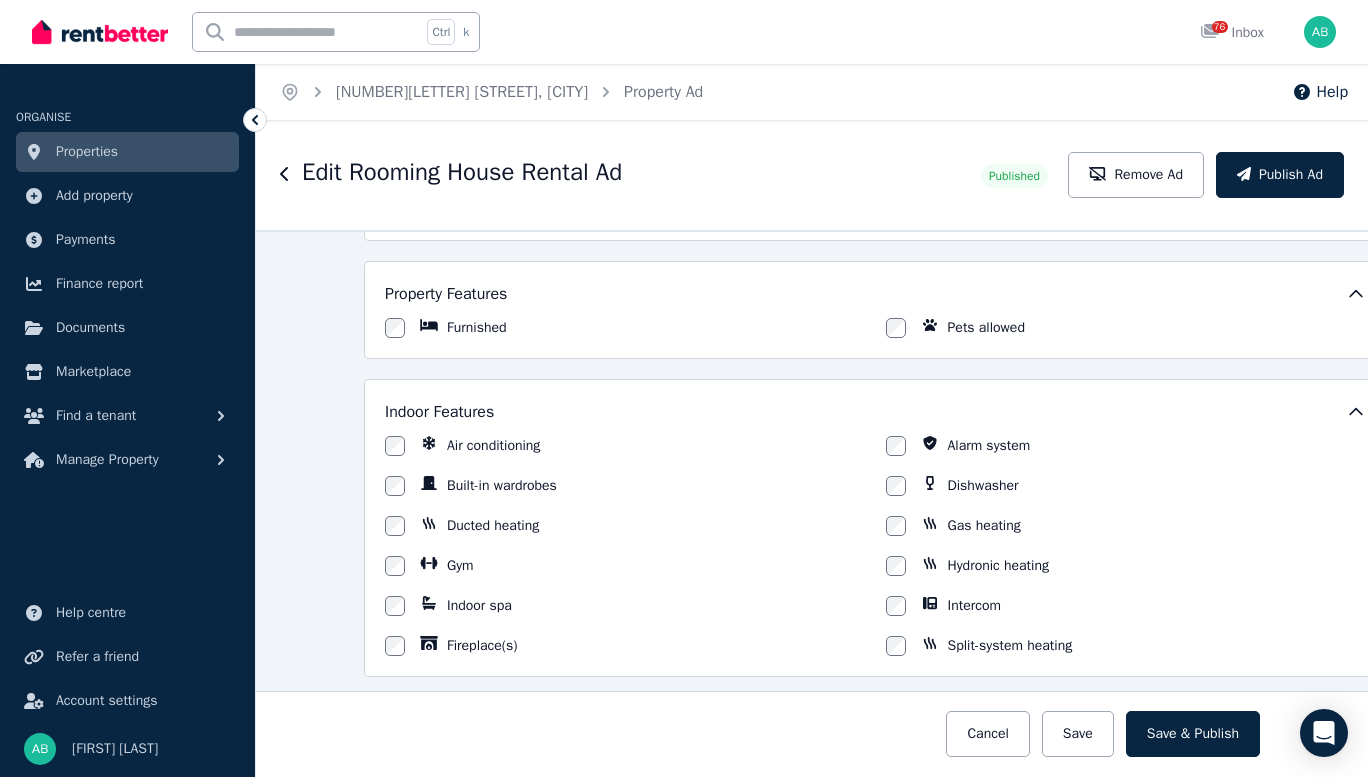 scroll, scrollTop: 400, scrollLeft: 0, axis: vertical 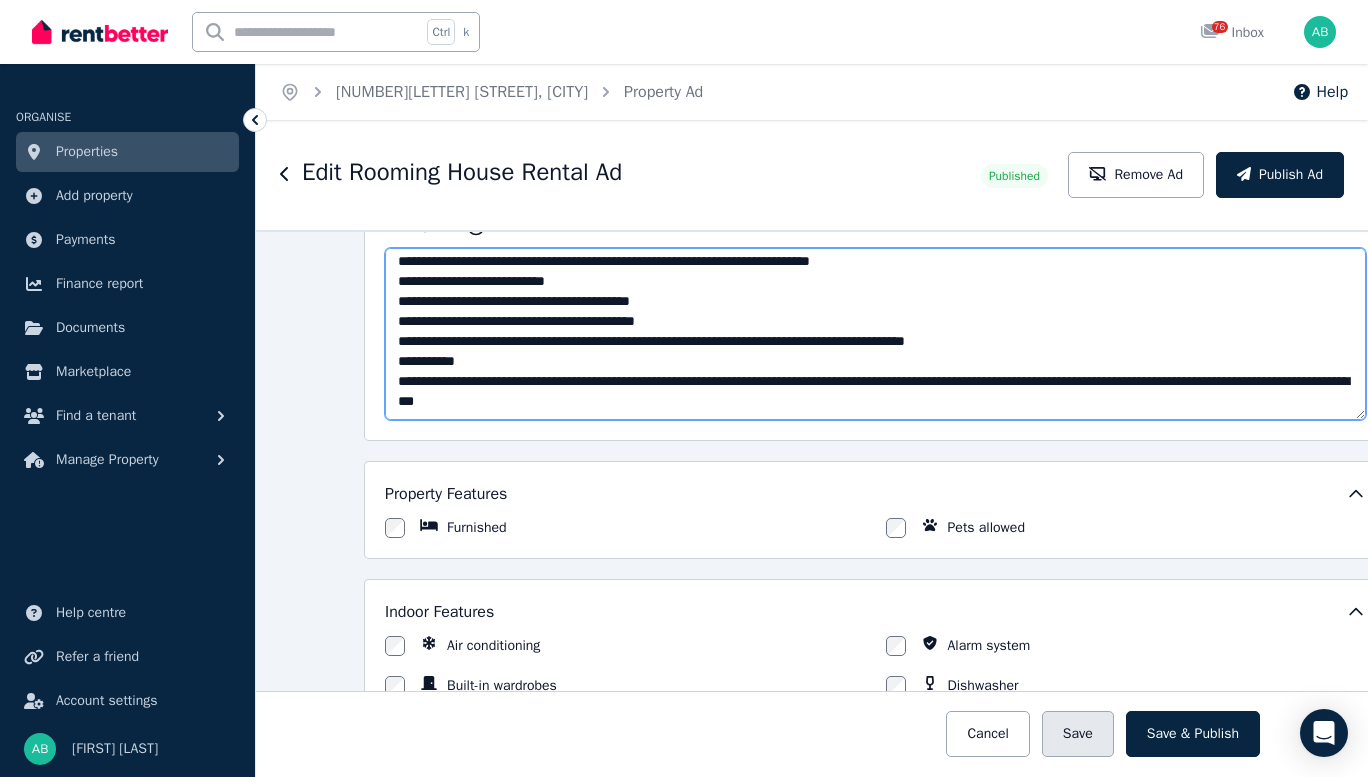 type on "**********" 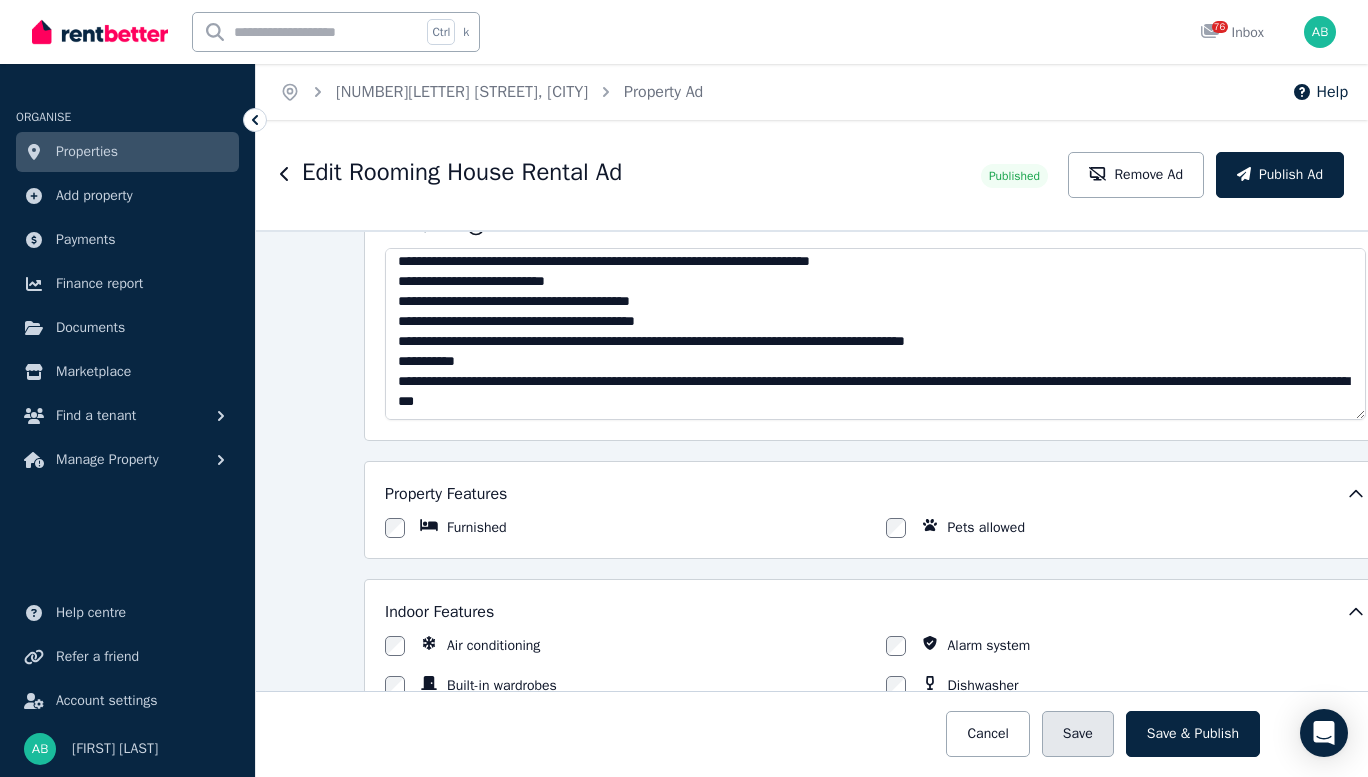 click on "Save" at bounding box center [1078, 734] 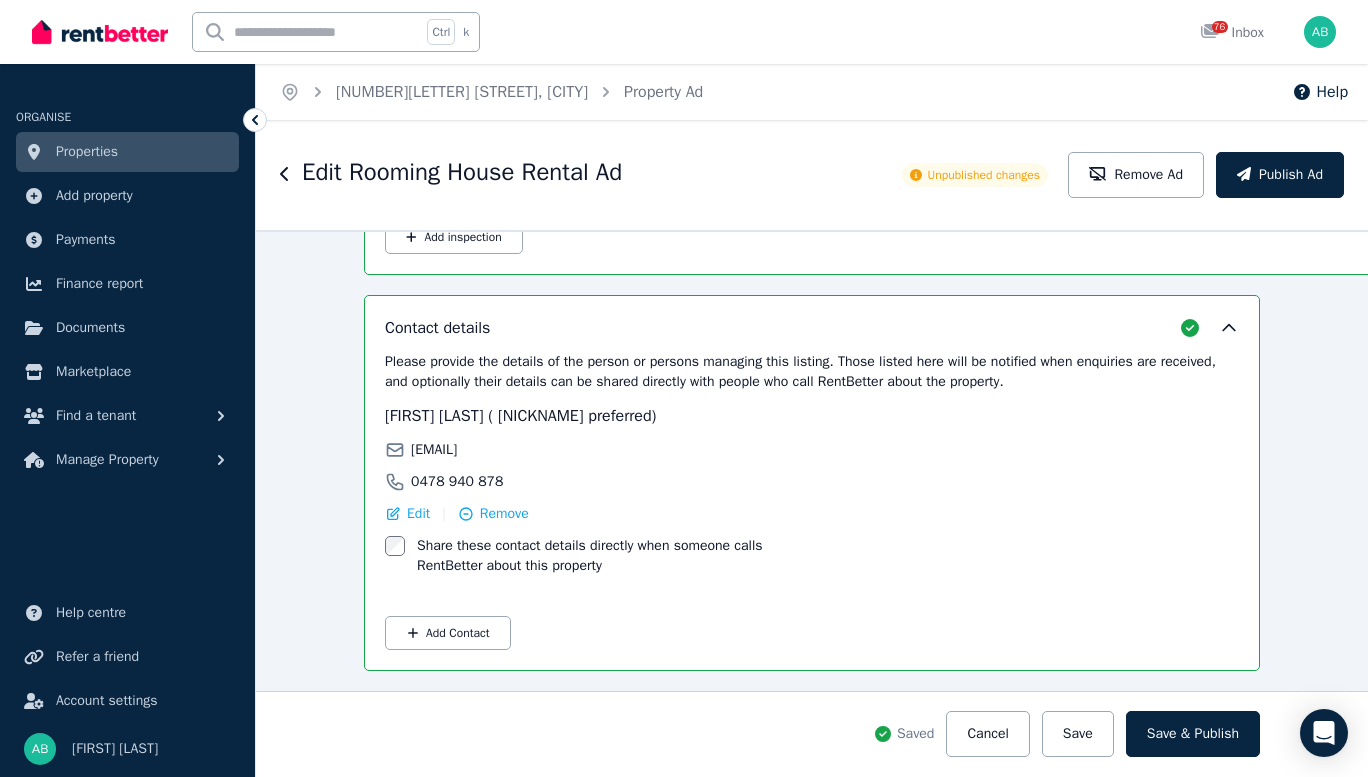 scroll, scrollTop: 3200, scrollLeft: 0, axis: vertical 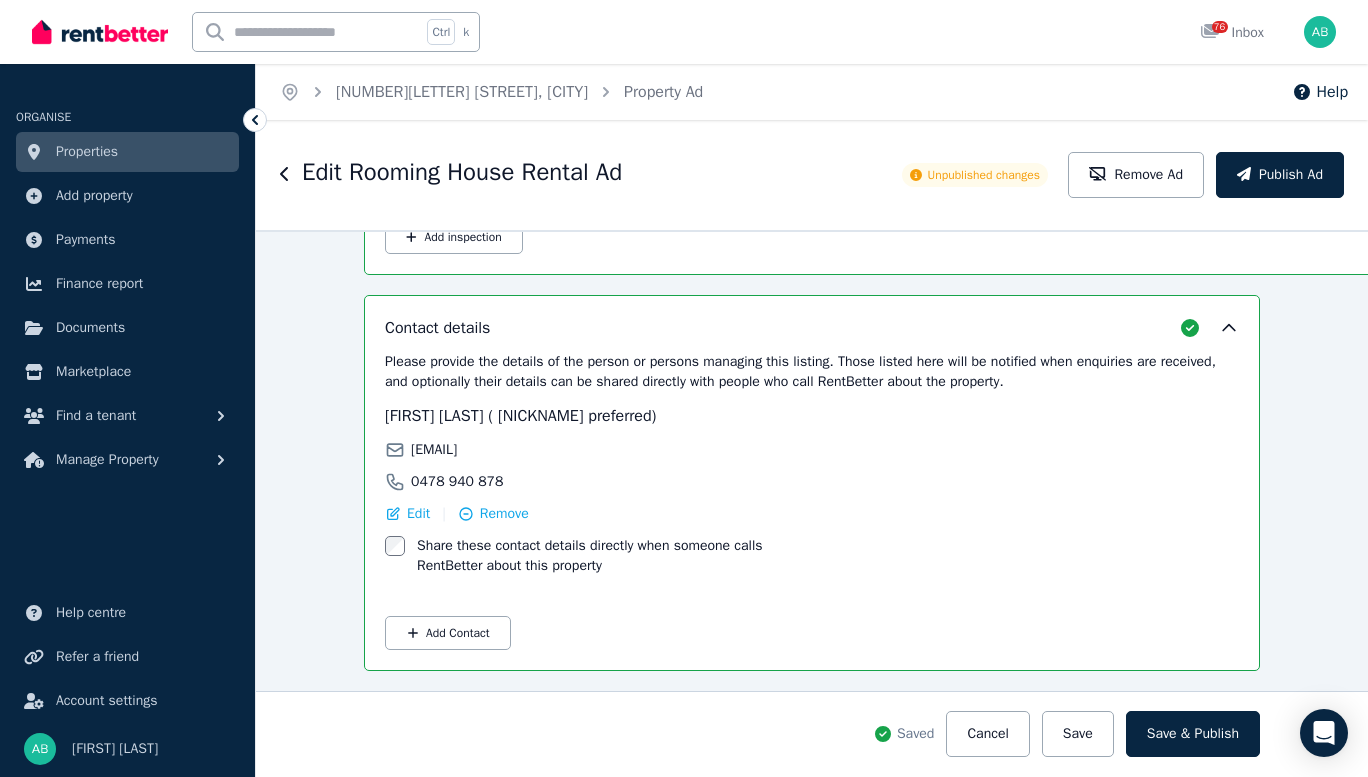 click 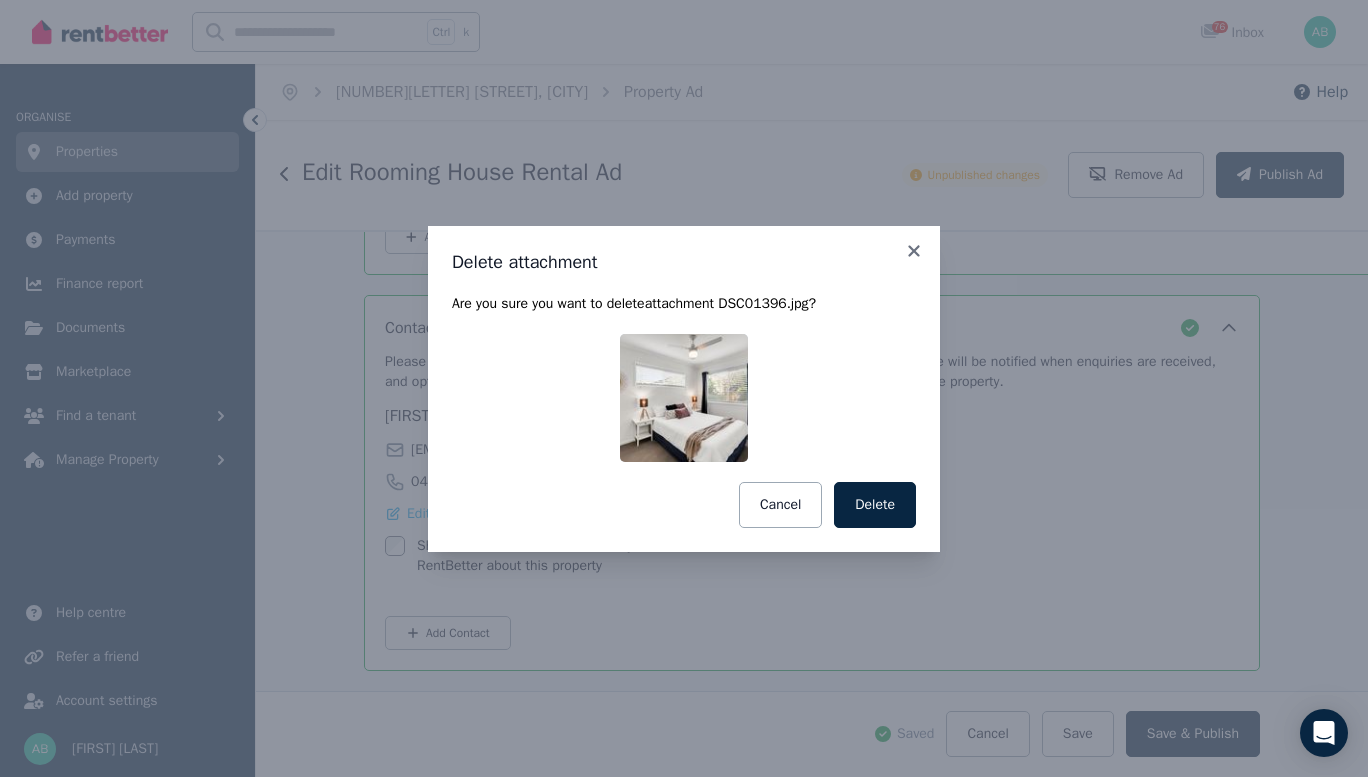 click on "Delete" at bounding box center [875, 505] 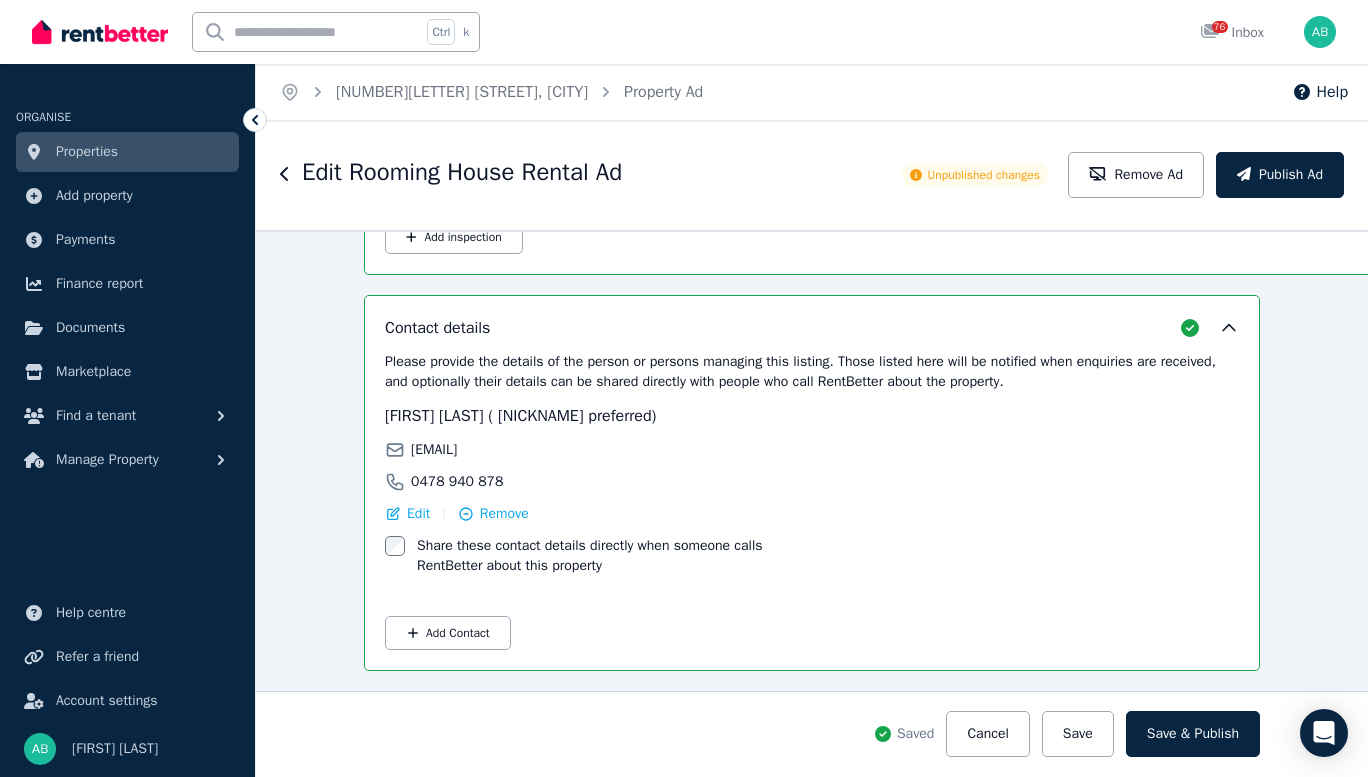 click 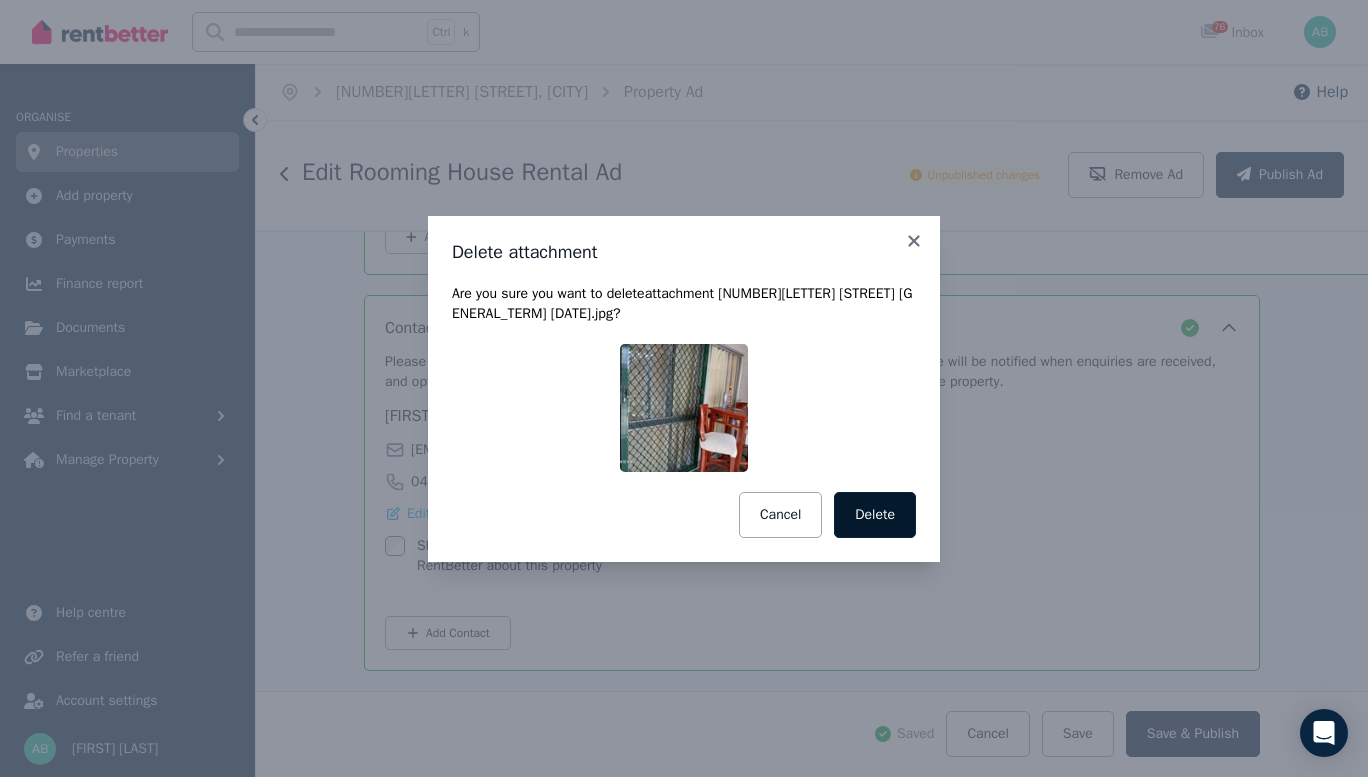 click on "Delete" at bounding box center [875, 515] 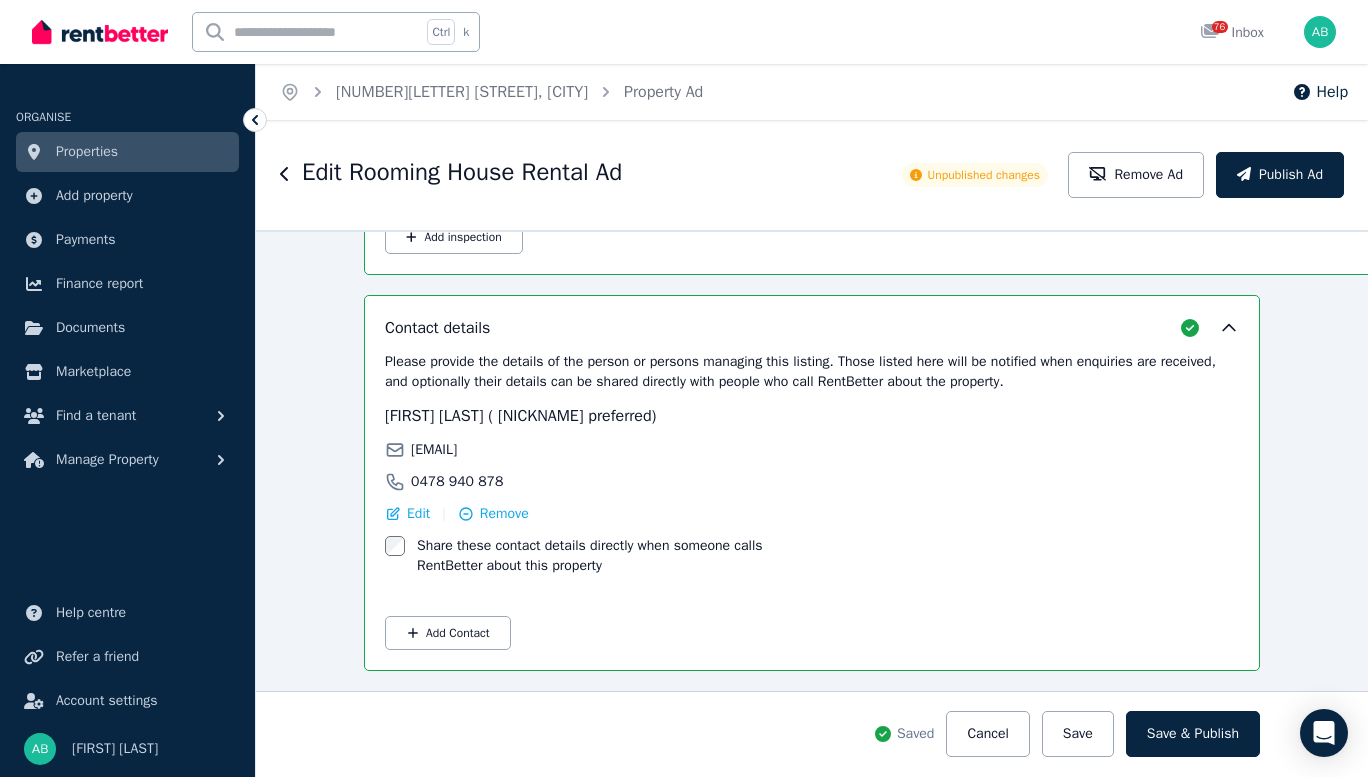 click 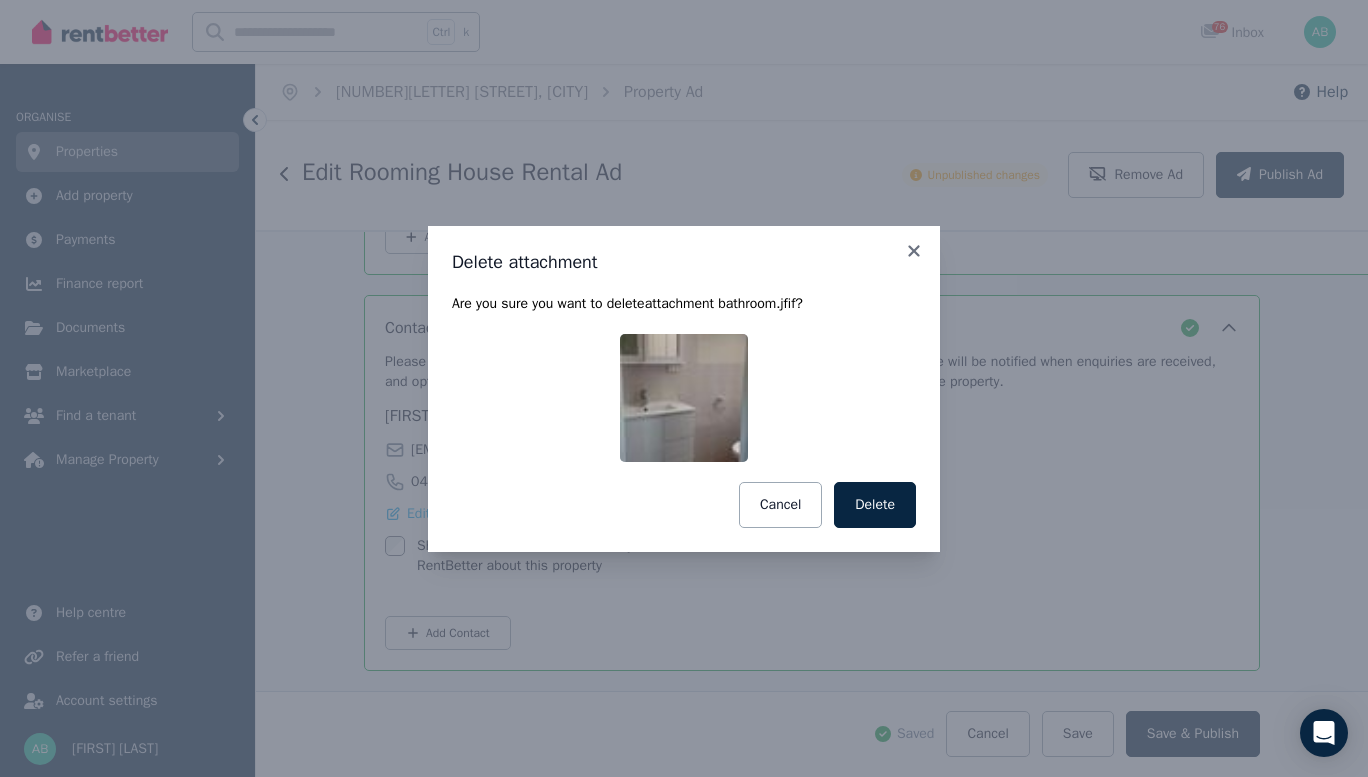 click on "Delete" at bounding box center [875, 505] 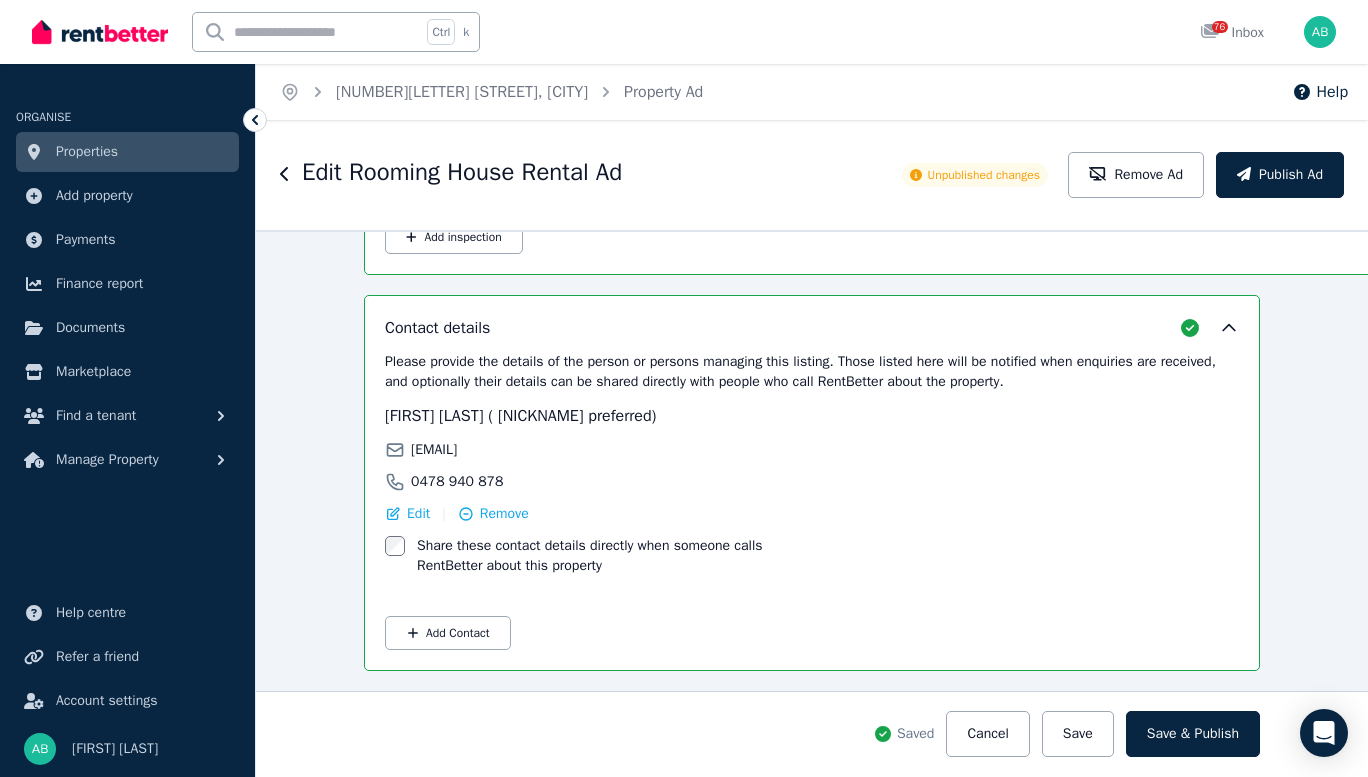 click 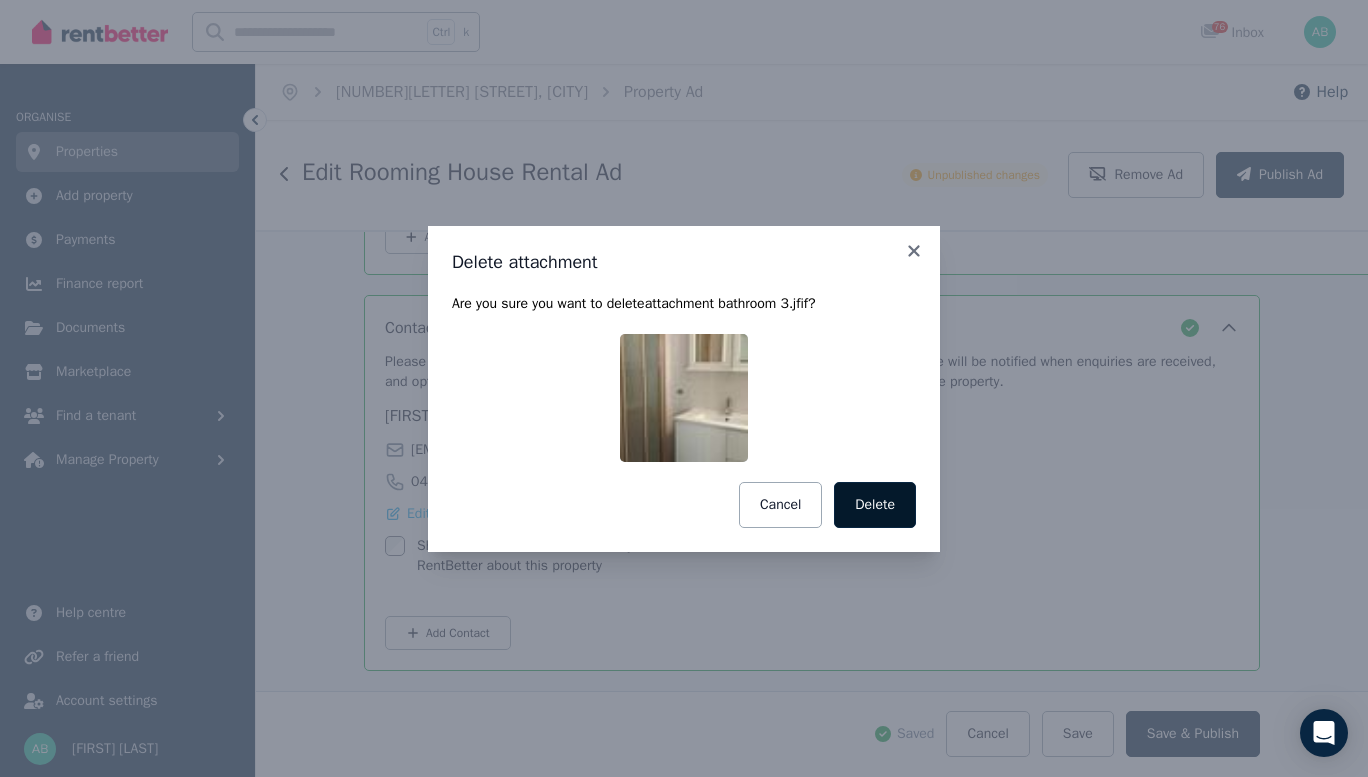 drag, startPoint x: 918, startPoint y: 526, endPoint x: 737, endPoint y: 501, distance: 182.71837 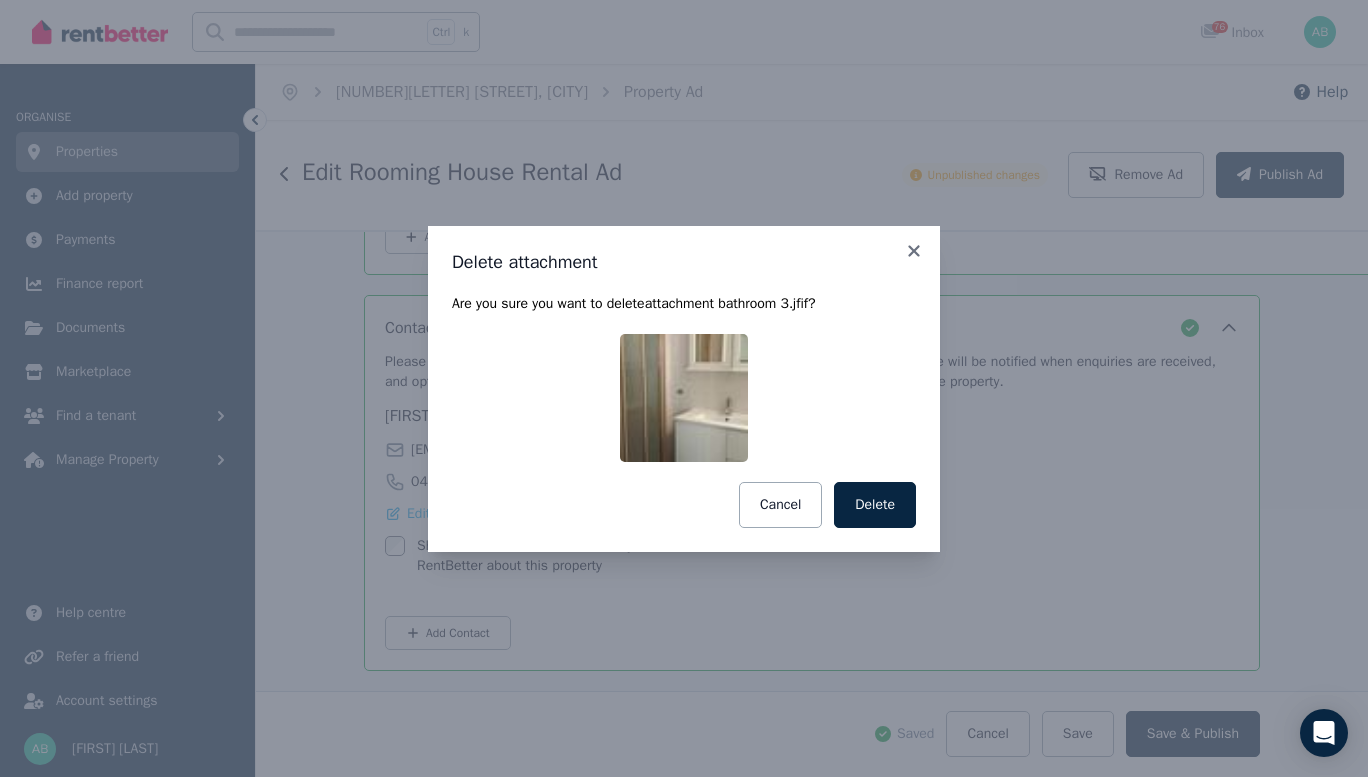 click on "Delete" at bounding box center (875, 505) 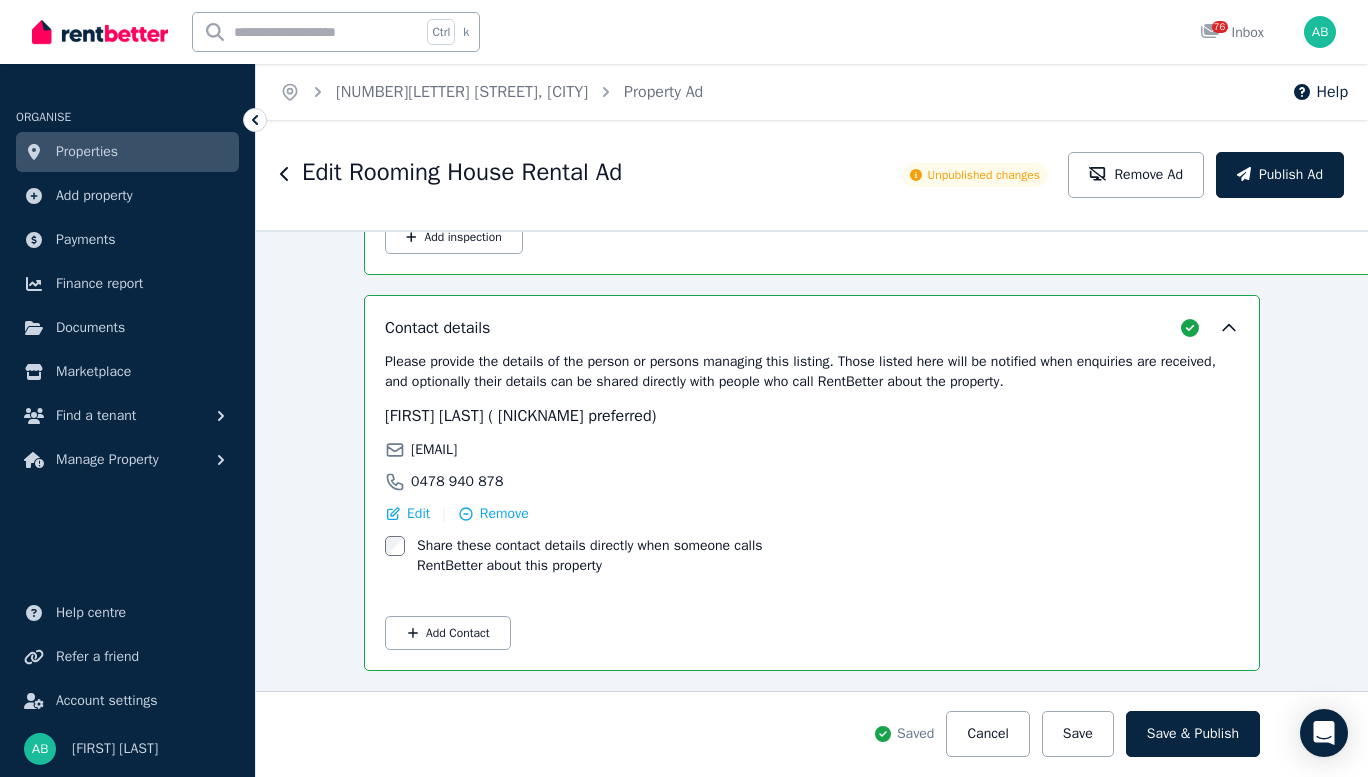 click 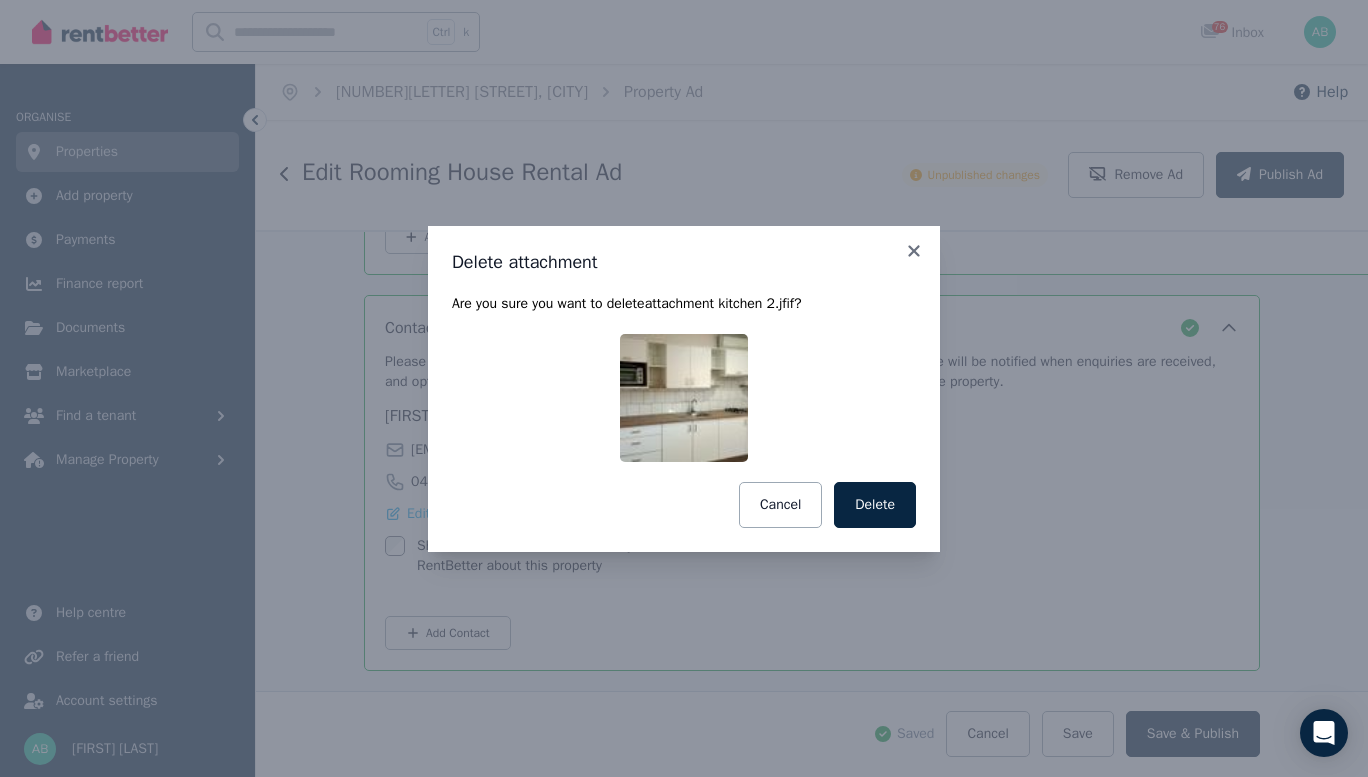 drag, startPoint x: 893, startPoint y: 534, endPoint x: 560, endPoint y: 514, distance: 333.60007 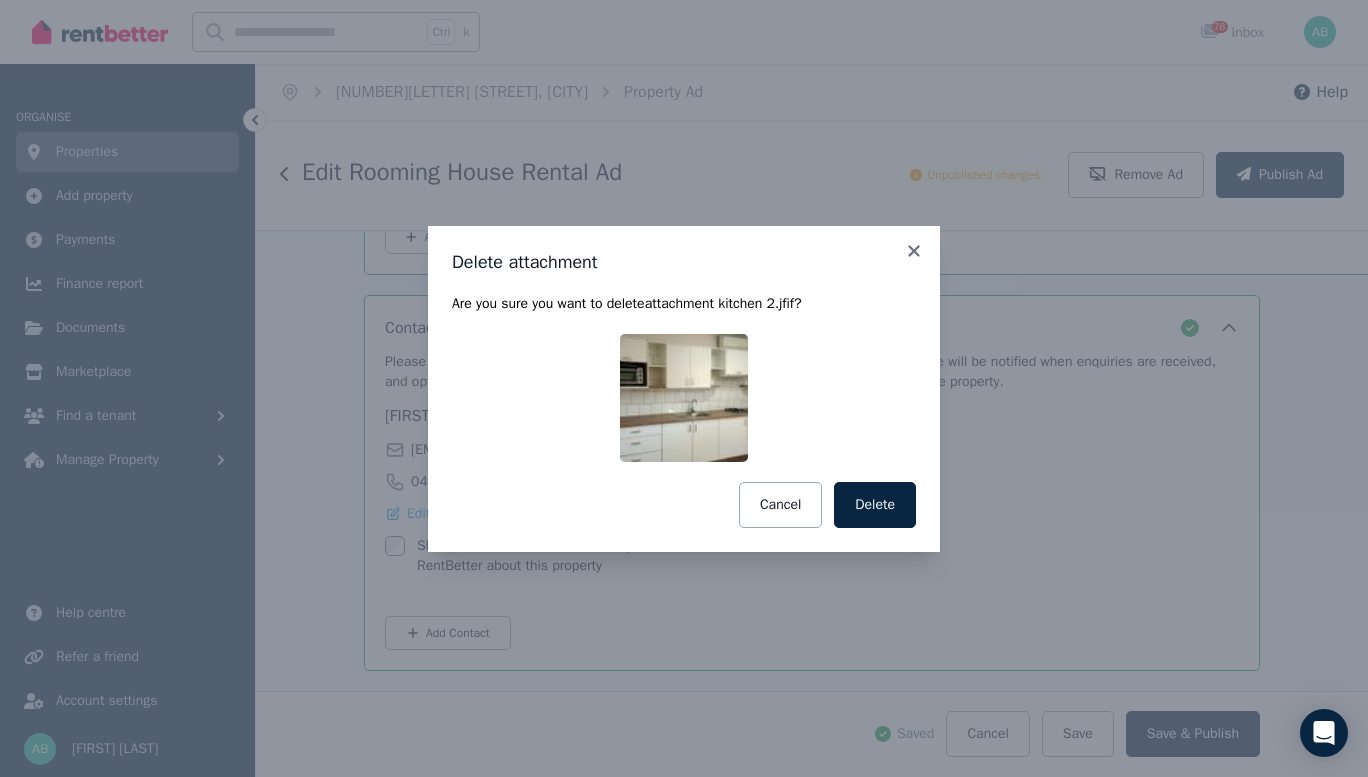 click on "Delete" at bounding box center (875, 505) 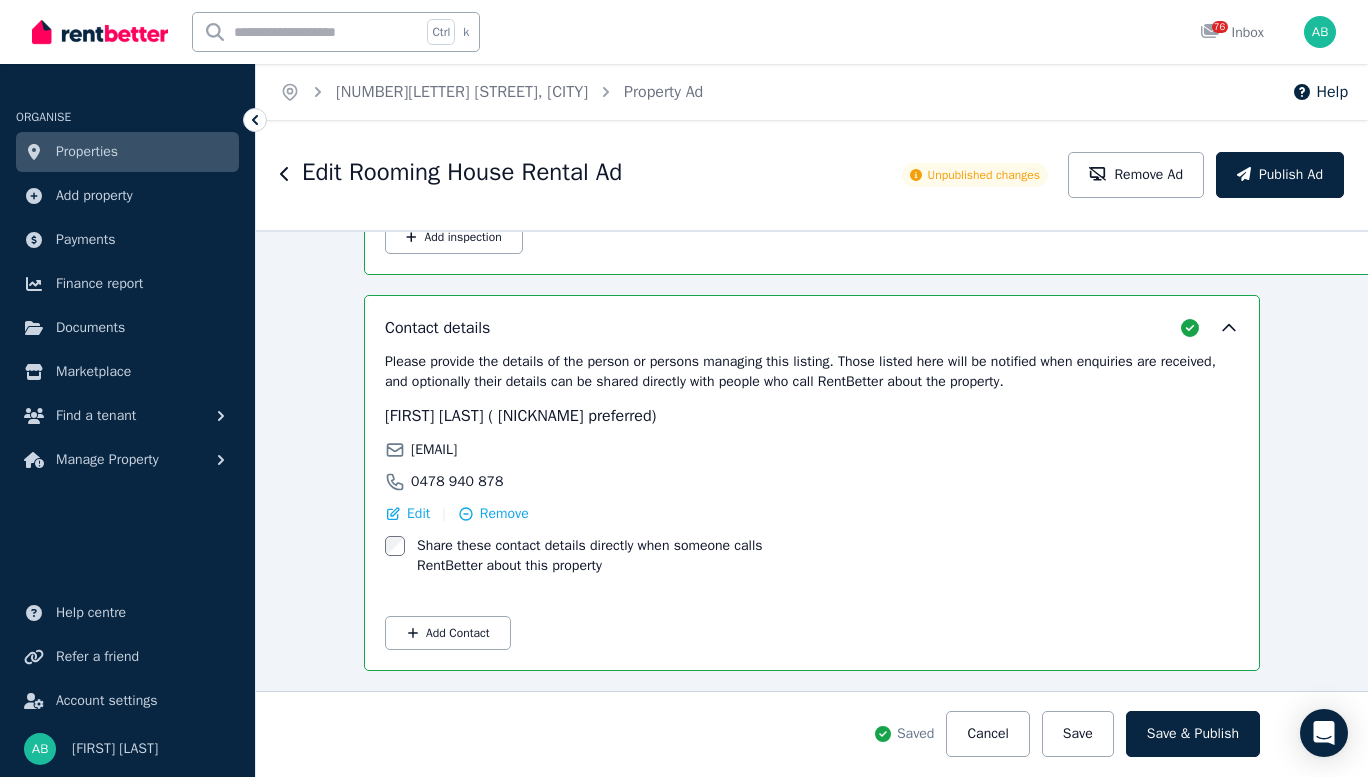 click 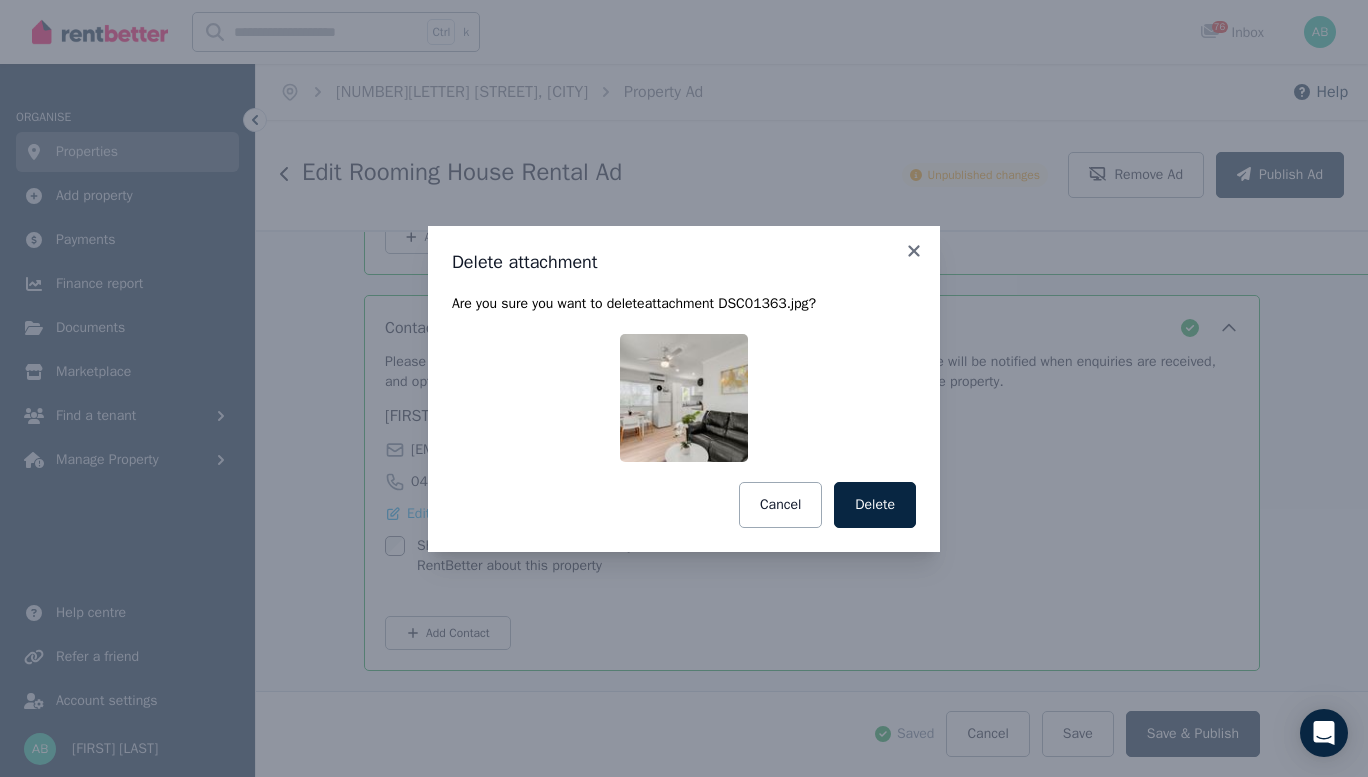 drag, startPoint x: 911, startPoint y: 546, endPoint x: 881, endPoint y: 546, distance: 30 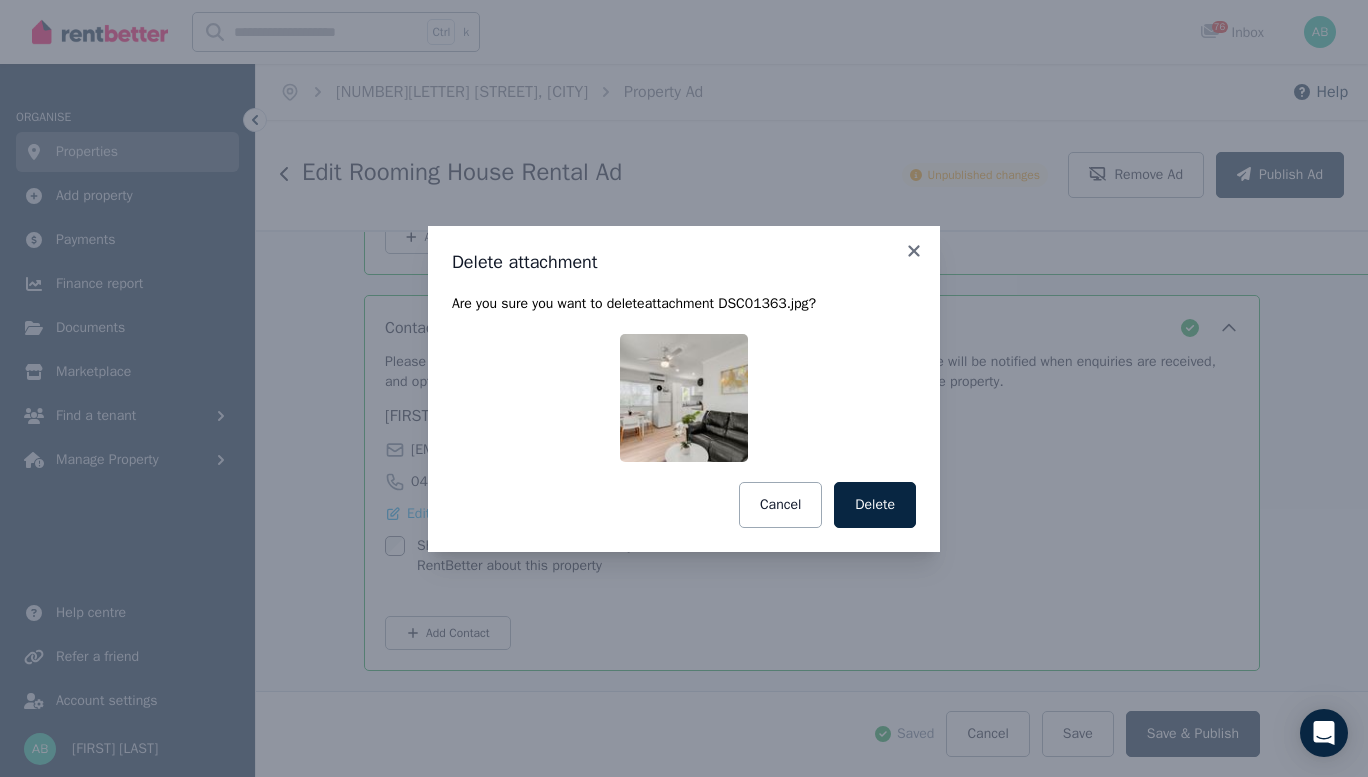 click on "Delete" at bounding box center [875, 505] 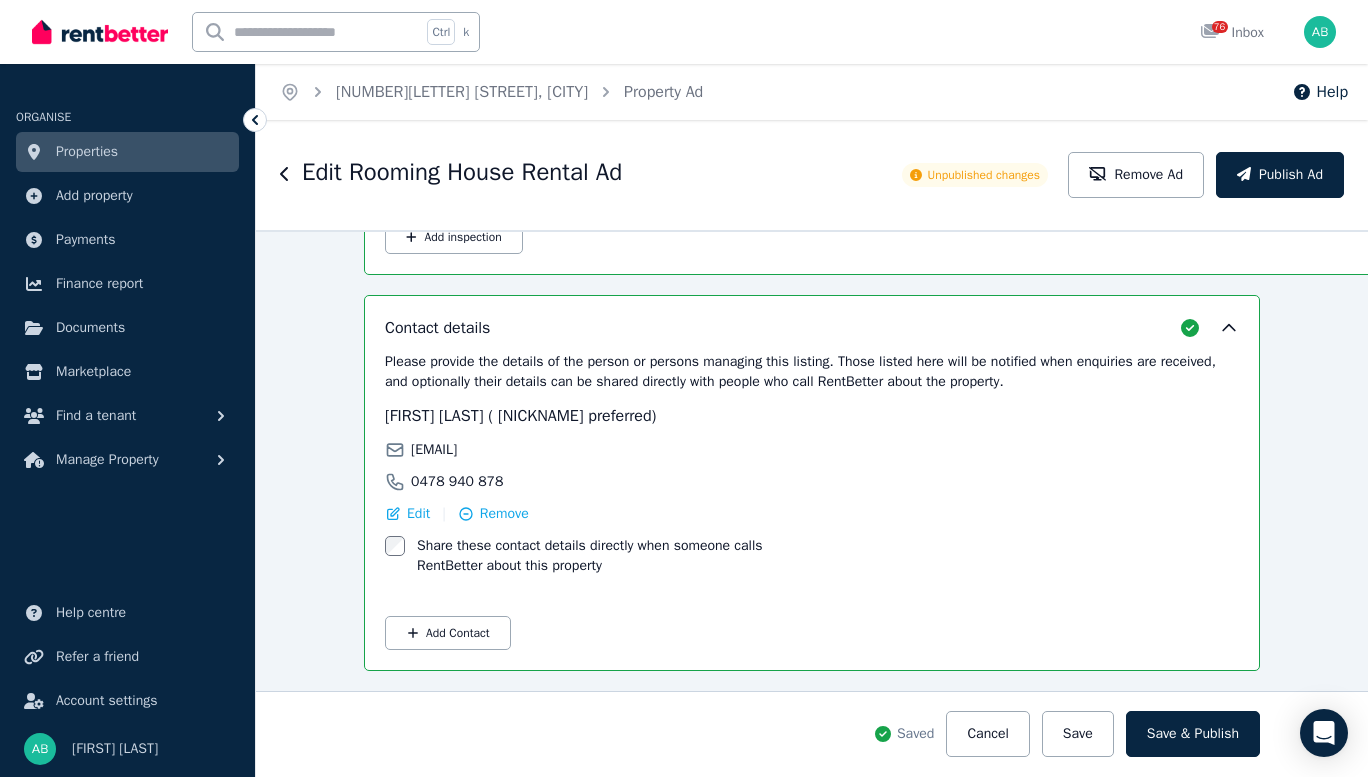 drag, startPoint x: 769, startPoint y: 571, endPoint x: 756, endPoint y: 567, distance: 13.601471 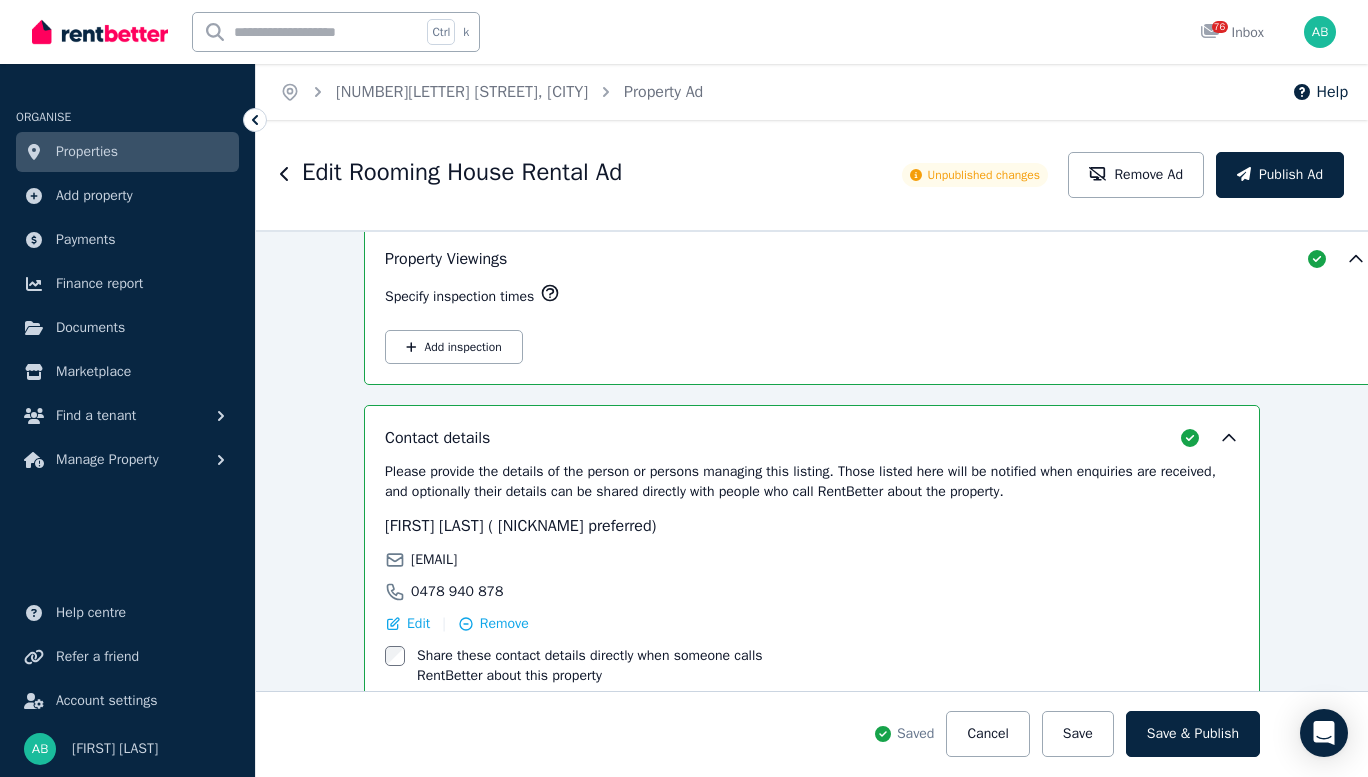 scroll, scrollTop: 3100, scrollLeft: 0, axis: vertical 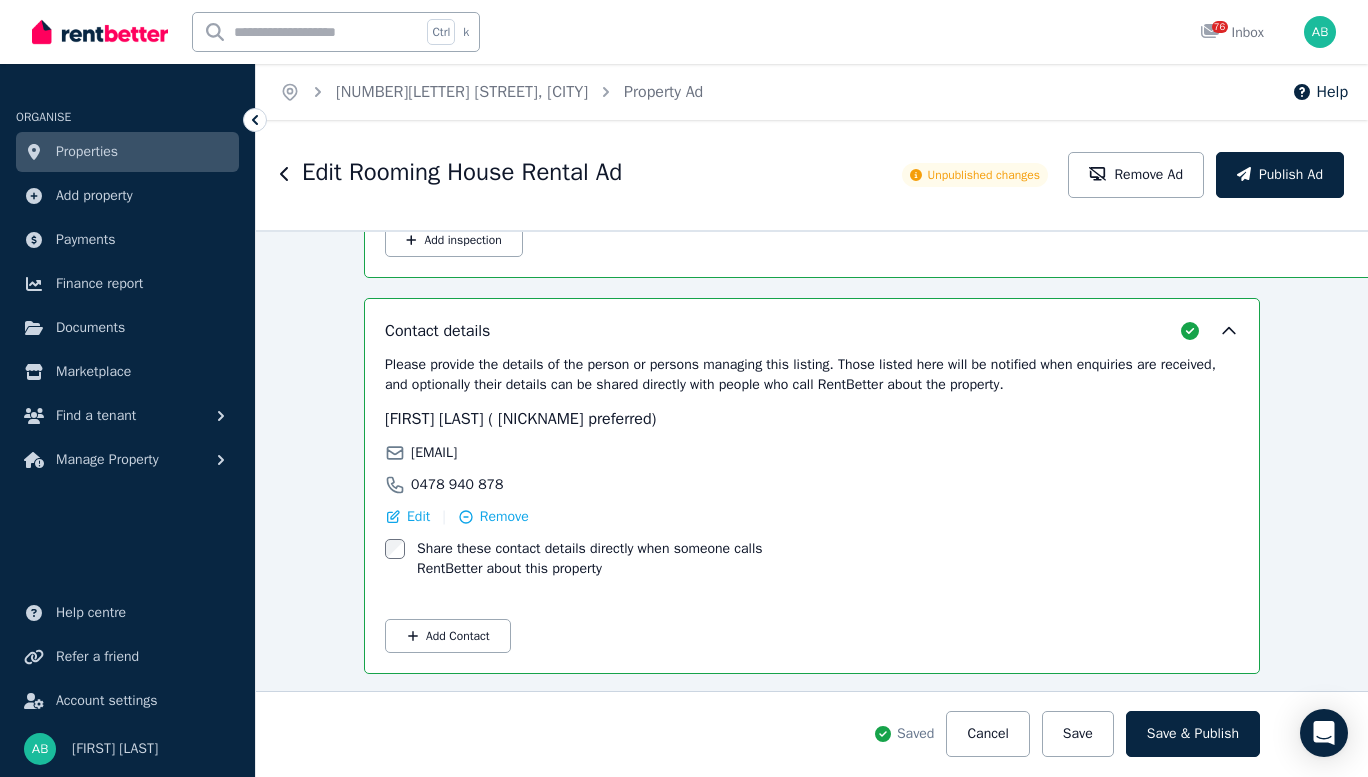 click on "Upload a file" at bounding box center (822, -271) 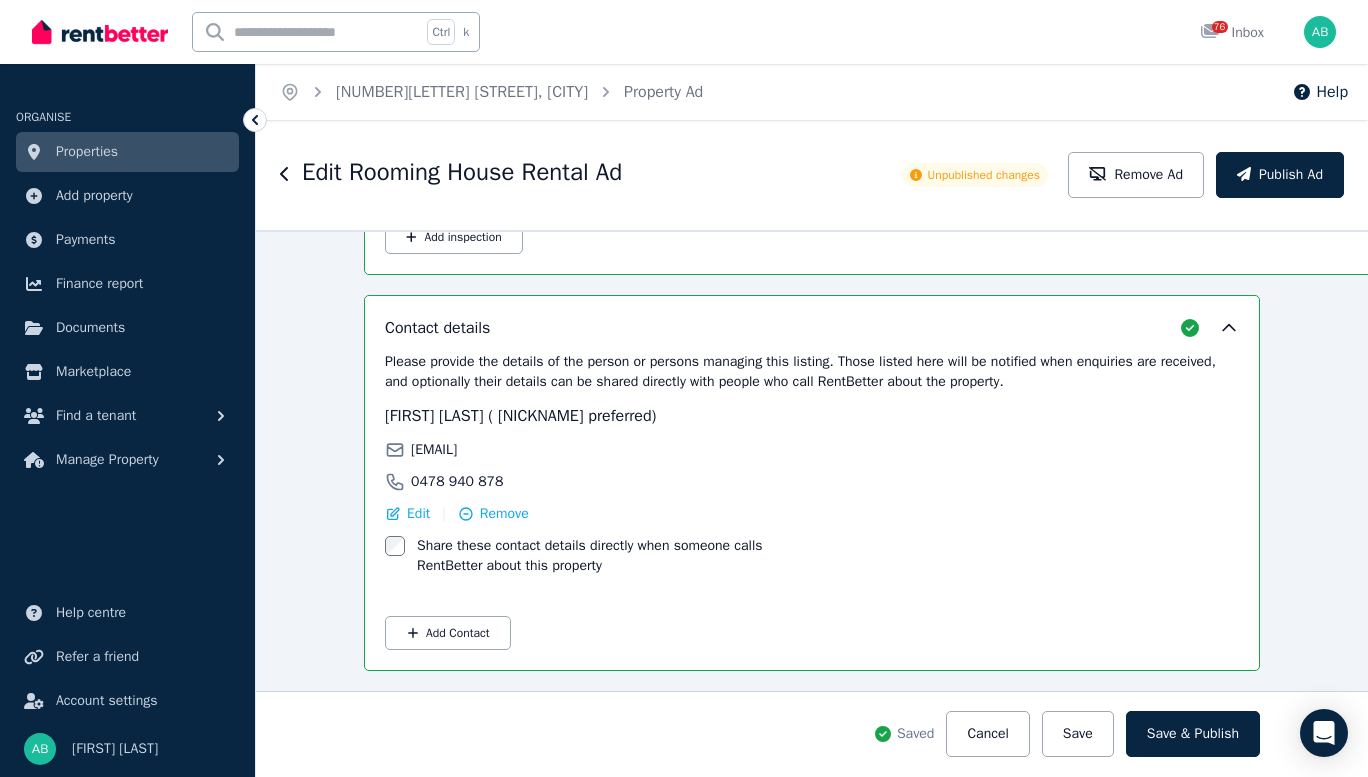 scroll, scrollTop: 3300, scrollLeft: 0, axis: vertical 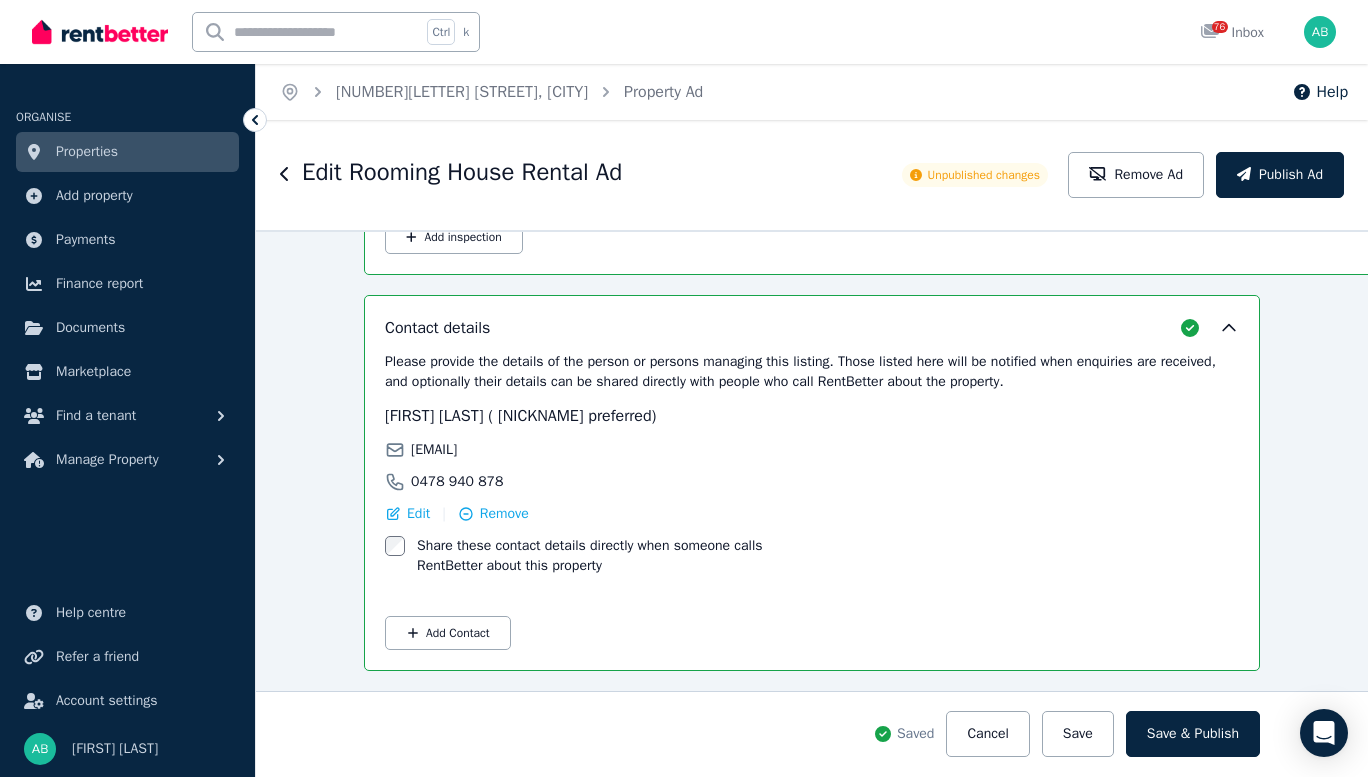 click on "Upload a file" at bounding box center [822, -90] 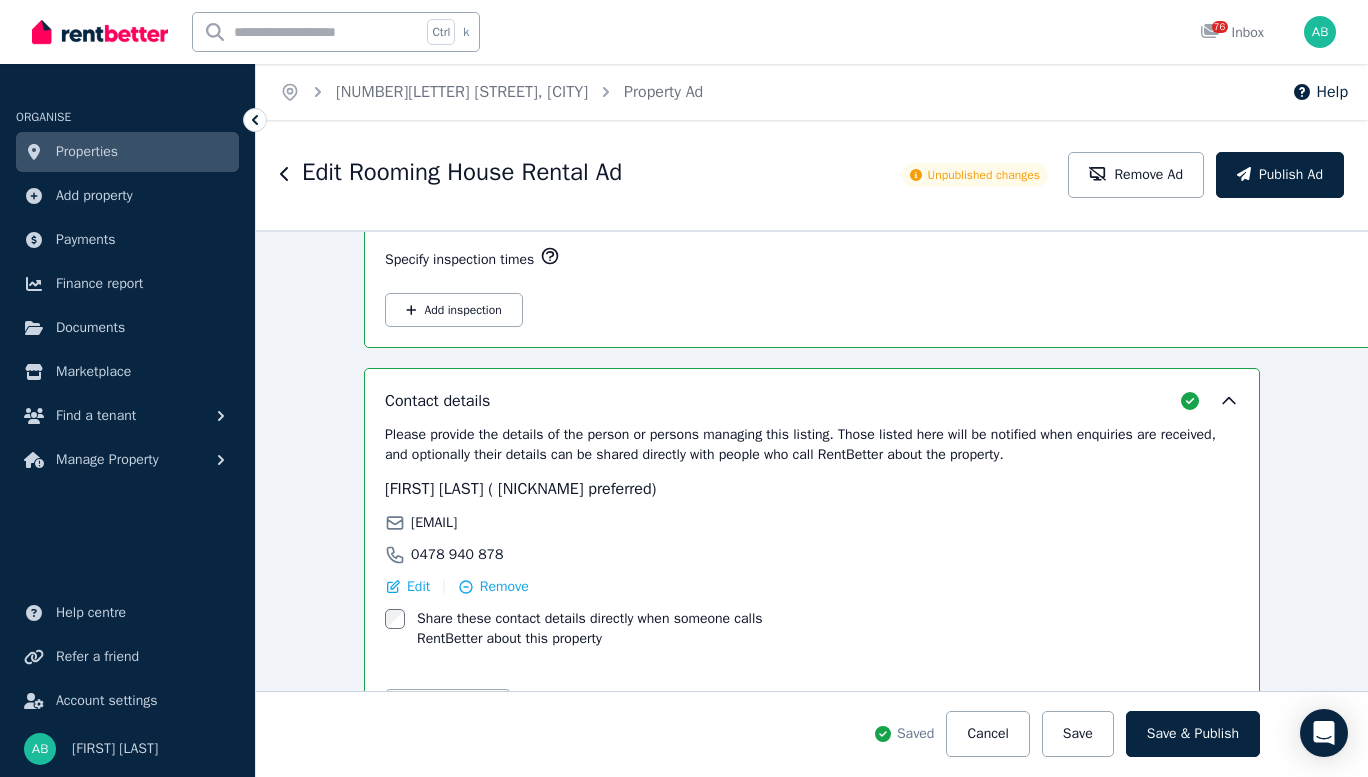 scroll, scrollTop: 3100, scrollLeft: 0, axis: vertical 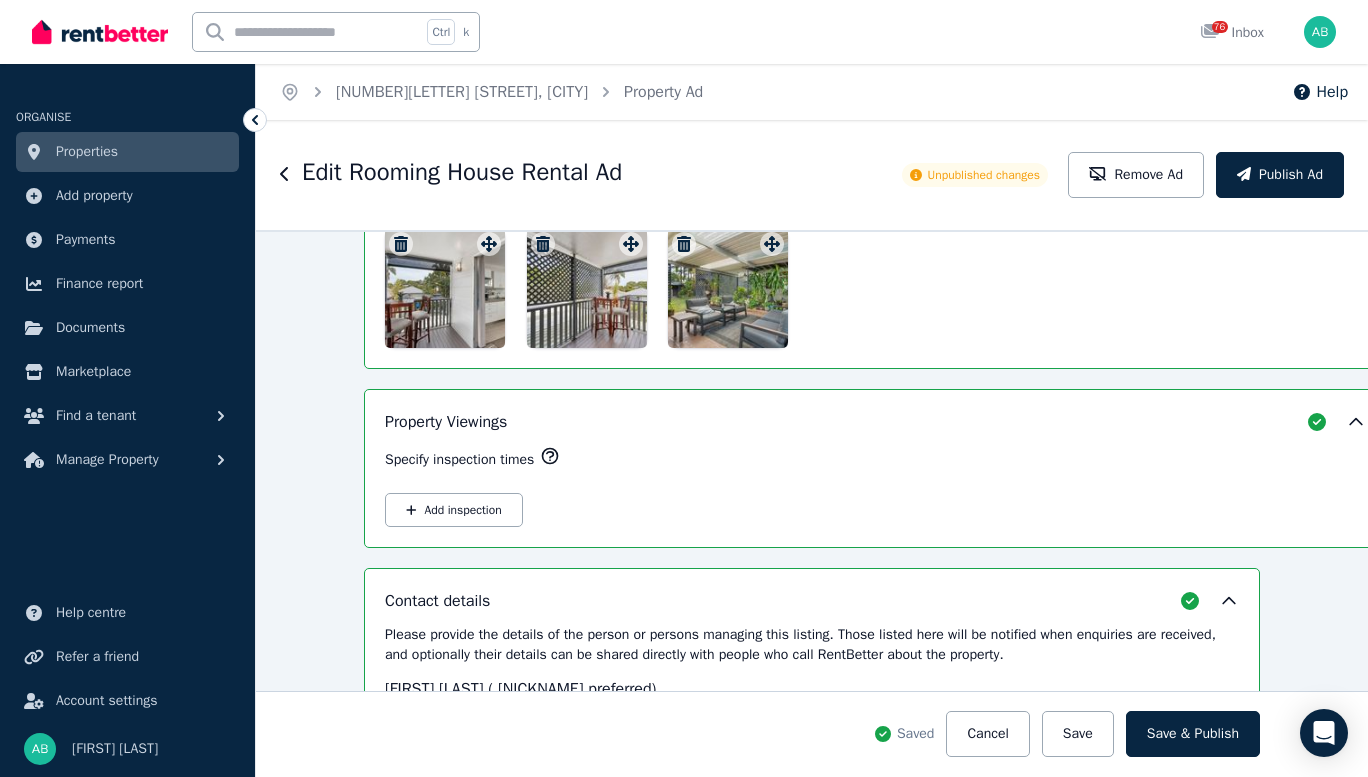 click 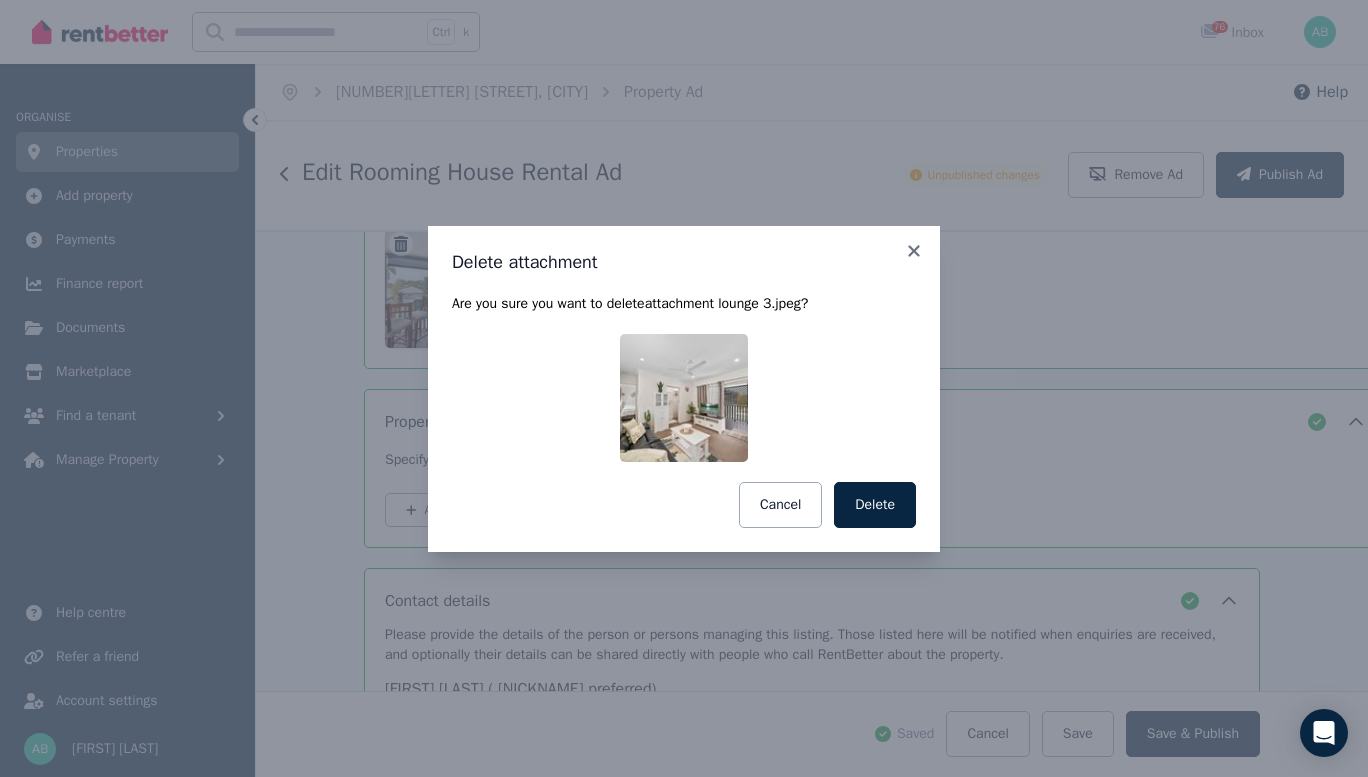 click on "Delete" at bounding box center (875, 505) 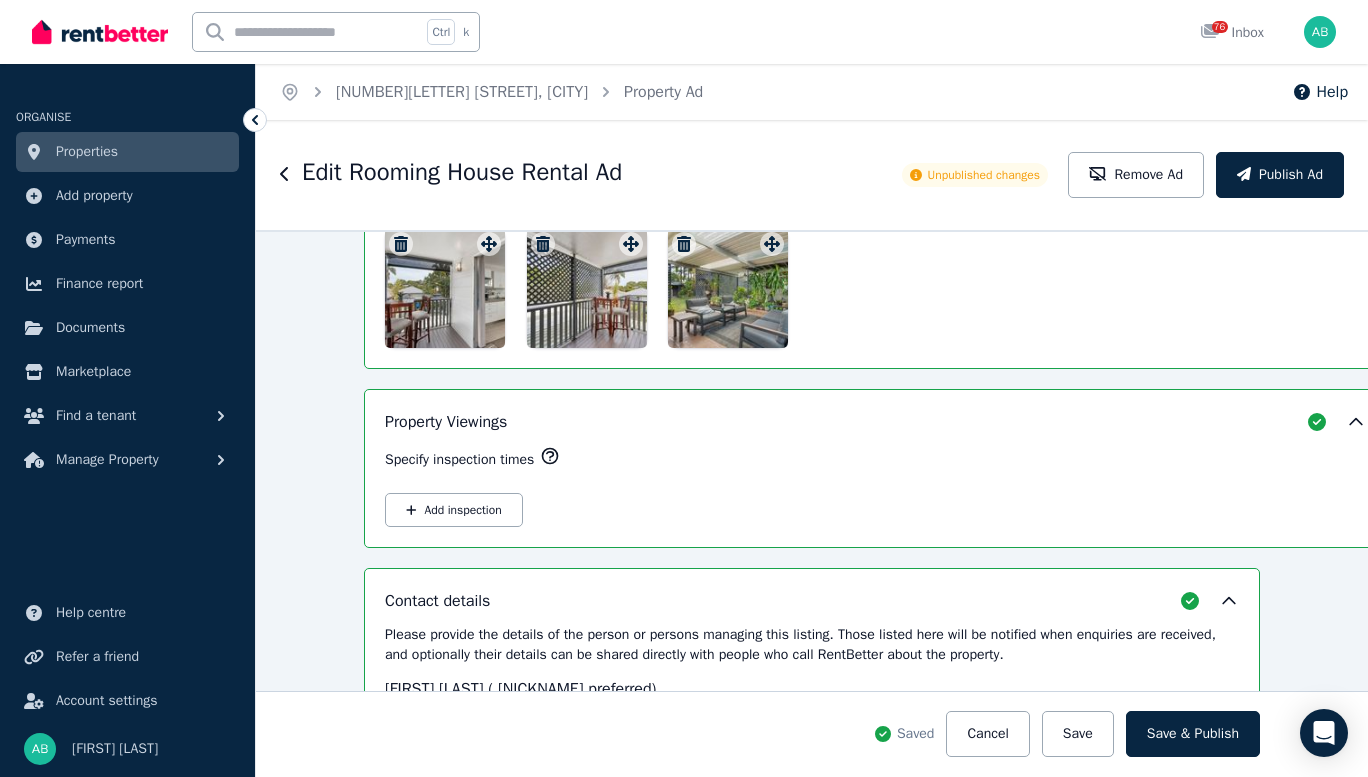 click 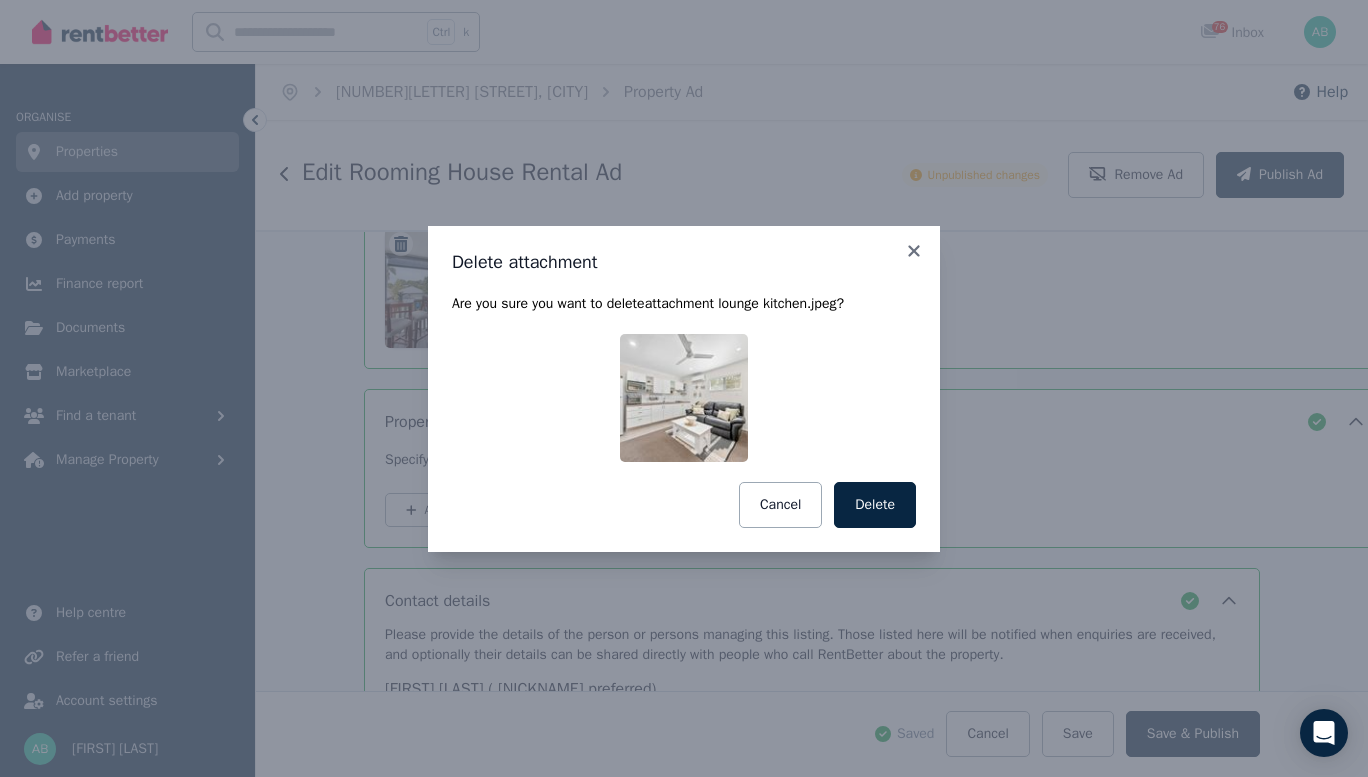 drag, startPoint x: 924, startPoint y: 533, endPoint x: 827, endPoint y: 534, distance: 97.00516 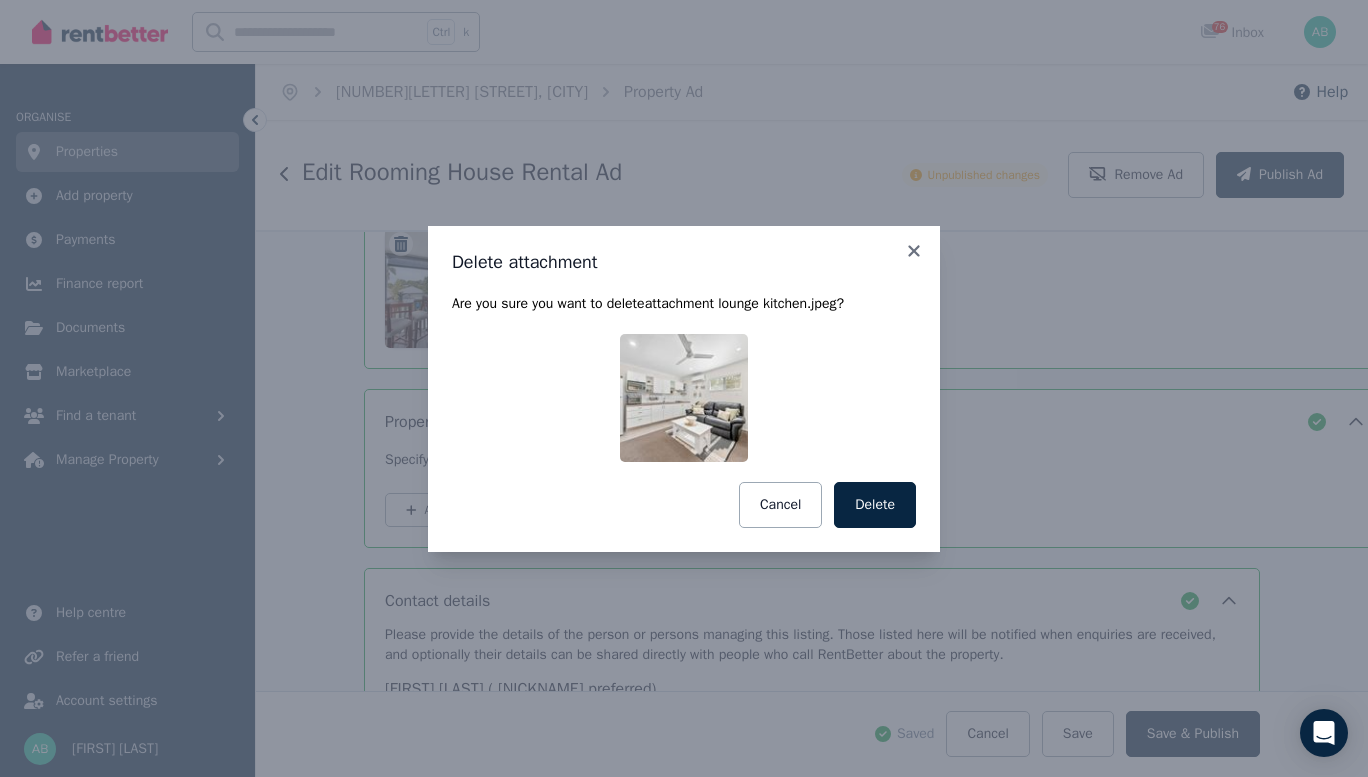 click on "Delete" at bounding box center (875, 505) 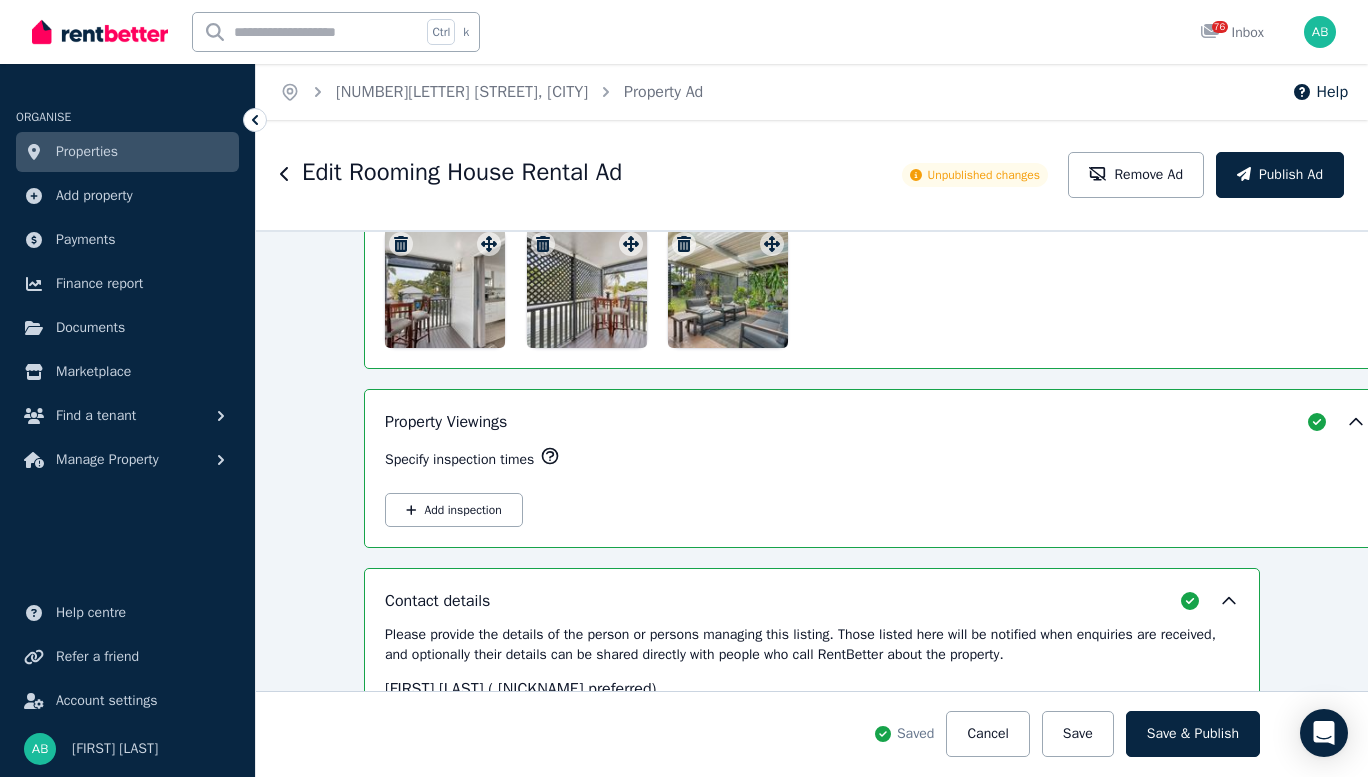 click 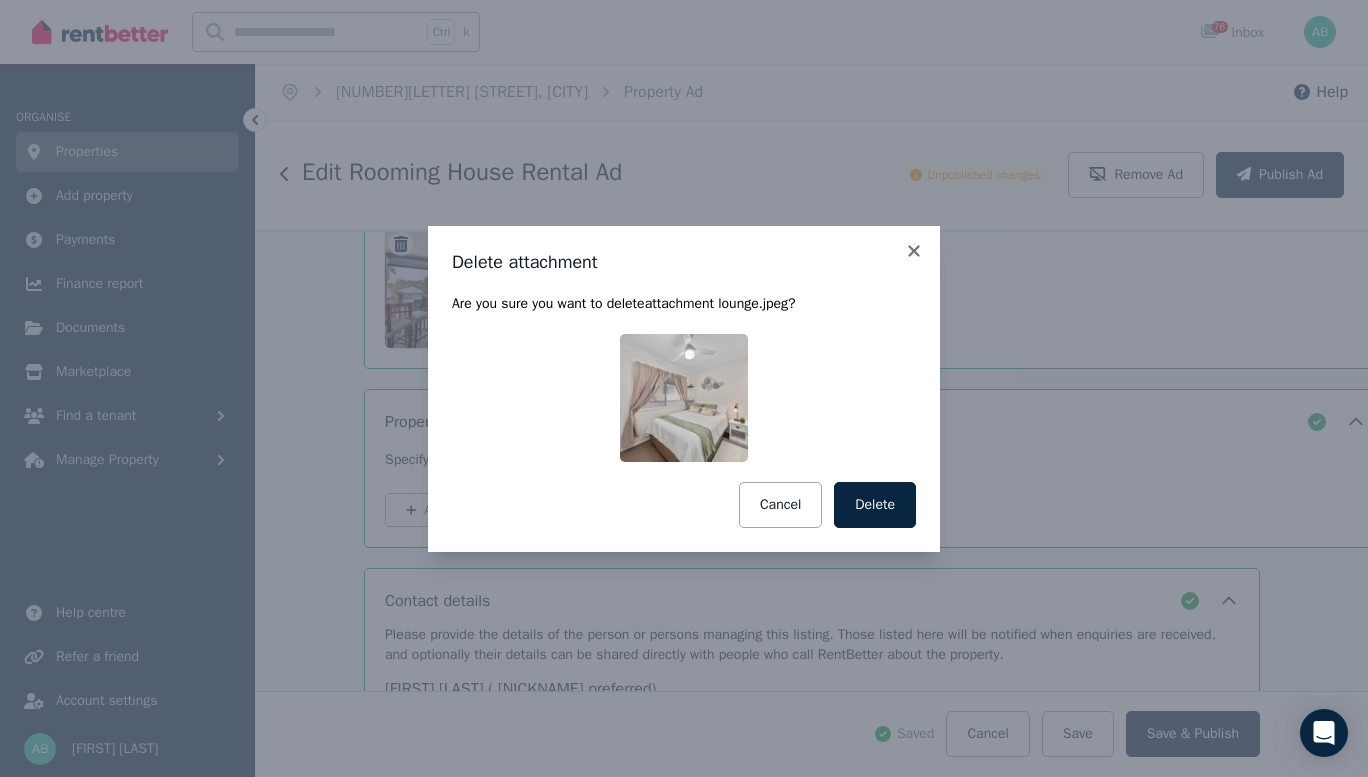 click on "Delete" at bounding box center (875, 505) 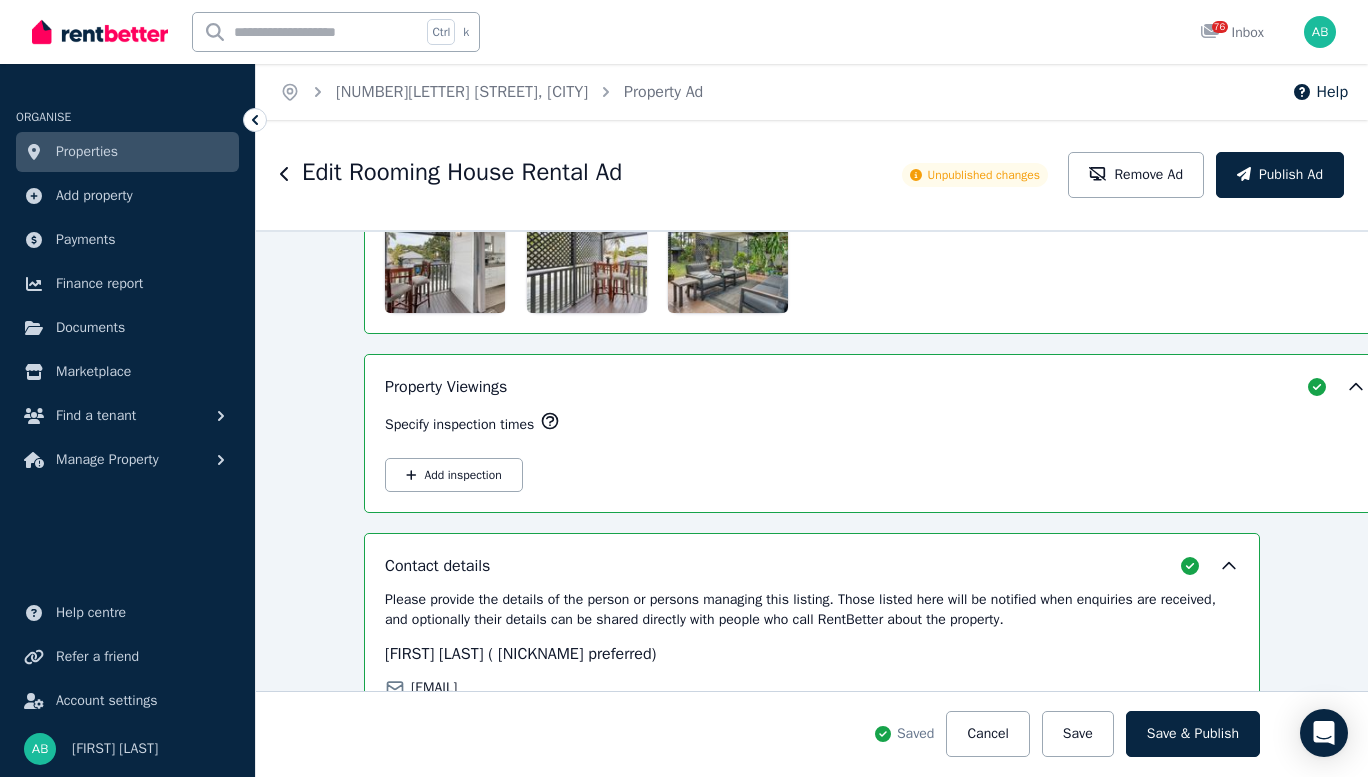 scroll, scrollTop: 3100, scrollLeft: 0, axis: vertical 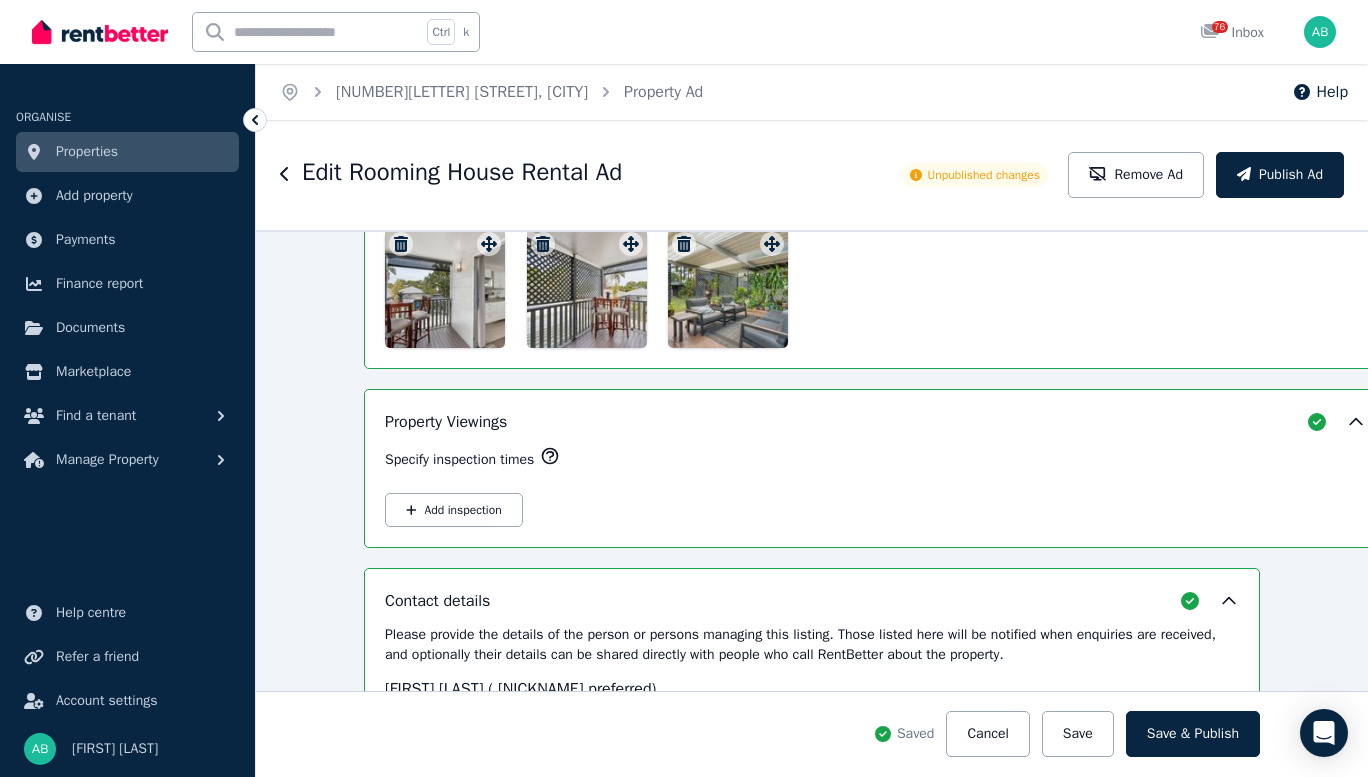click on "Upload a file" at bounding box center (822, -271) 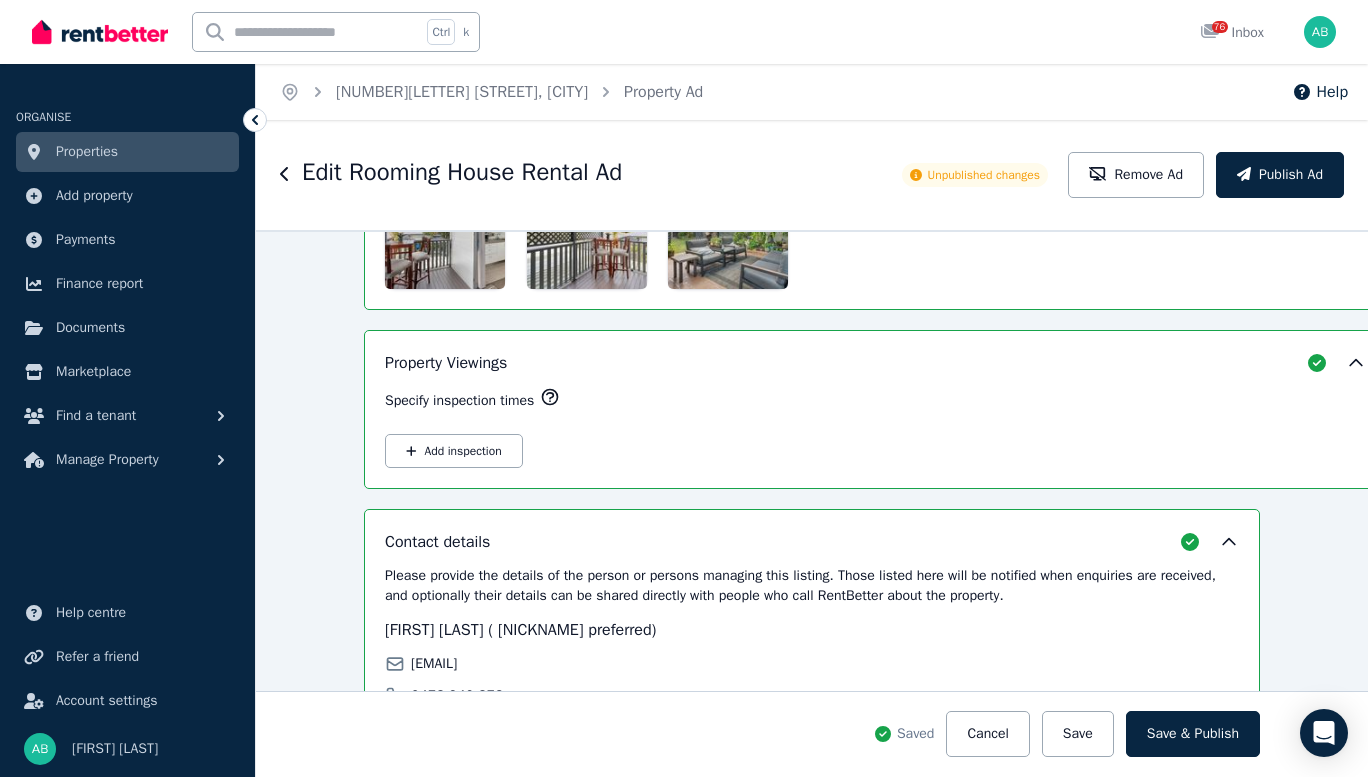 scroll, scrollTop: 3300, scrollLeft: 0, axis: vertical 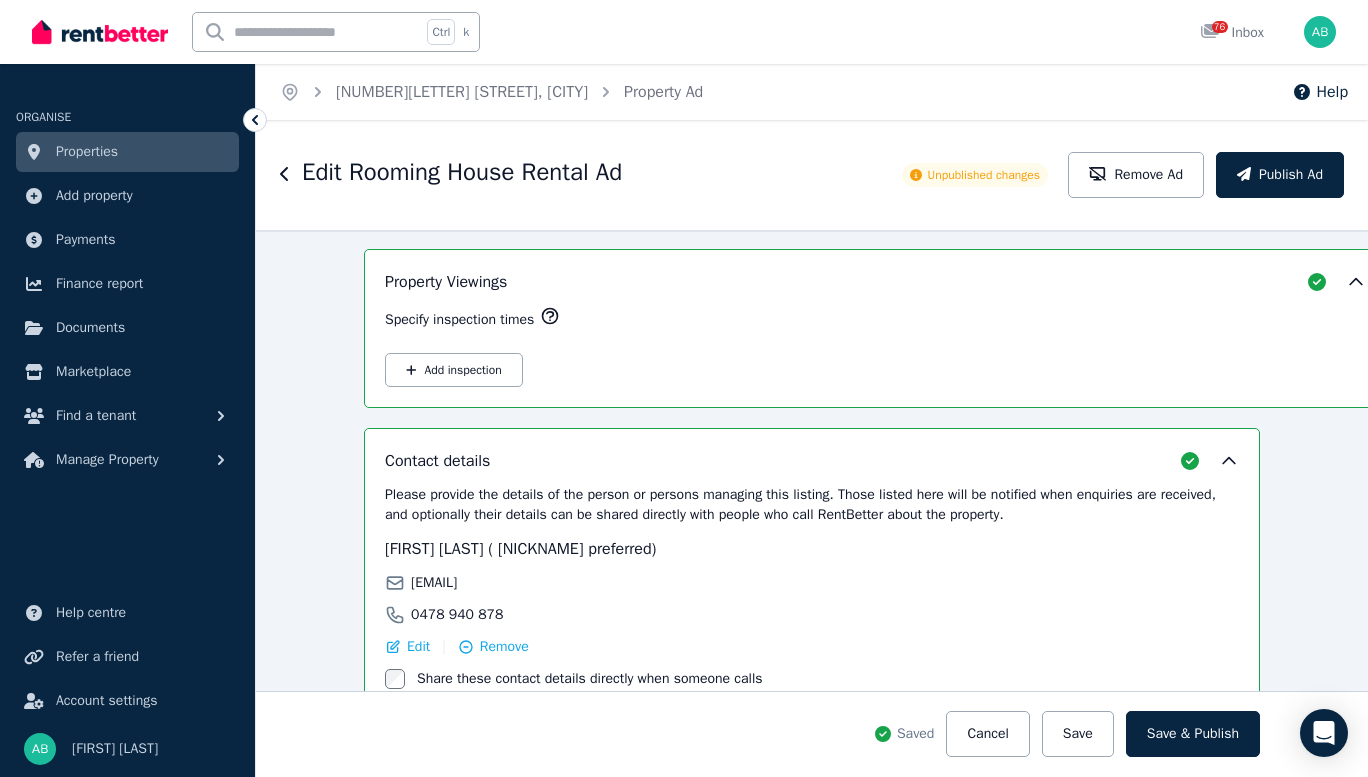 click 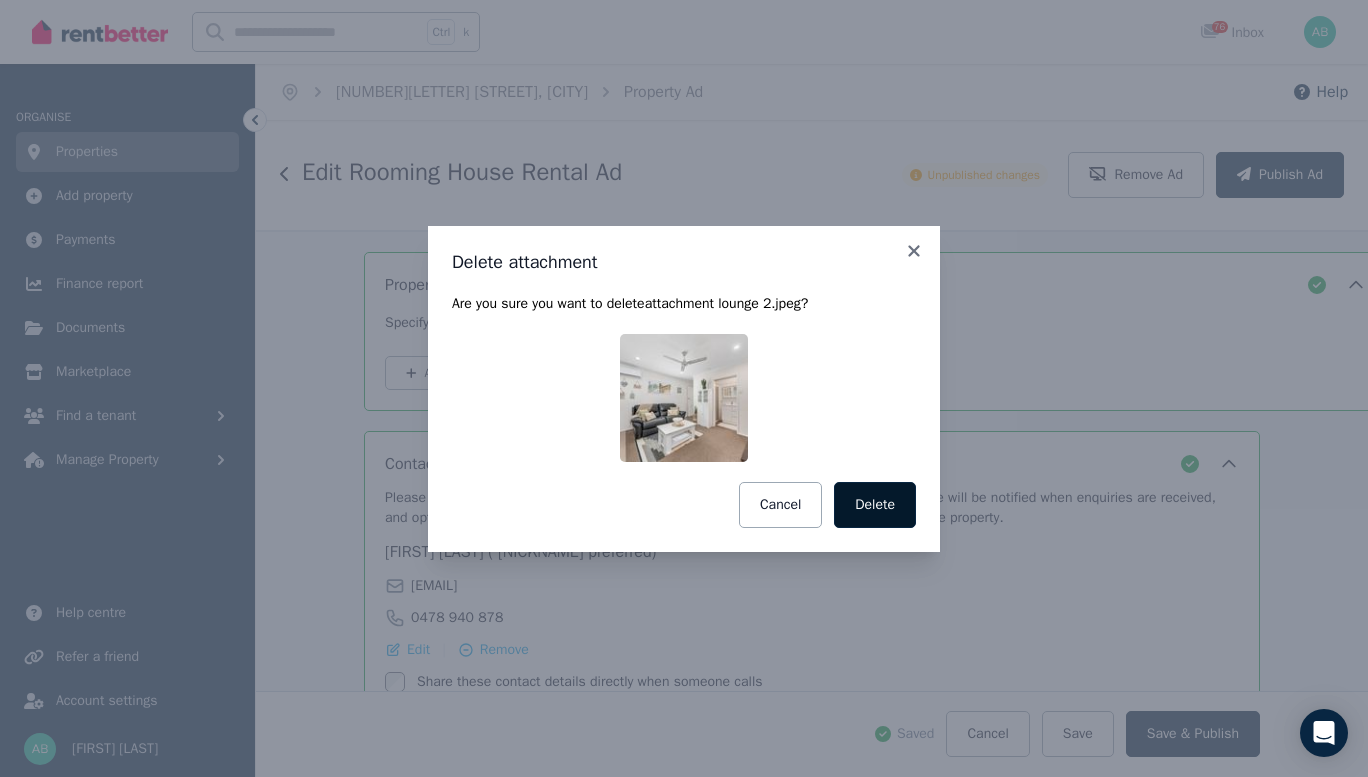 click on "Delete" at bounding box center [875, 505] 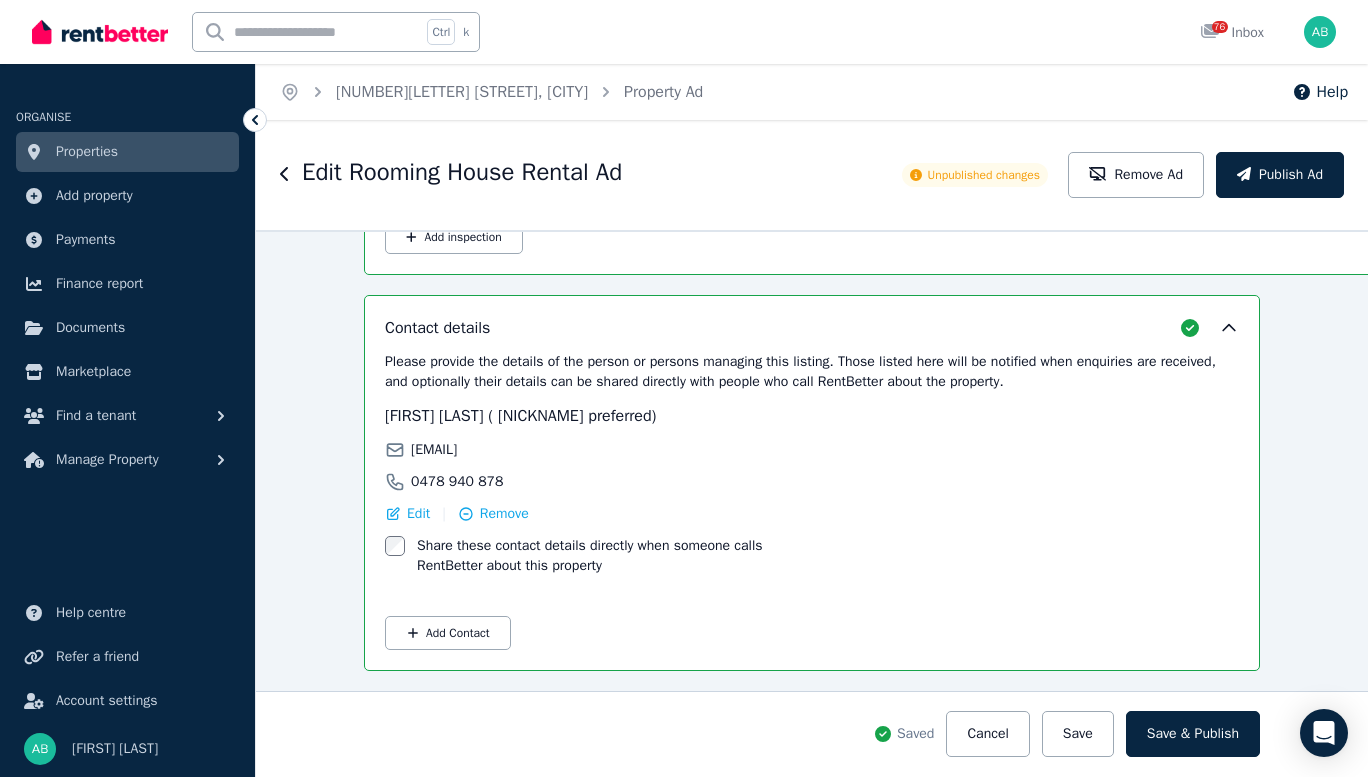 scroll, scrollTop: 4319, scrollLeft: 0, axis: vertical 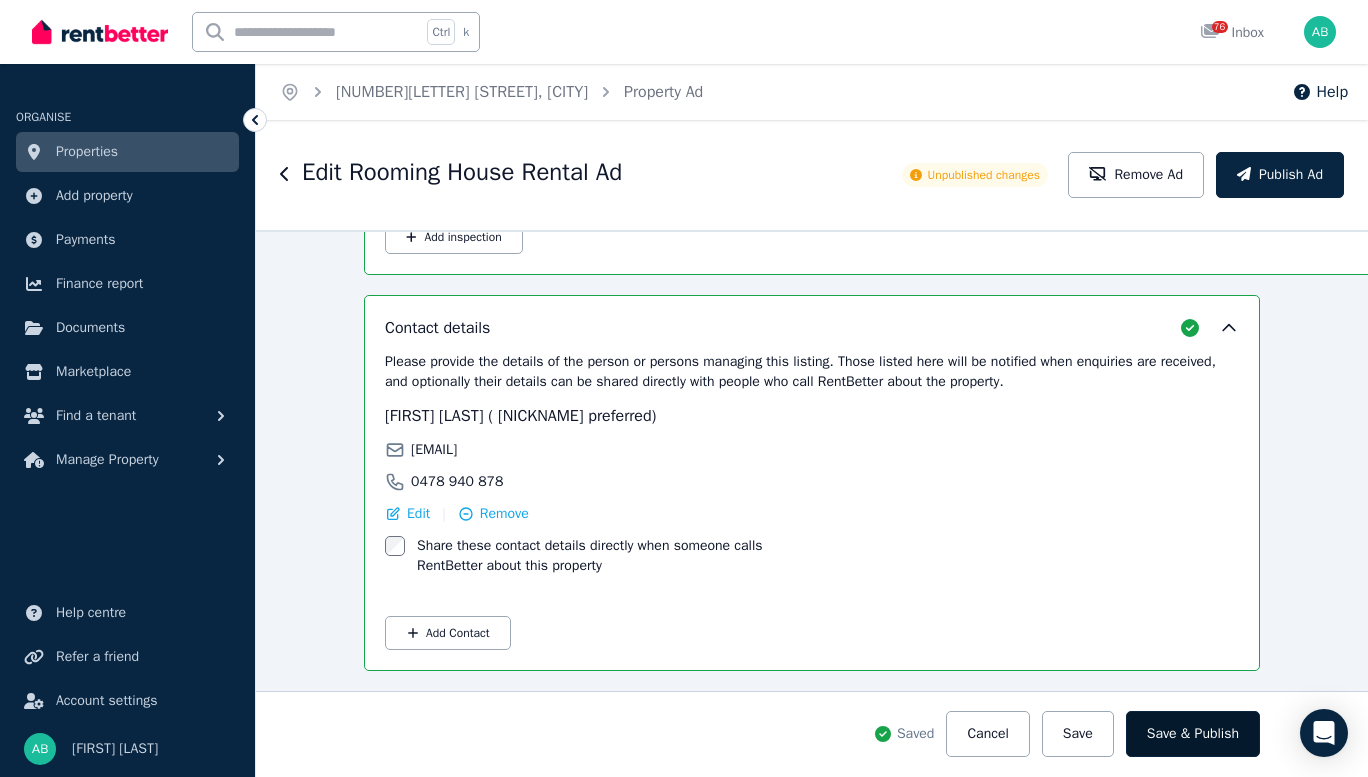 click on "Save & Publish" at bounding box center (1193, 734) 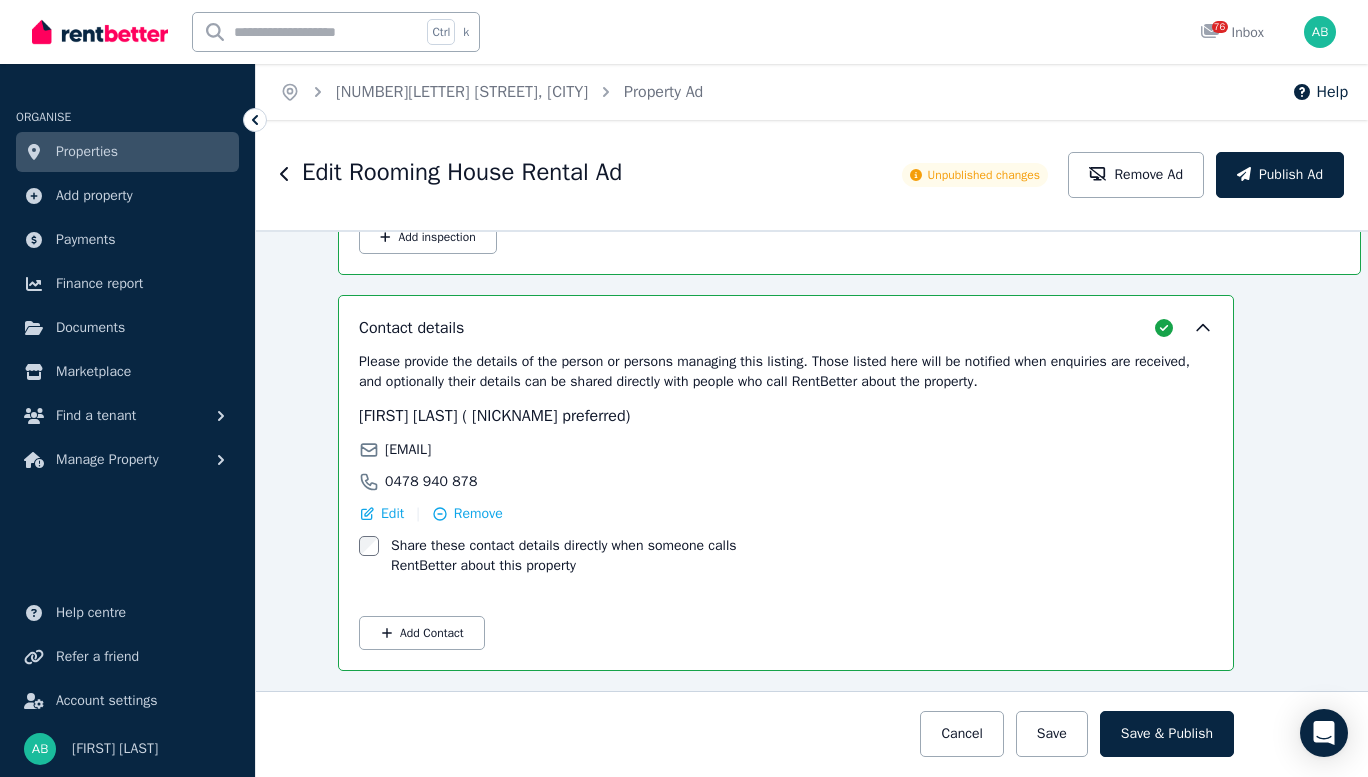 scroll, scrollTop: 4144, scrollLeft: 26, axis: both 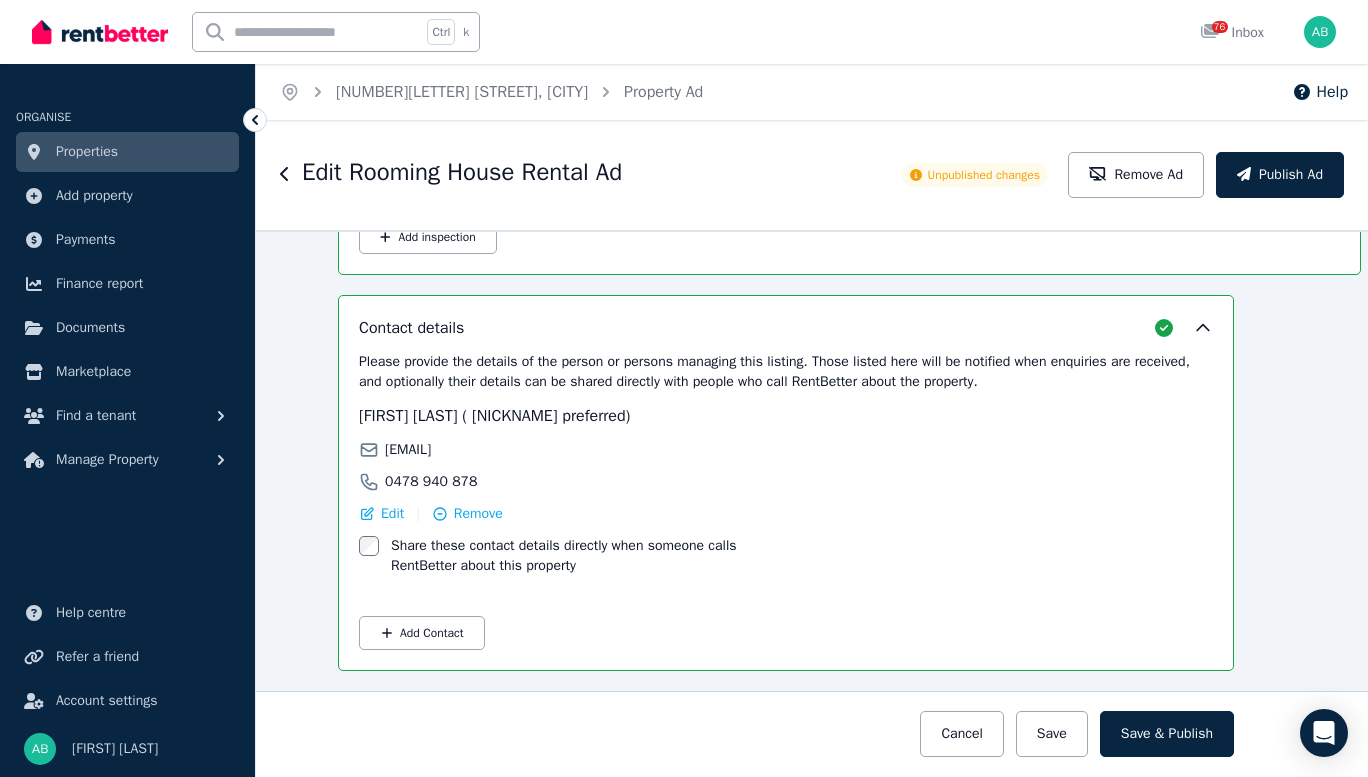 drag, startPoint x: 1229, startPoint y: 742, endPoint x: 1096, endPoint y: 682, distance: 145.9075 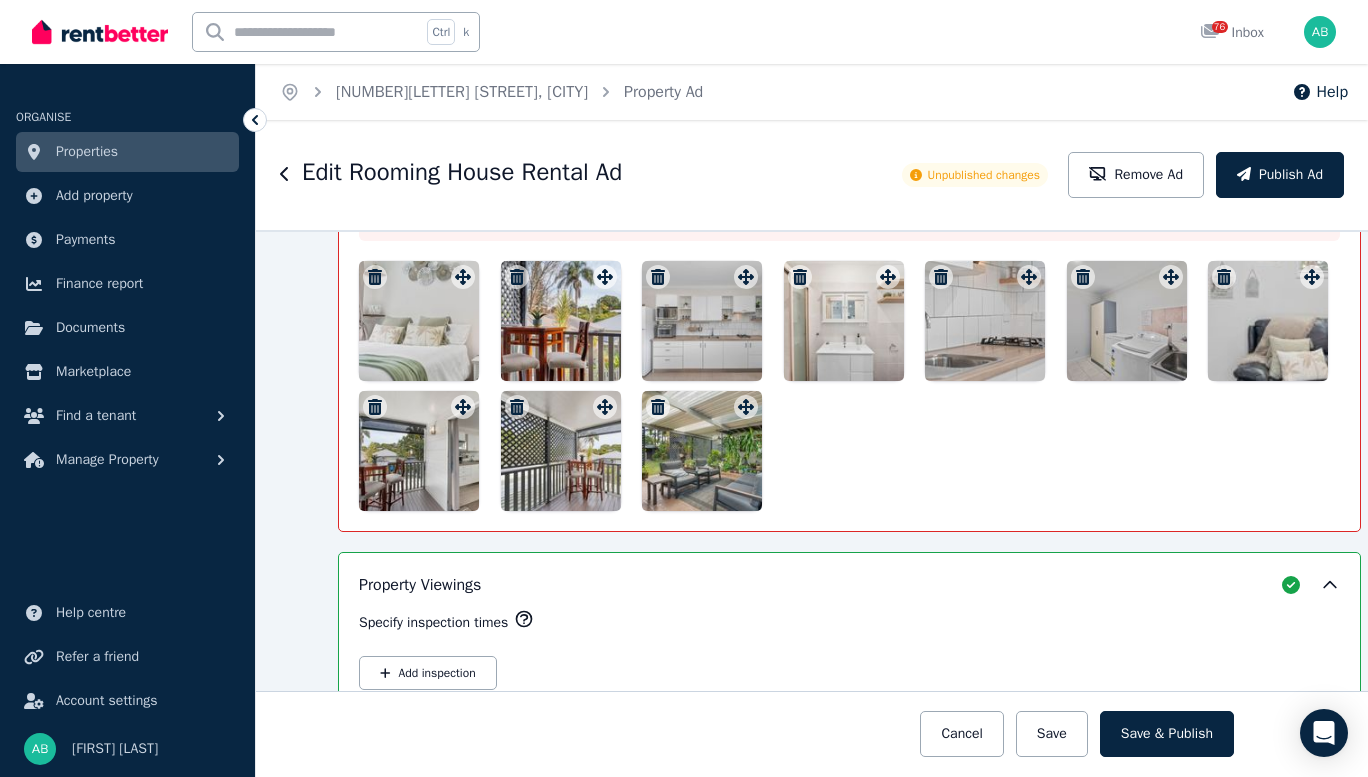 scroll, scrollTop: 3000, scrollLeft: 26, axis: both 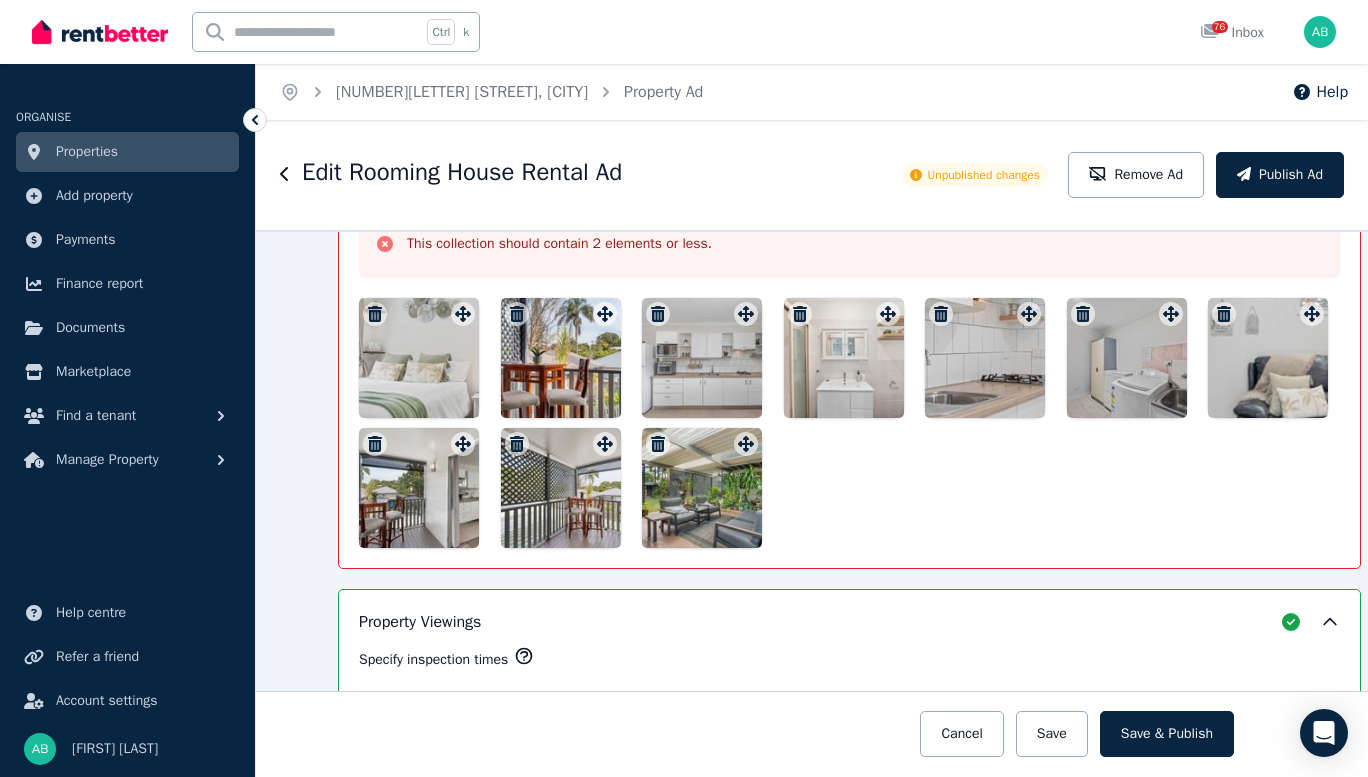 click on "Upload a file" at bounding box center (796, -171) 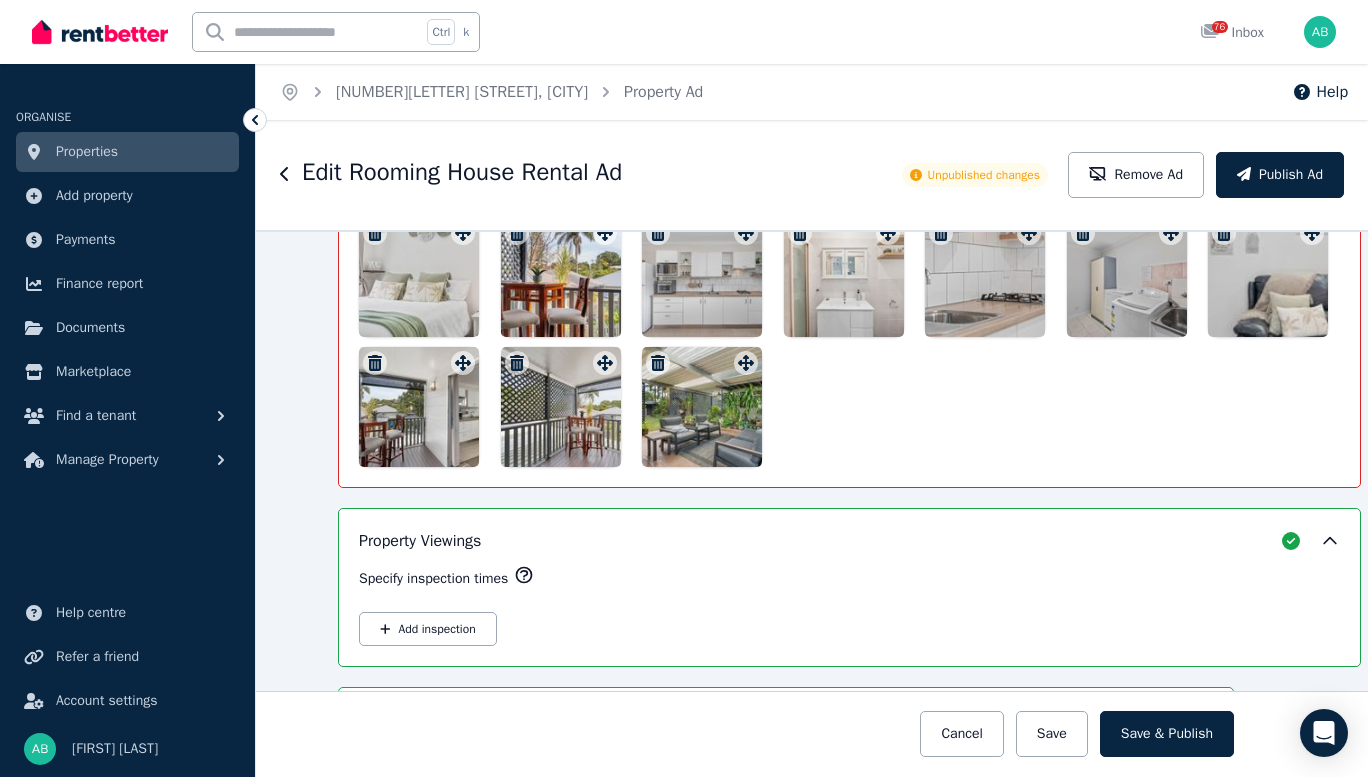 scroll, scrollTop: 3180, scrollLeft: 26, axis: both 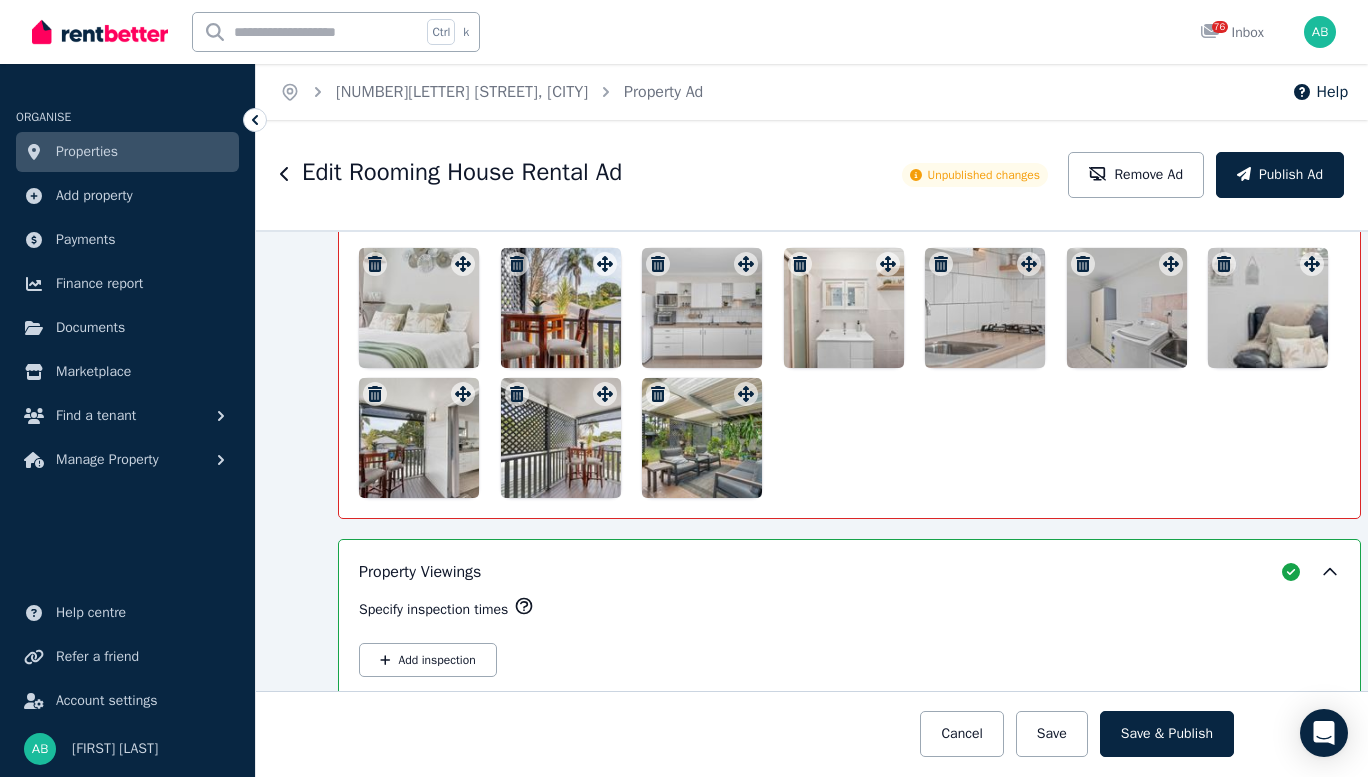 click 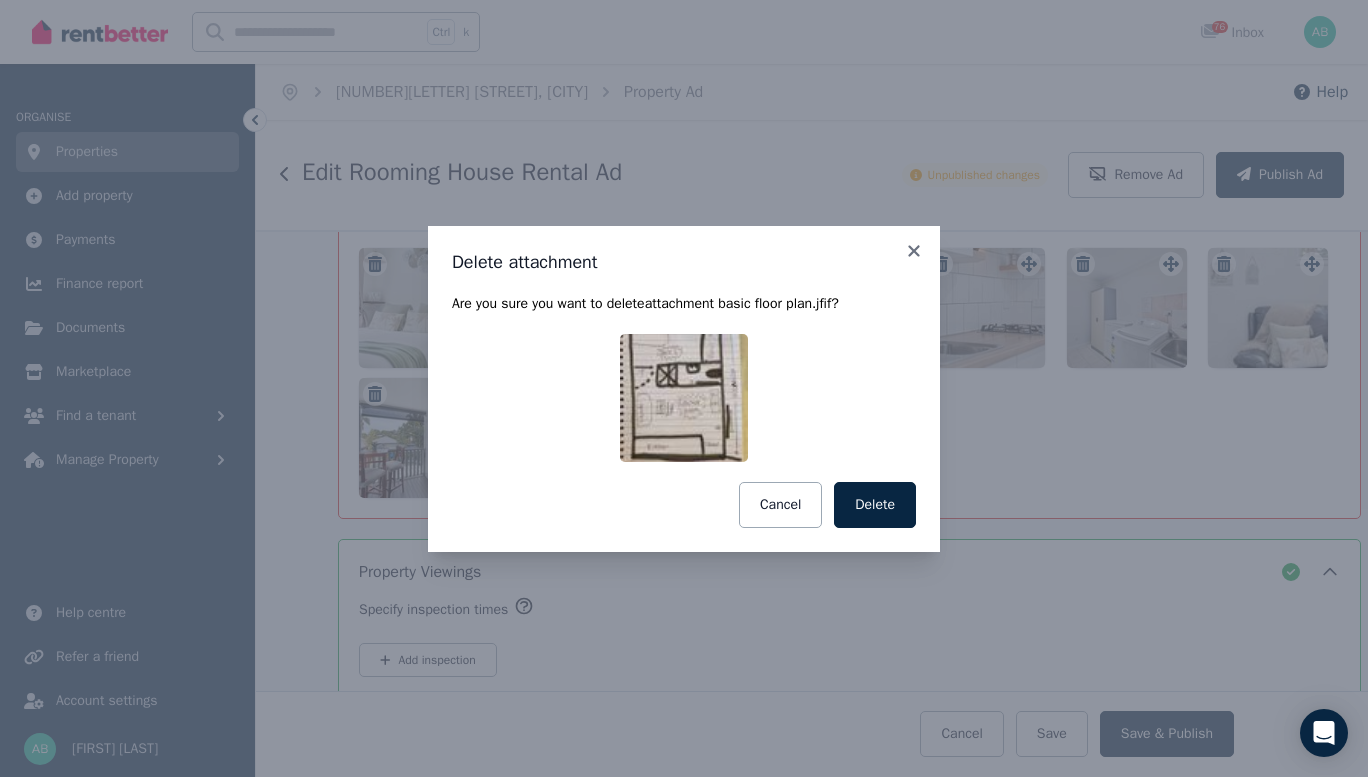 click on "Delete" at bounding box center [875, 505] 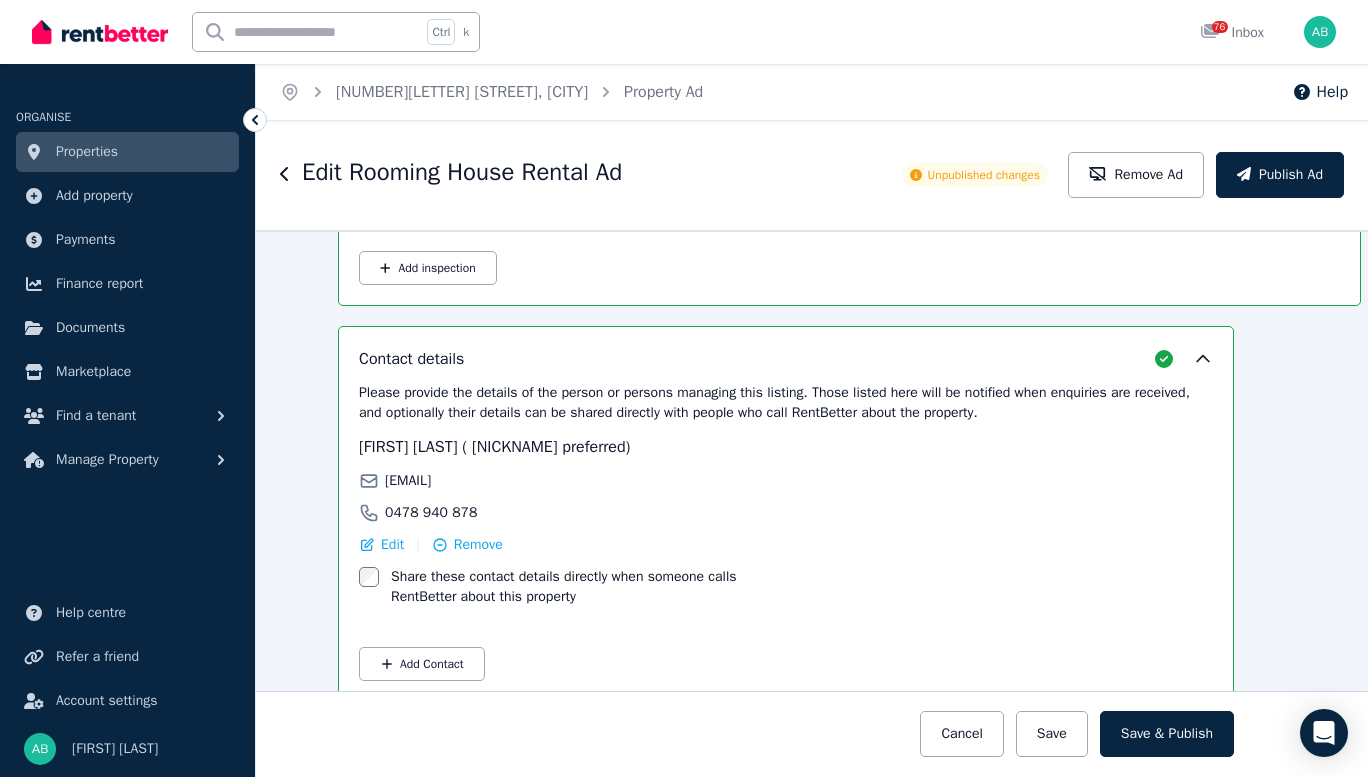 scroll, scrollTop: 3680, scrollLeft: 26, axis: both 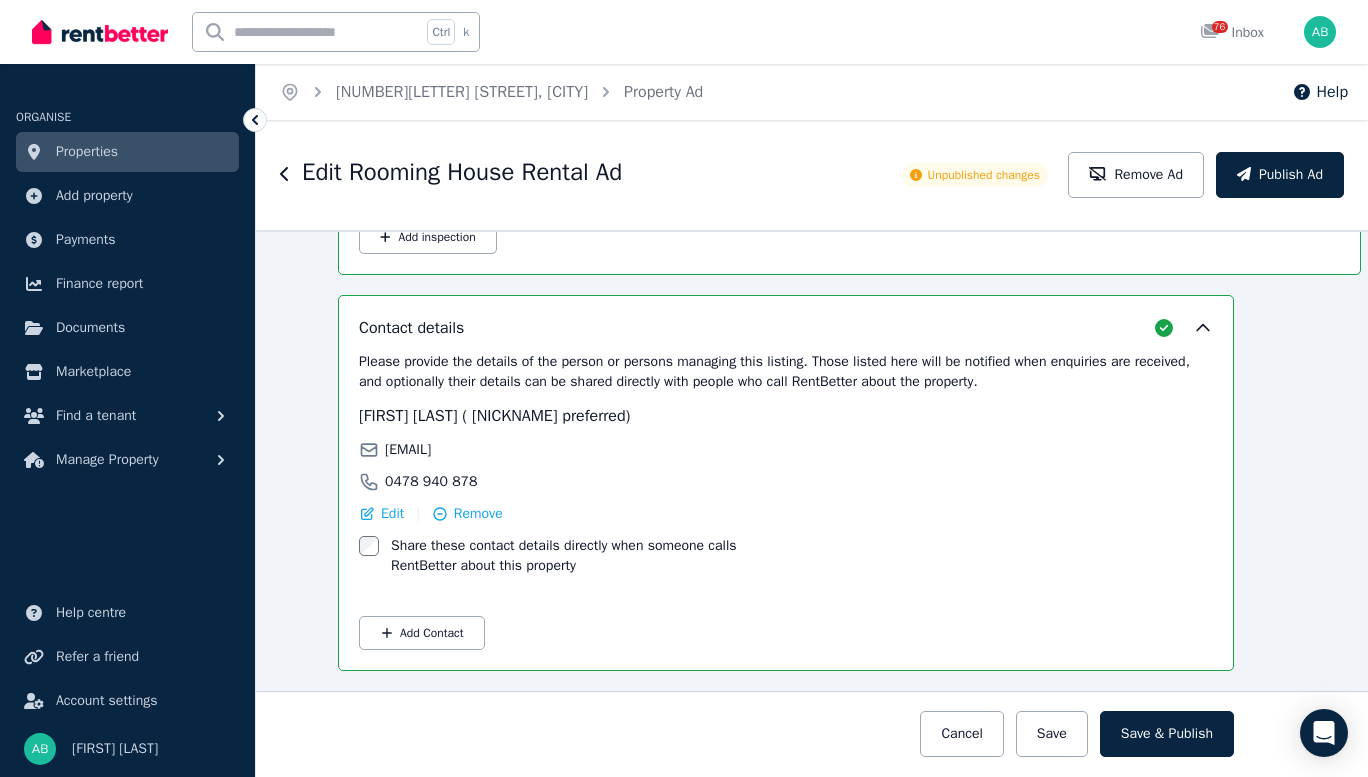 click 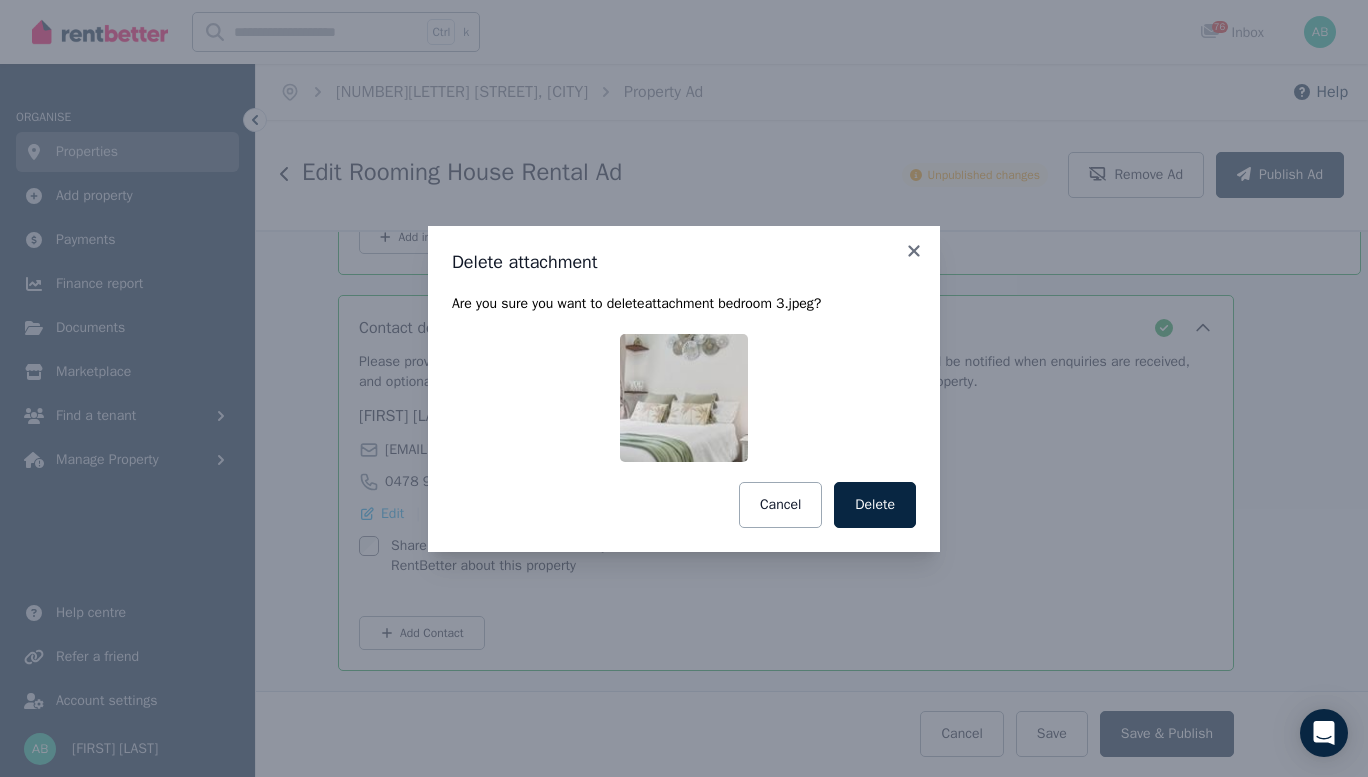 drag, startPoint x: 934, startPoint y: 536, endPoint x: 867, endPoint y: 536, distance: 67 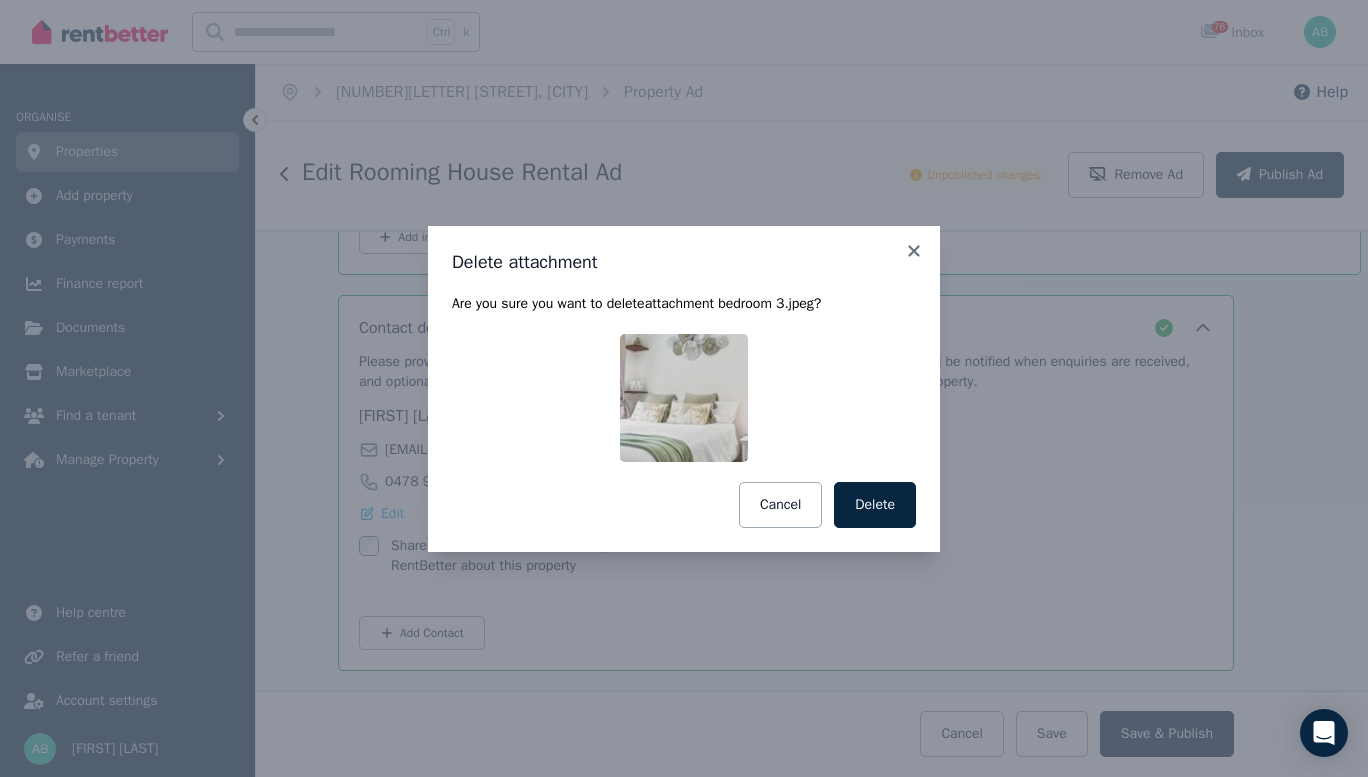 click on "Delete" at bounding box center [875, 505] 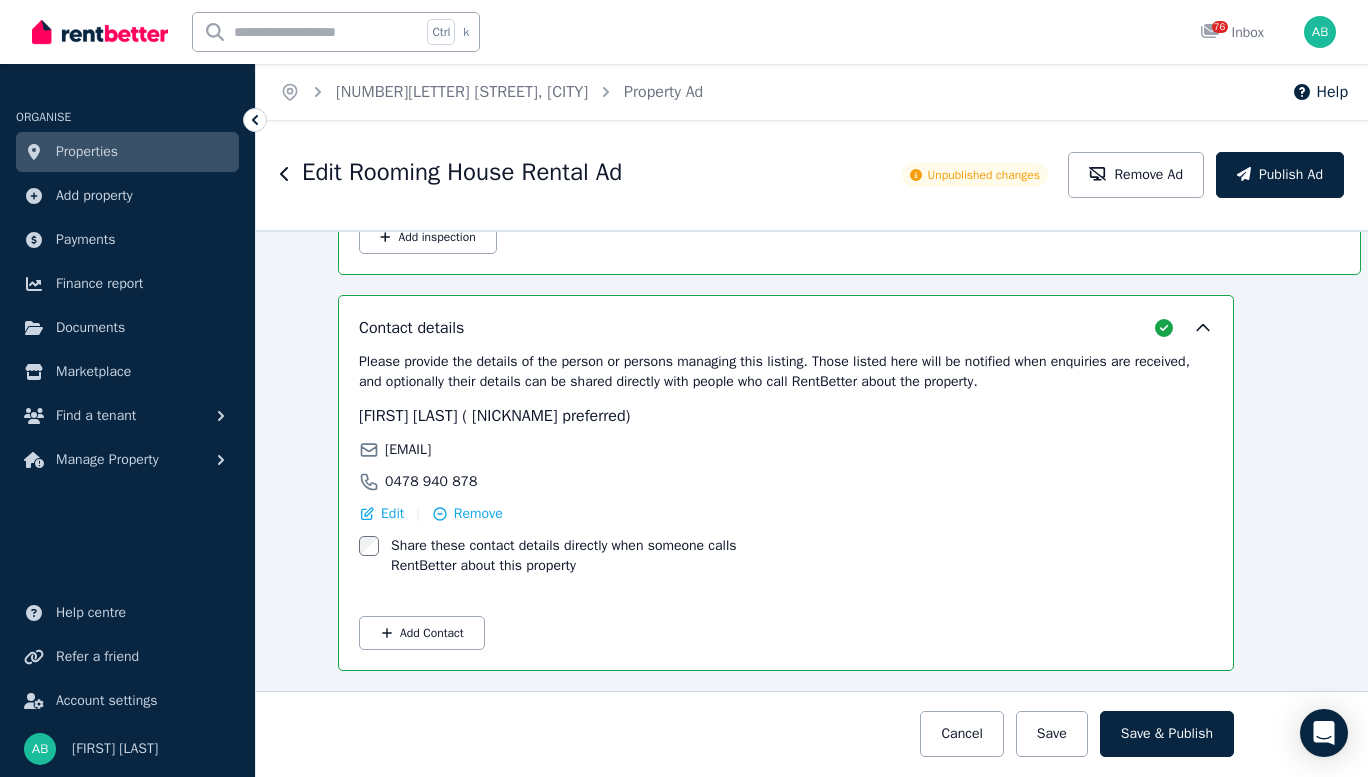click 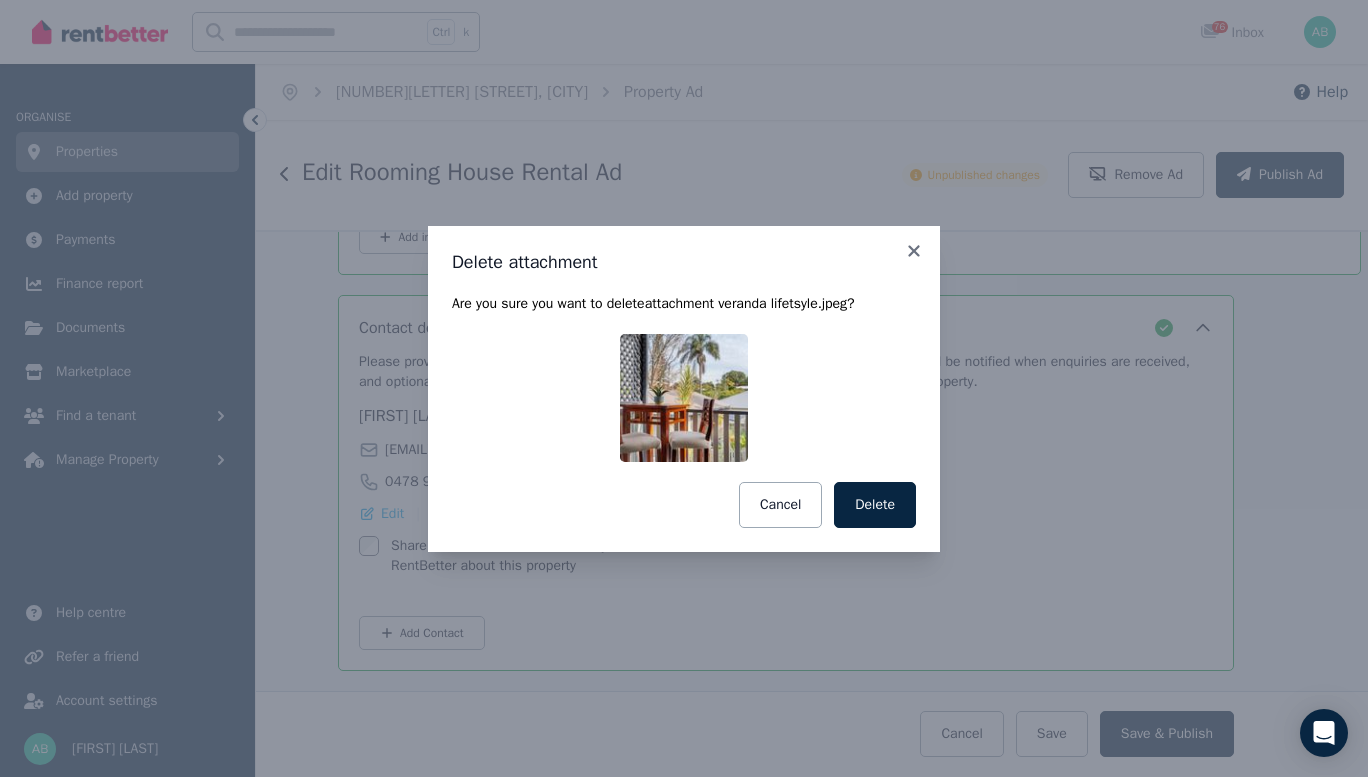 drag, startPoint x: 922, startPoint y: 550, endPoint x: 874, endPoint y: 543, distance: 48.507732 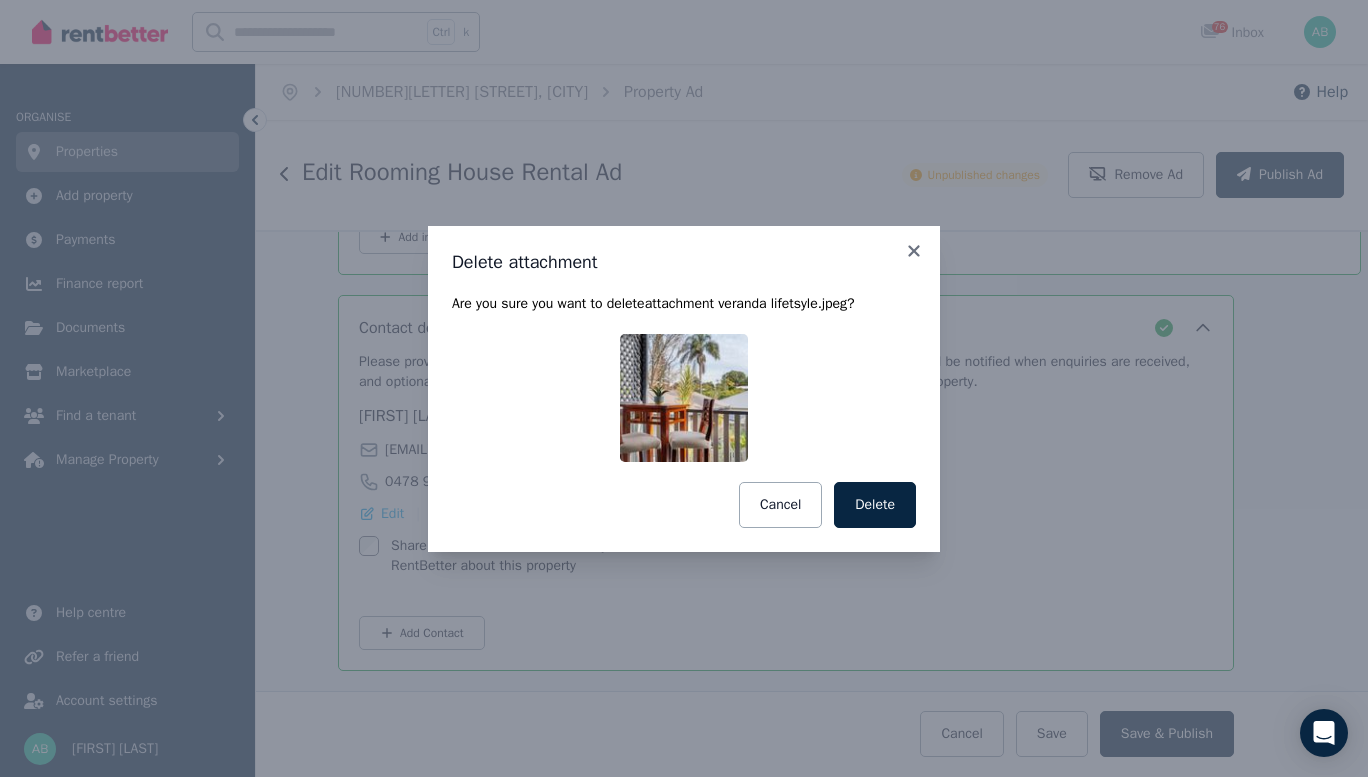 click on "Delete" at bounding box center [875, 505] 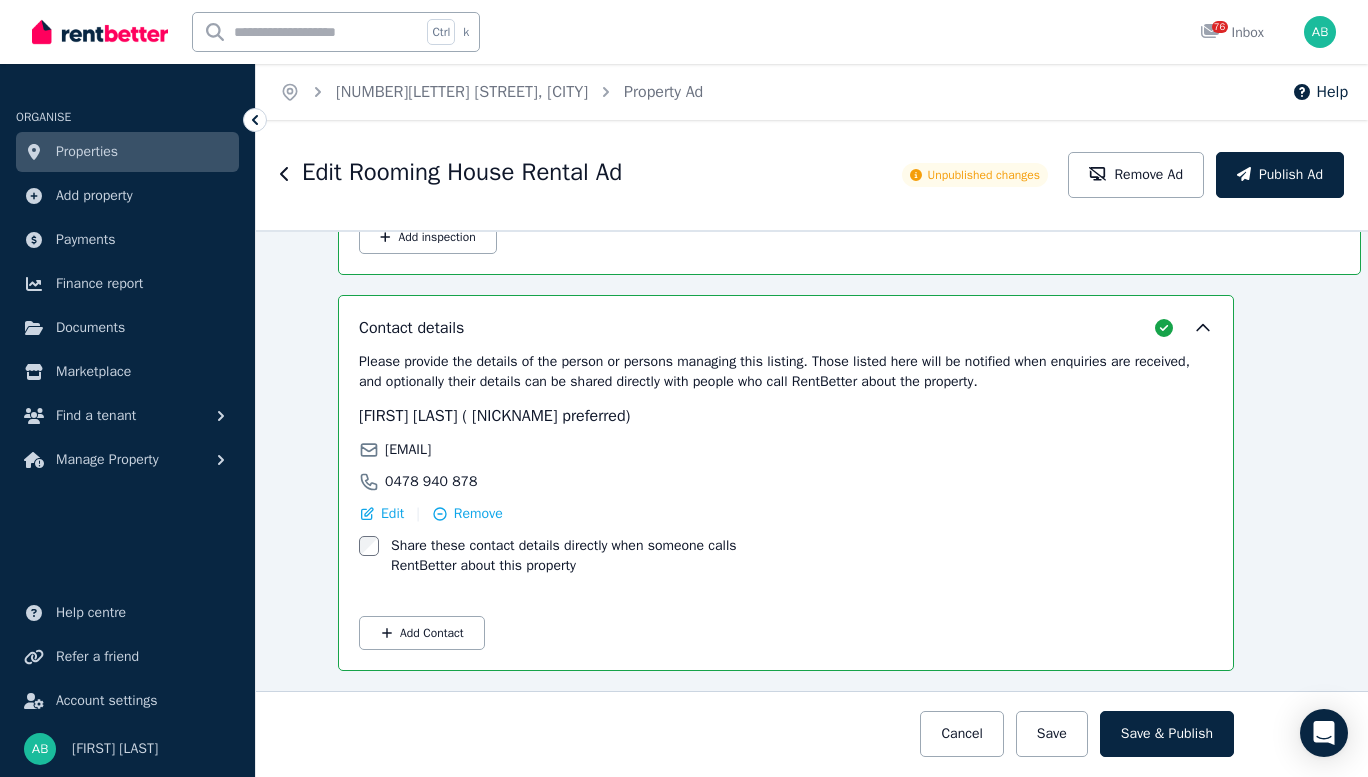 click 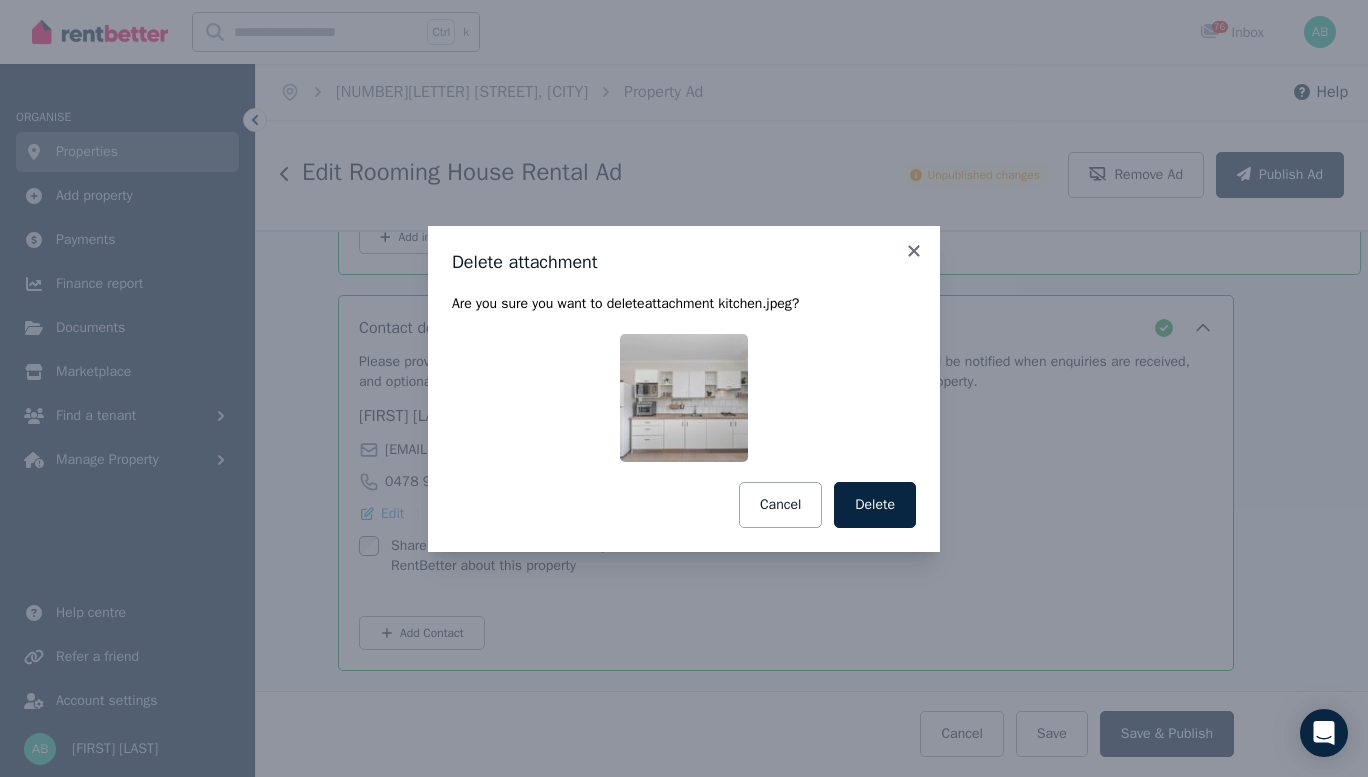 drag, startPoint x: 891, startPoint y: 538, endPoint x: 837, endPoint y: 538, distance: 54 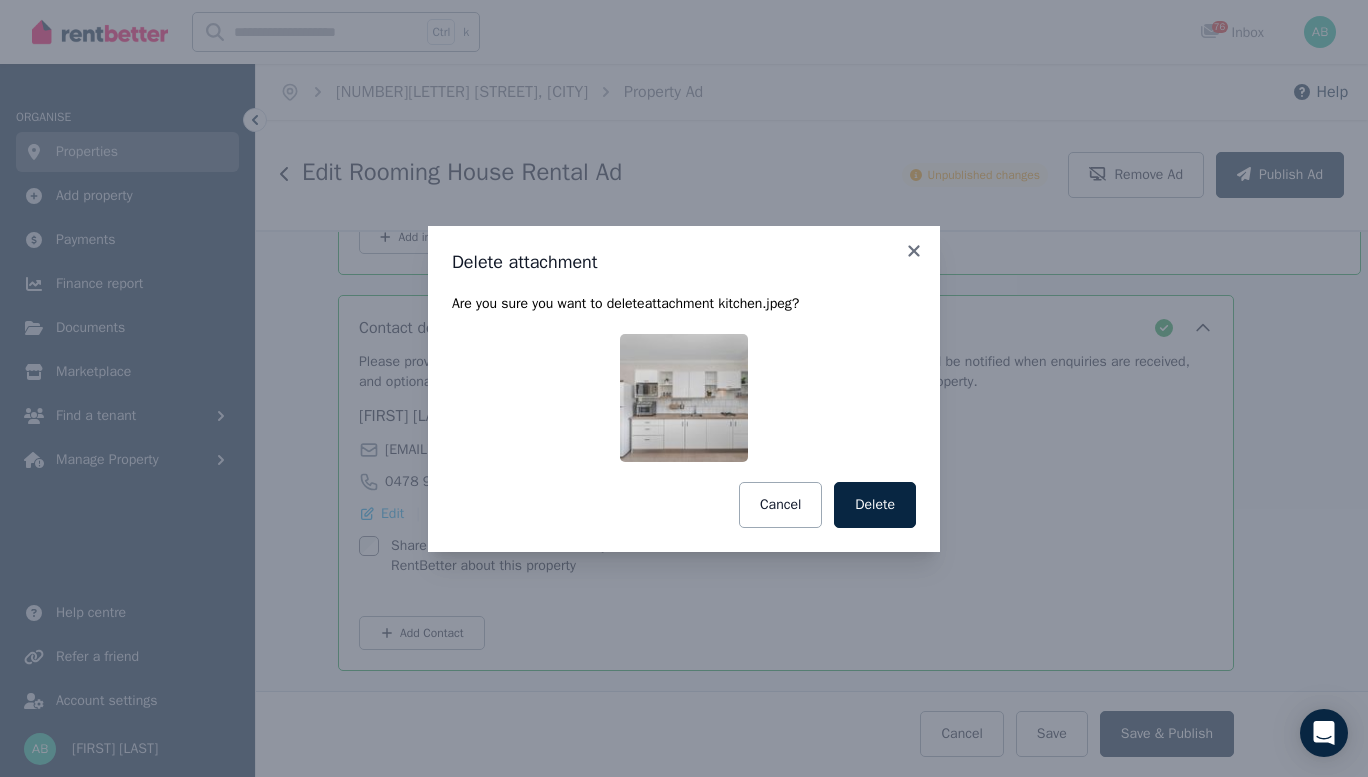 click on "Delete" at bounding box center [875, 505] 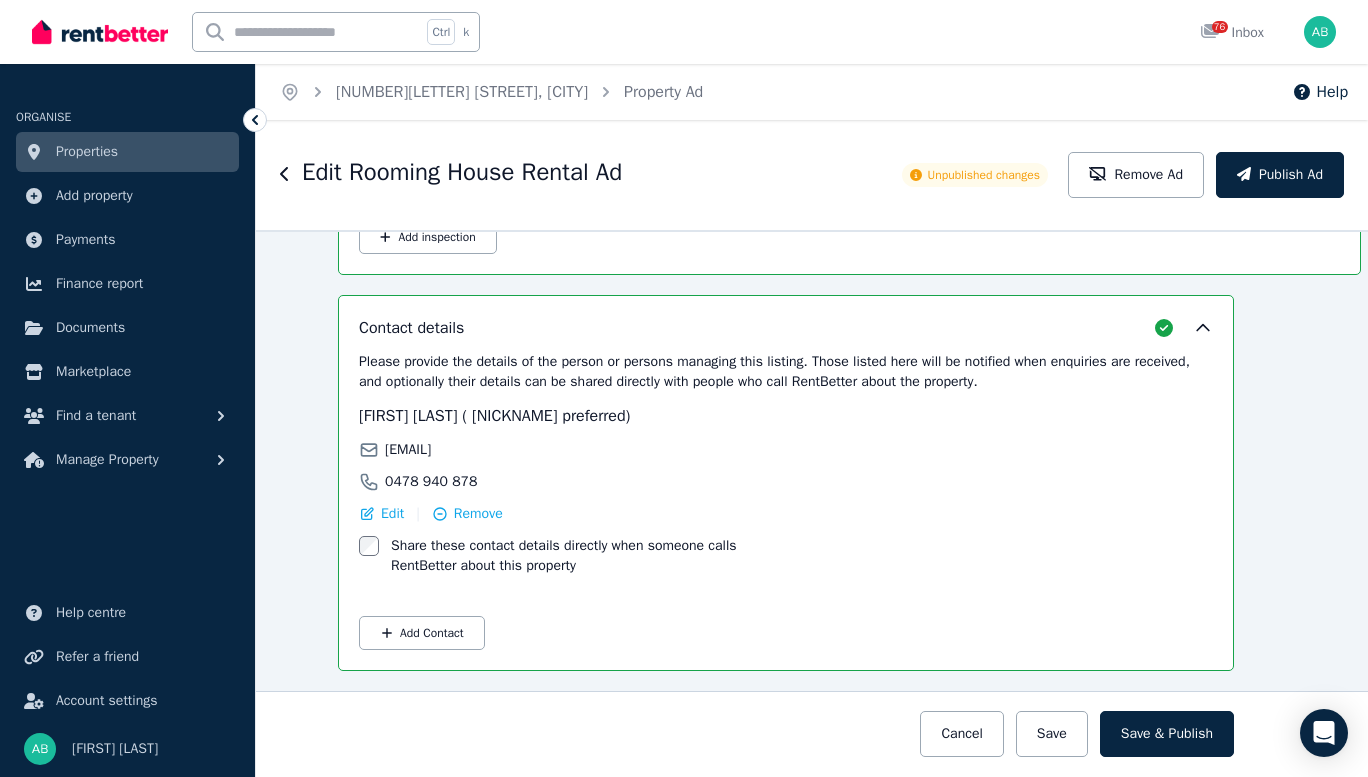 click 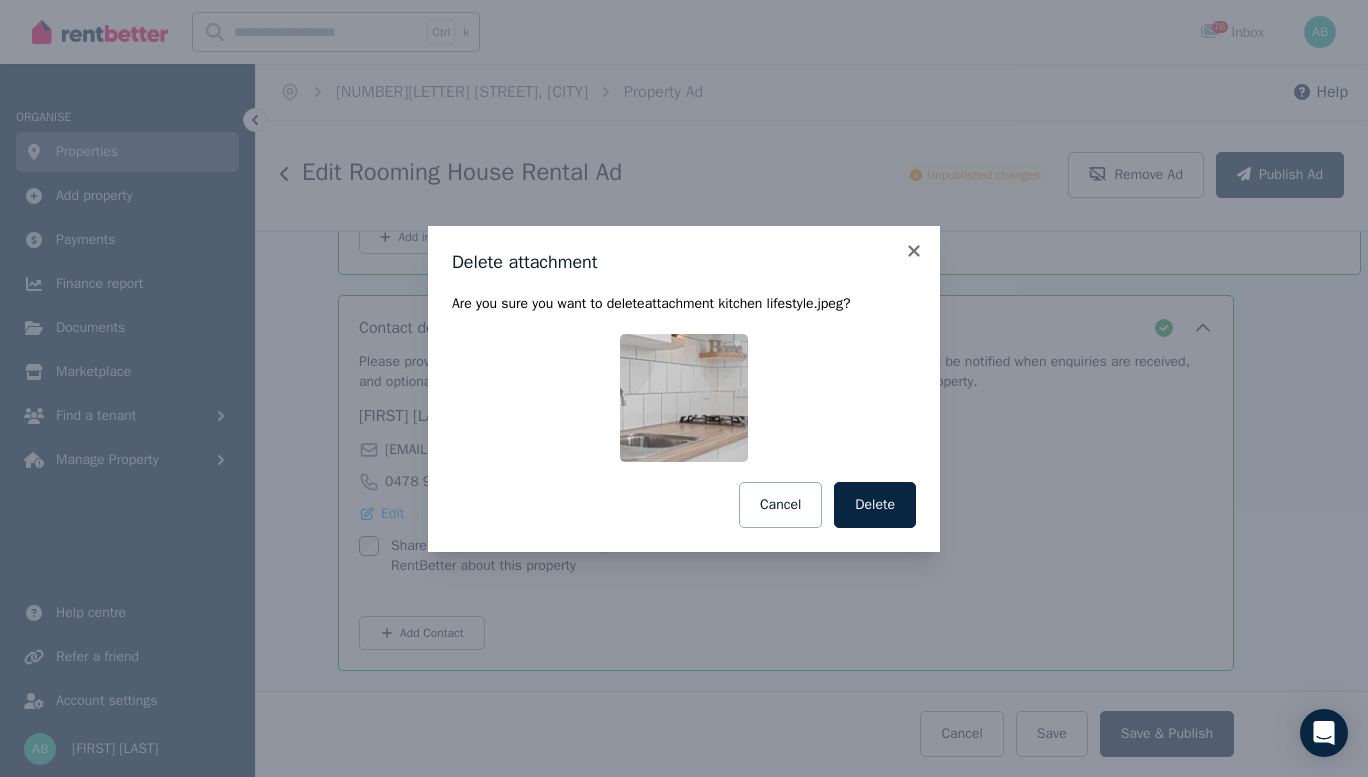 drag, startPoint x: 933, startPoint y: 533, endPoint x: 871, endPoint y: 531, distance: 62.03225 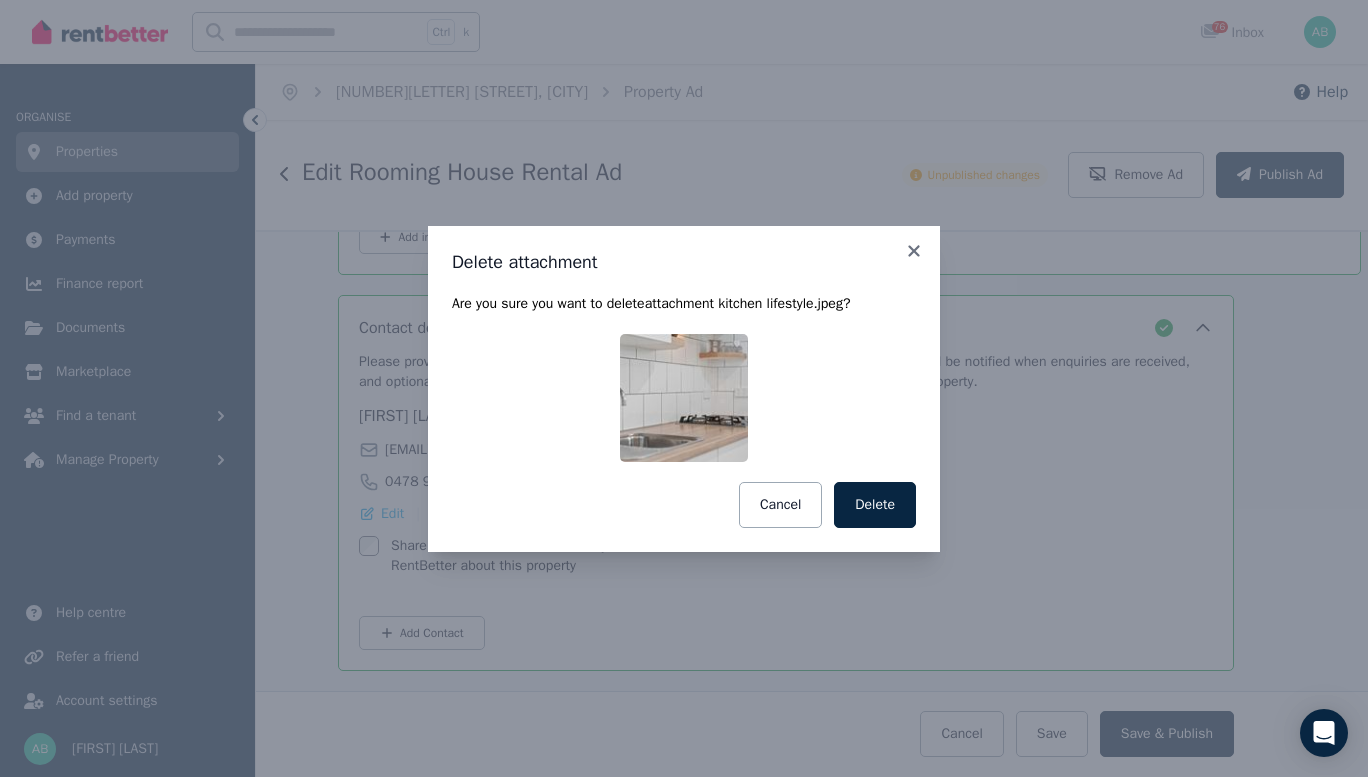 click on "Delete" at bounding box center [875, 505] 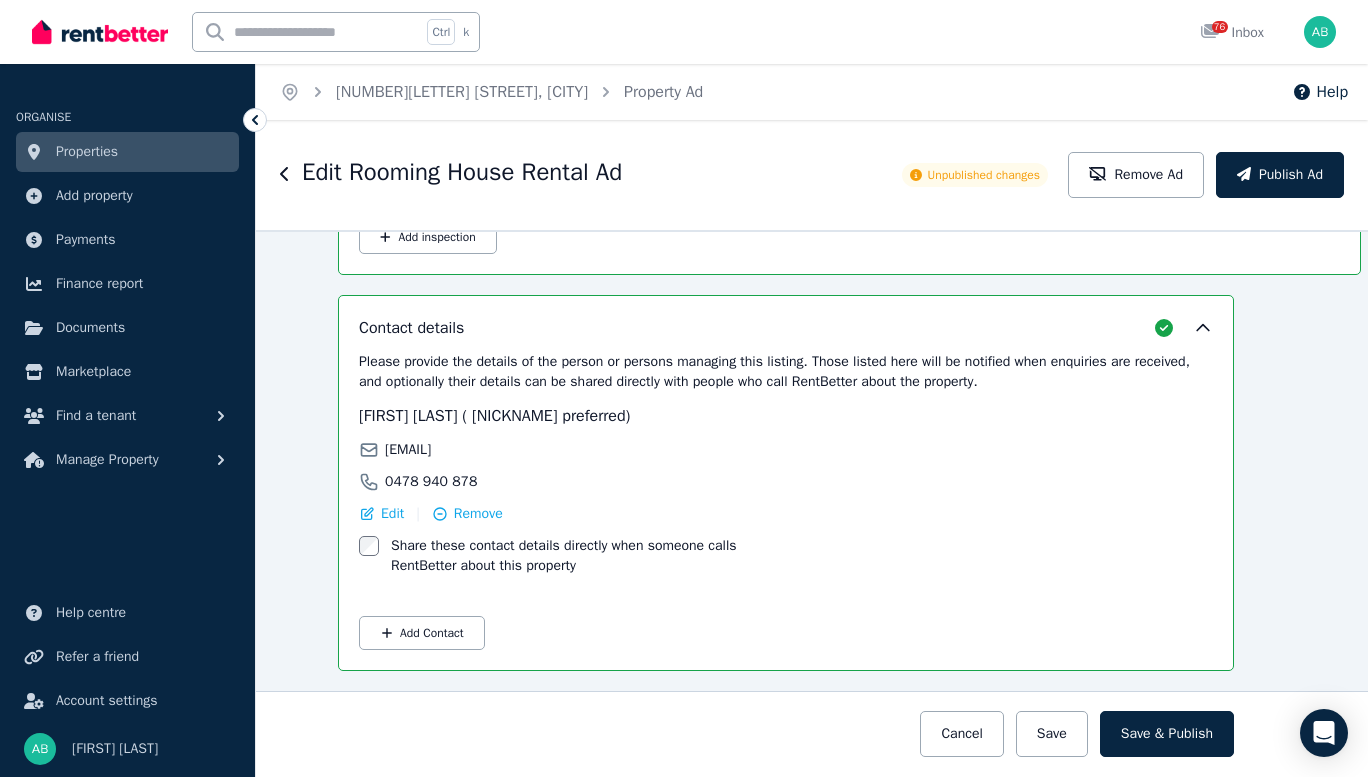 click 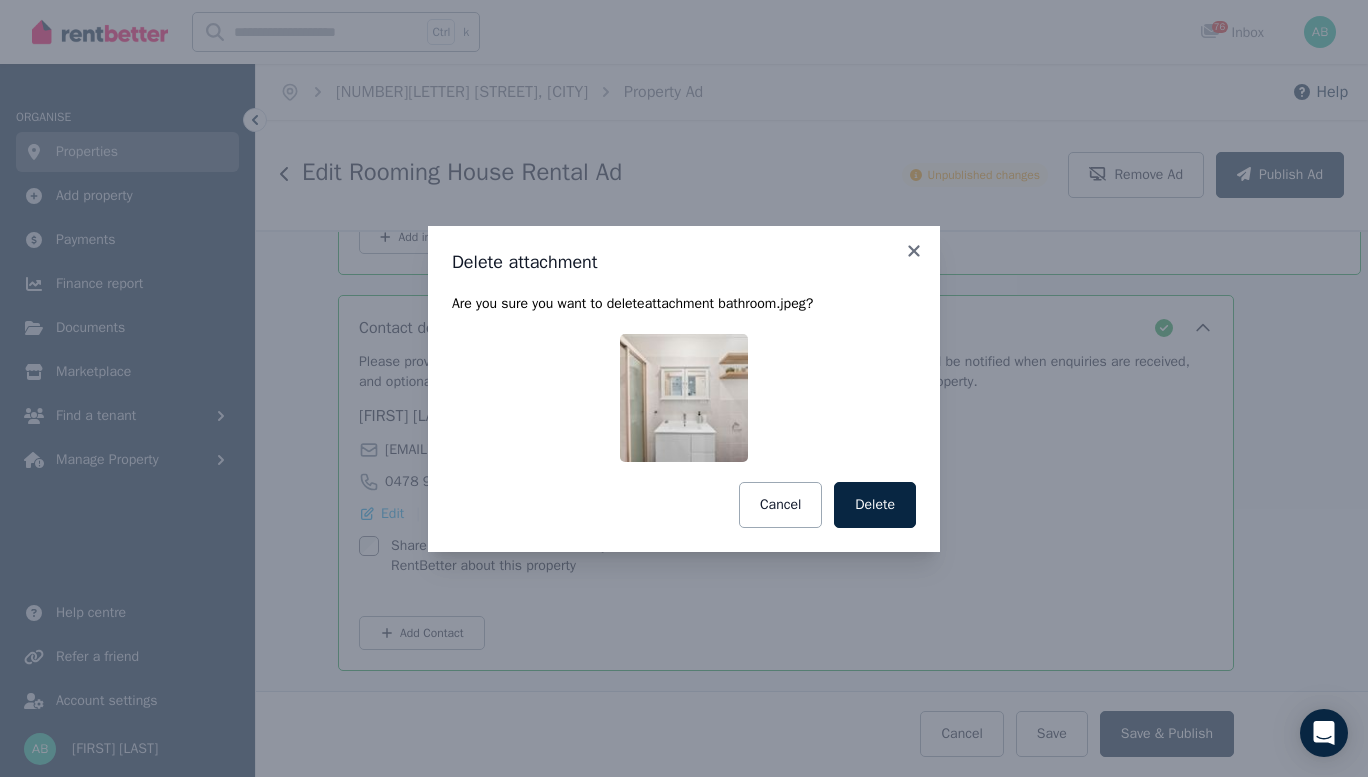 drag, startPoint x: 907, startPoint y: 541, endPoint x: 782, endPoint y: 541, distance: 125 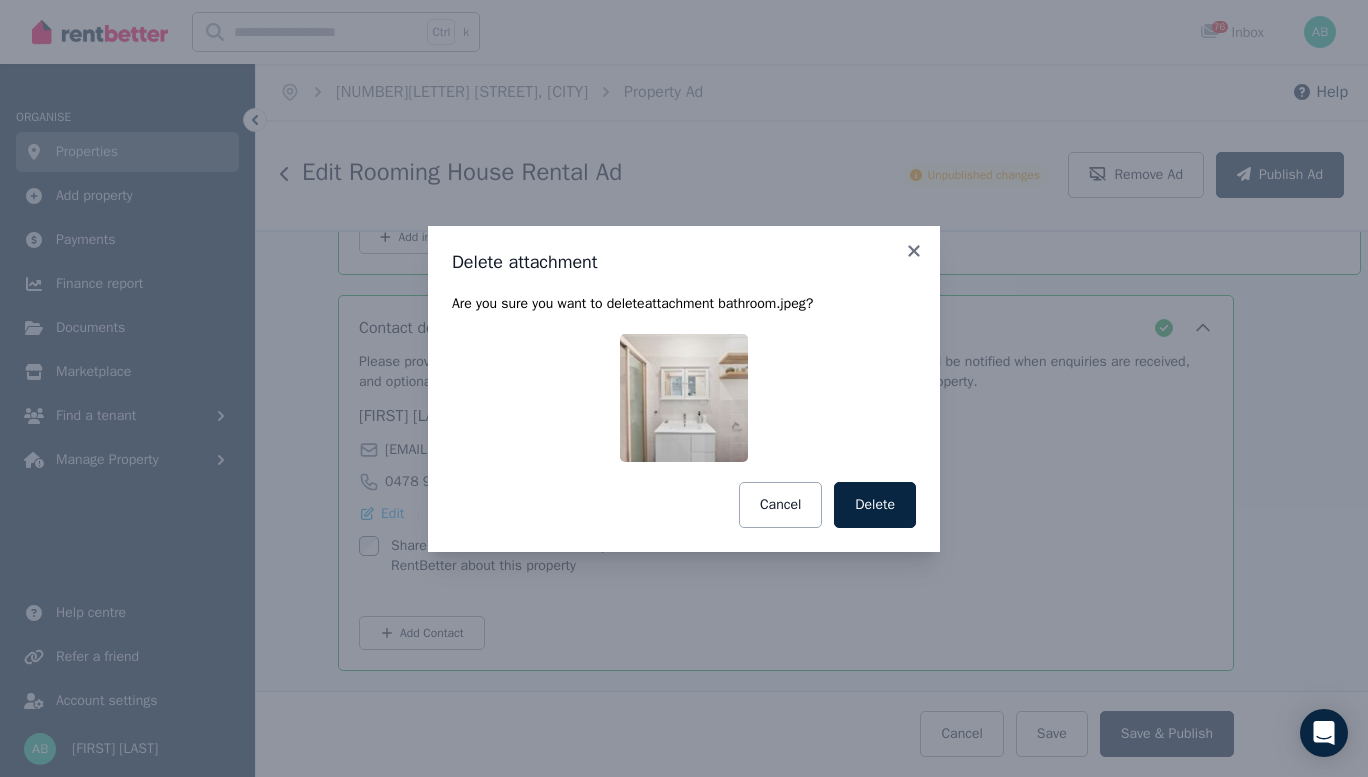 click on "Delete" at bounding box center [875, 505] 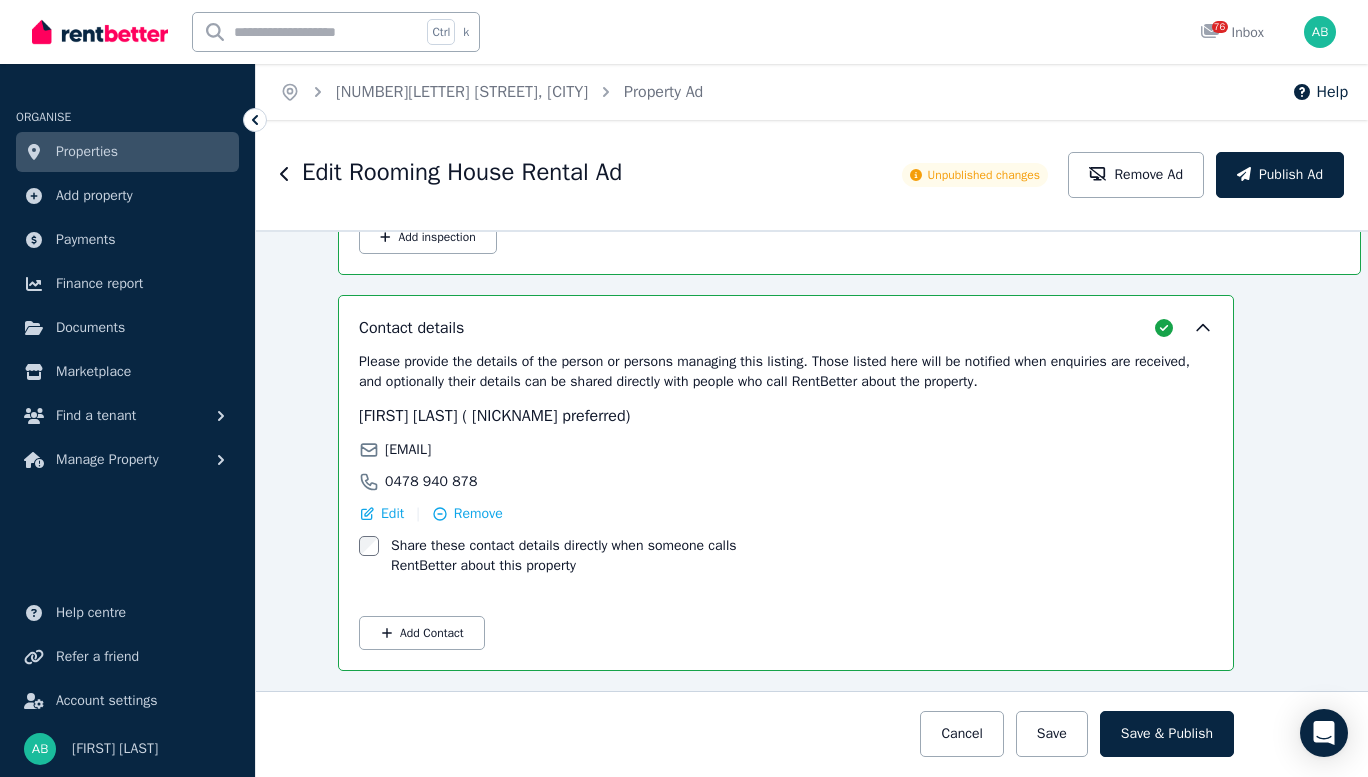 click 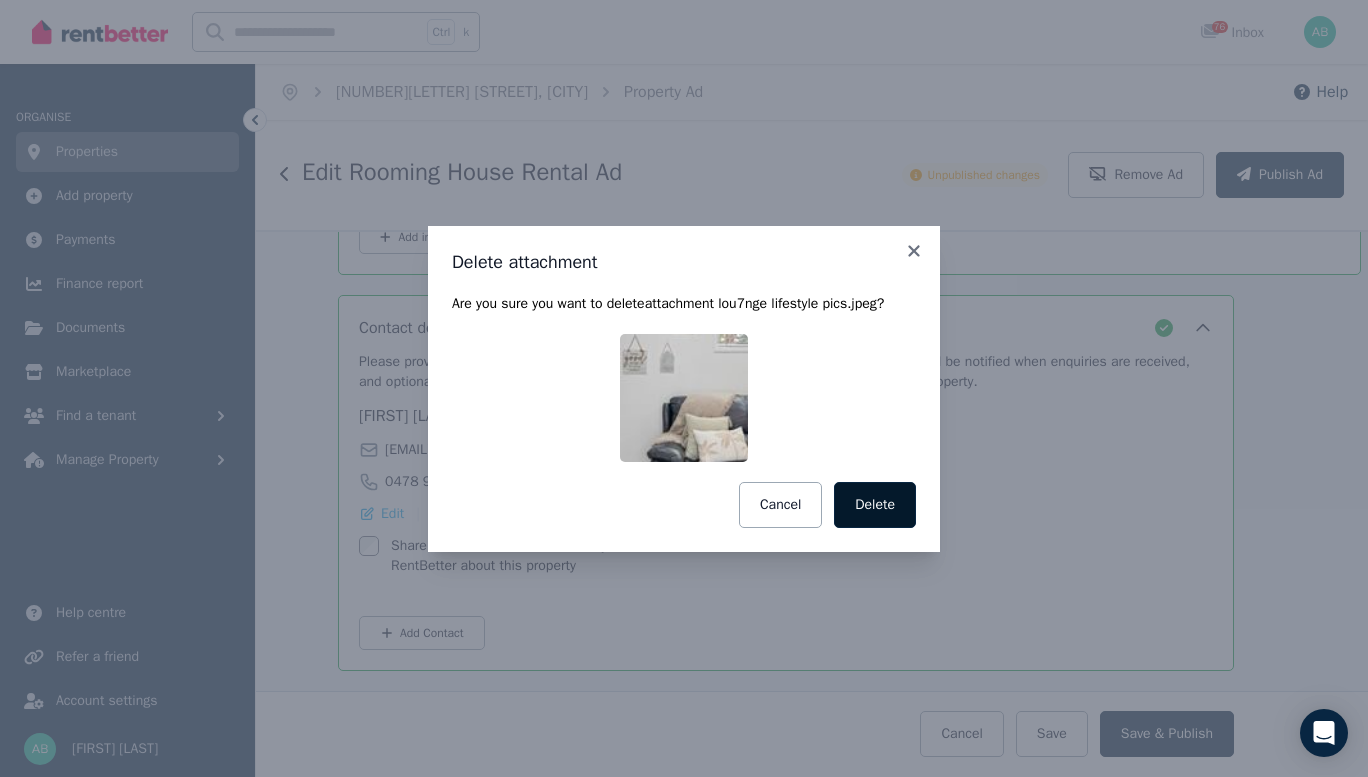 drag, startPoint x: 890, startPoint y: 556, endPoint x: 873, endPoint y: 556, distance: 17 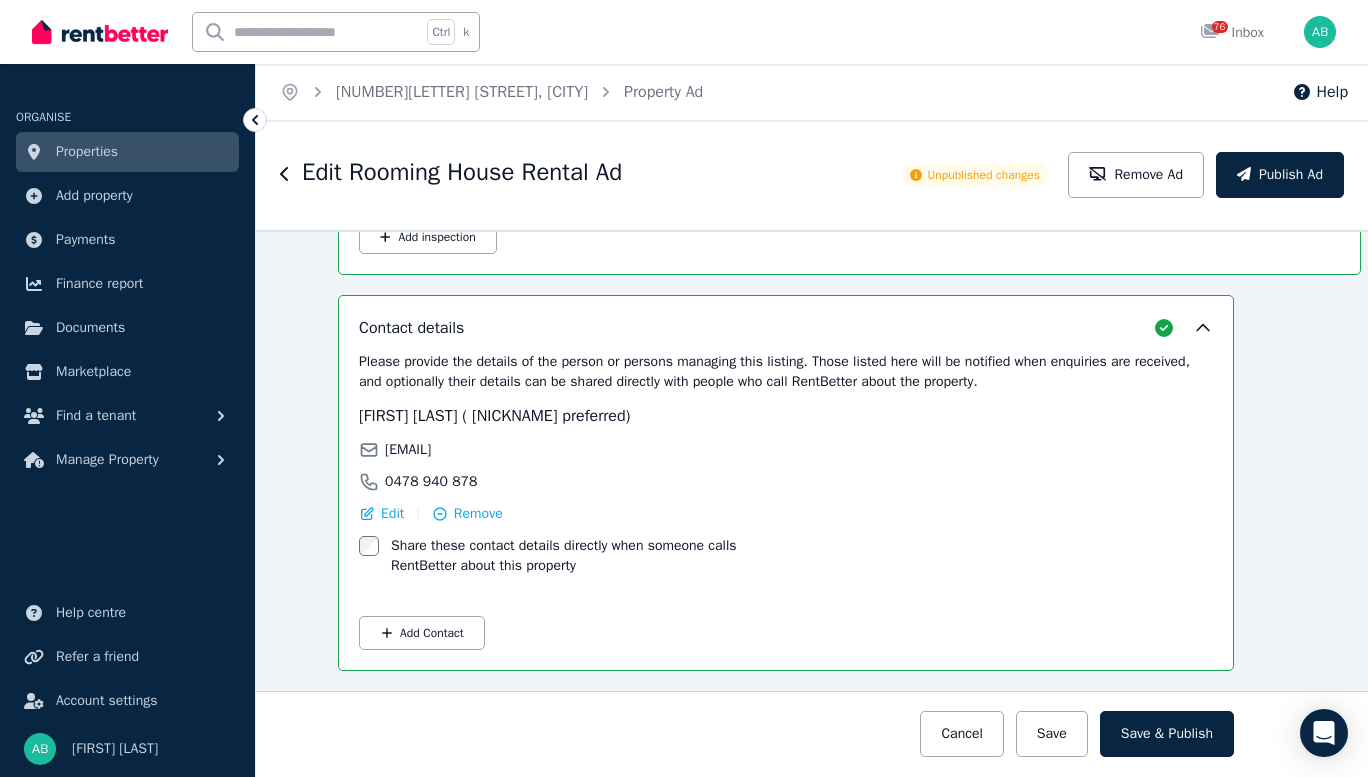 click 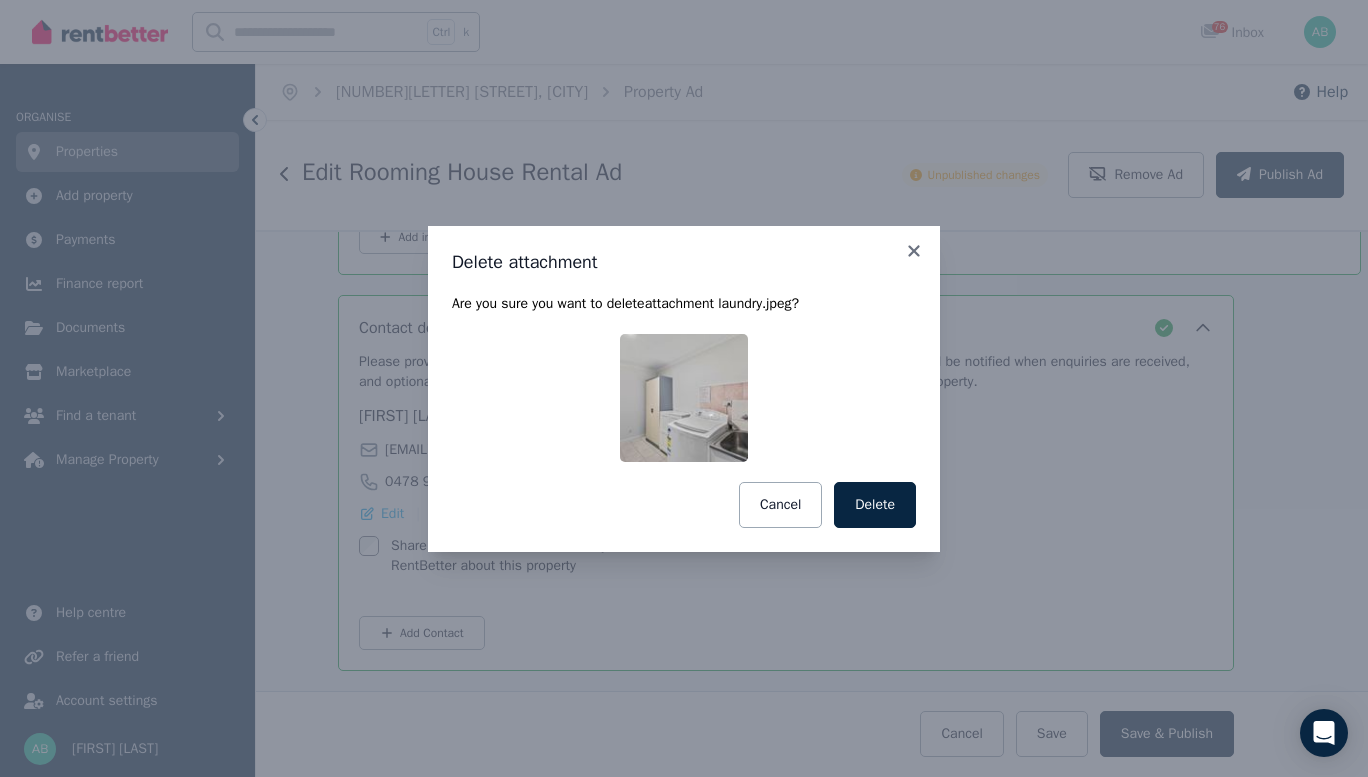 drag, startPoint x: 902, startPoint y: 538, endPoint x: 767, endPoint y: 554, distance: 135.94484 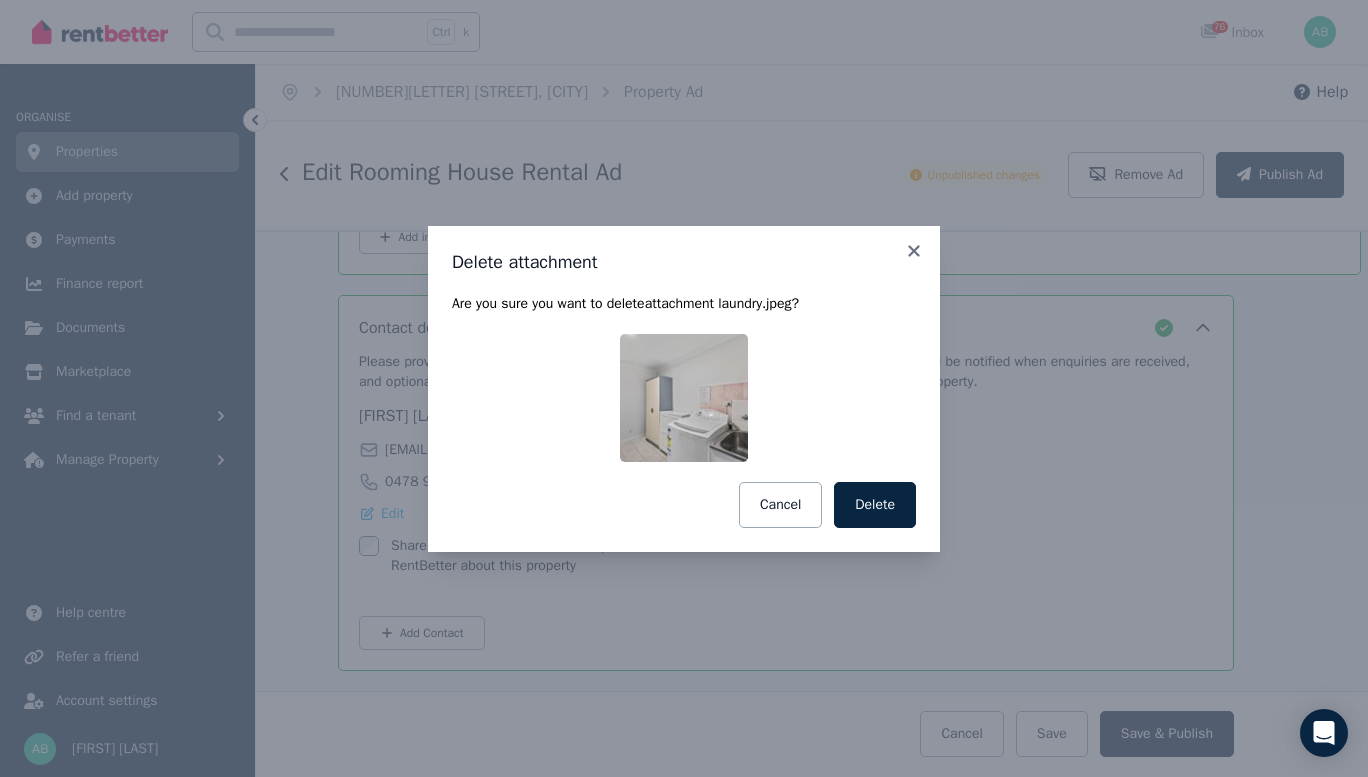 click on "Delete" at bounding box center (875, 505) 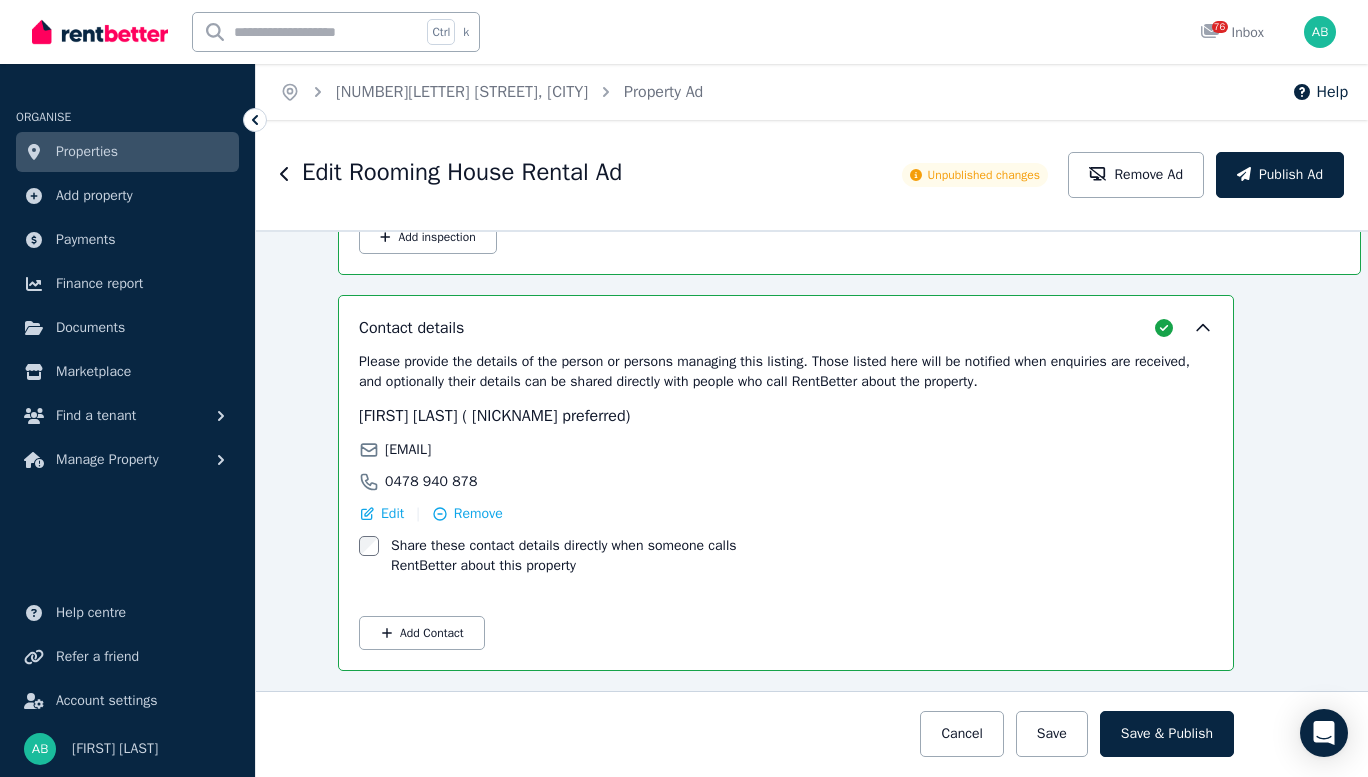 click 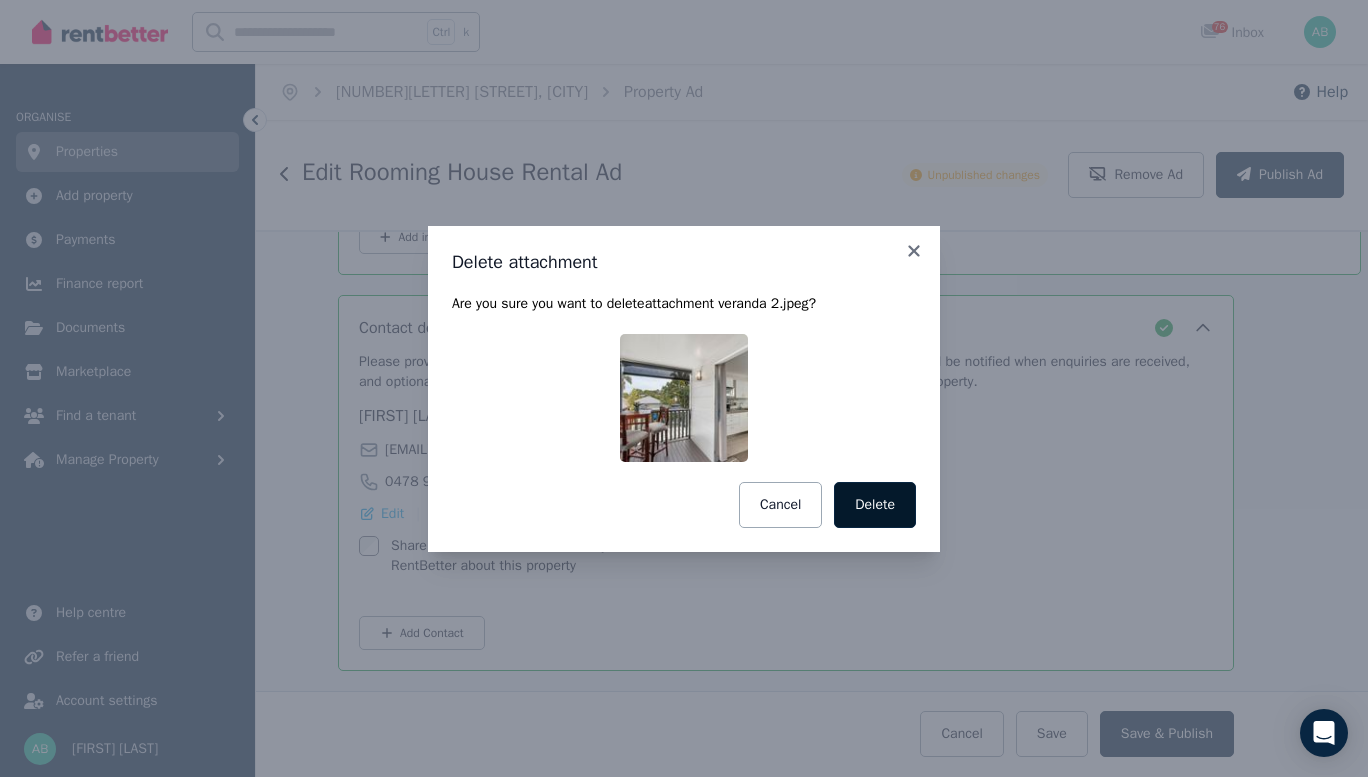 click on "Delete" at bounding box center [875, 505] 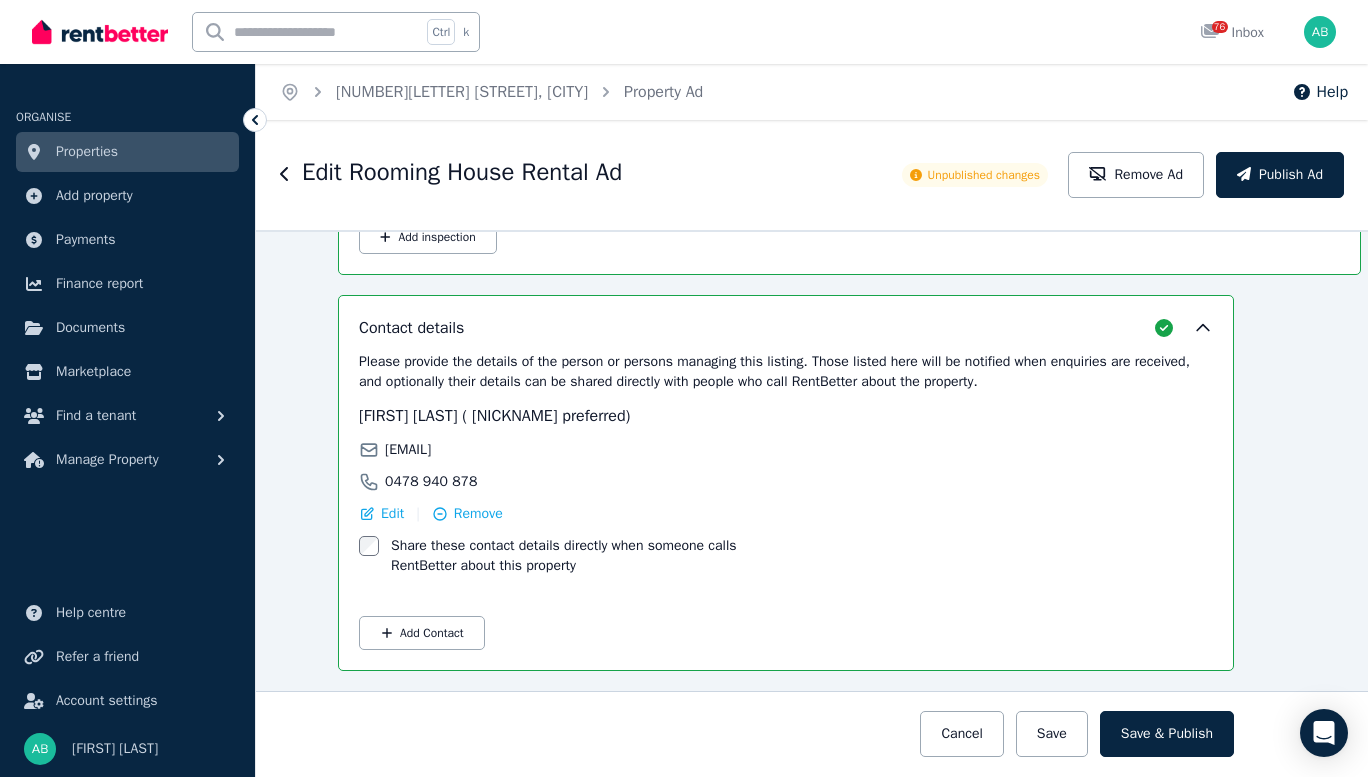 click 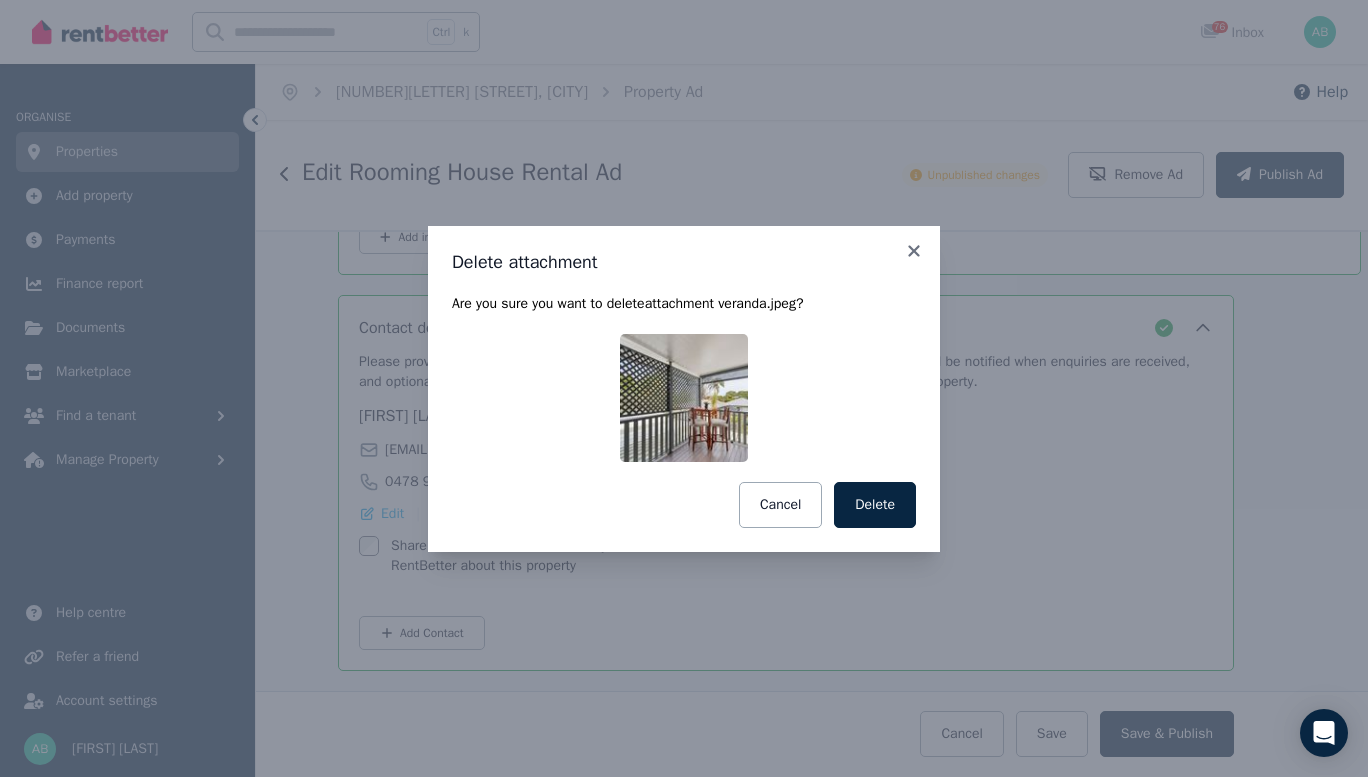 drag, startPoint x: 902, startPoint y: 536, endPoint x: 505, endPoint y: 587, distance: 400.26242 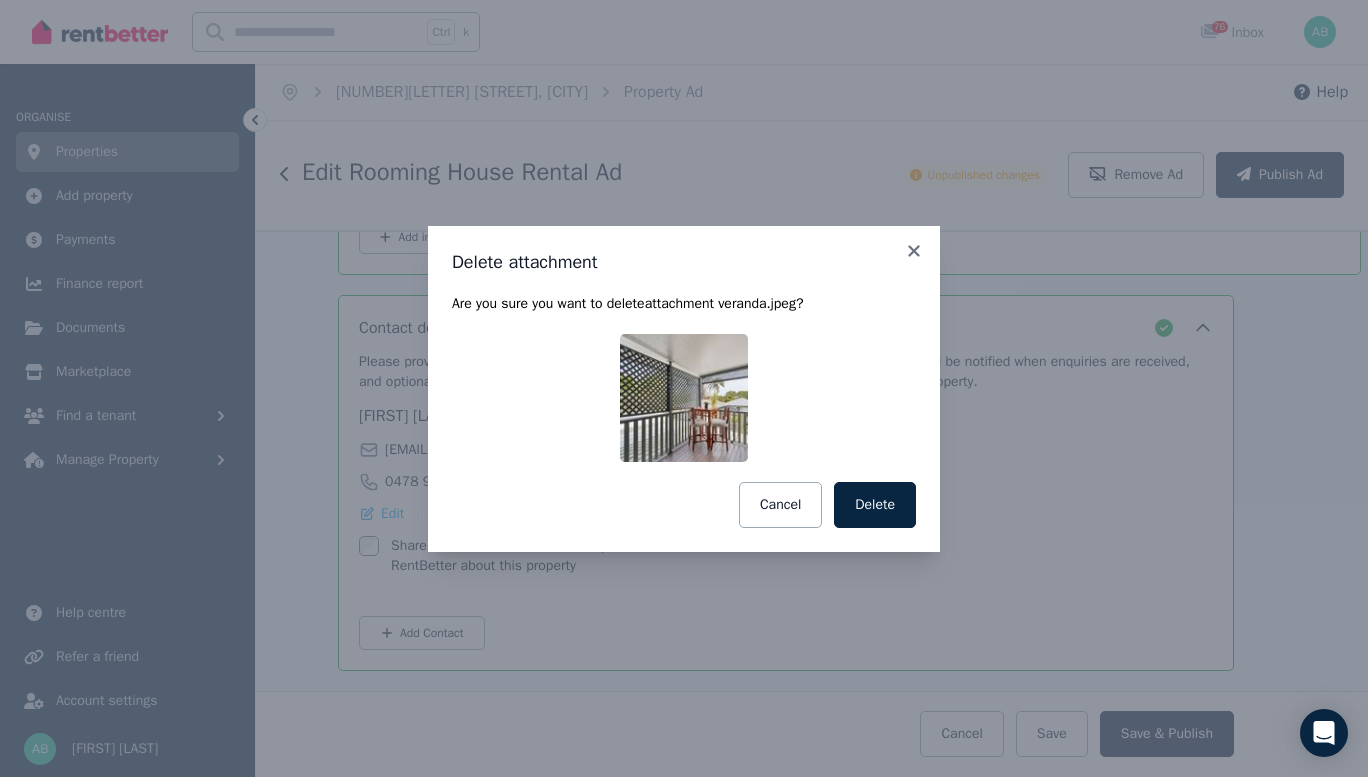 click on "Delete" at bounding box center [875, 505] 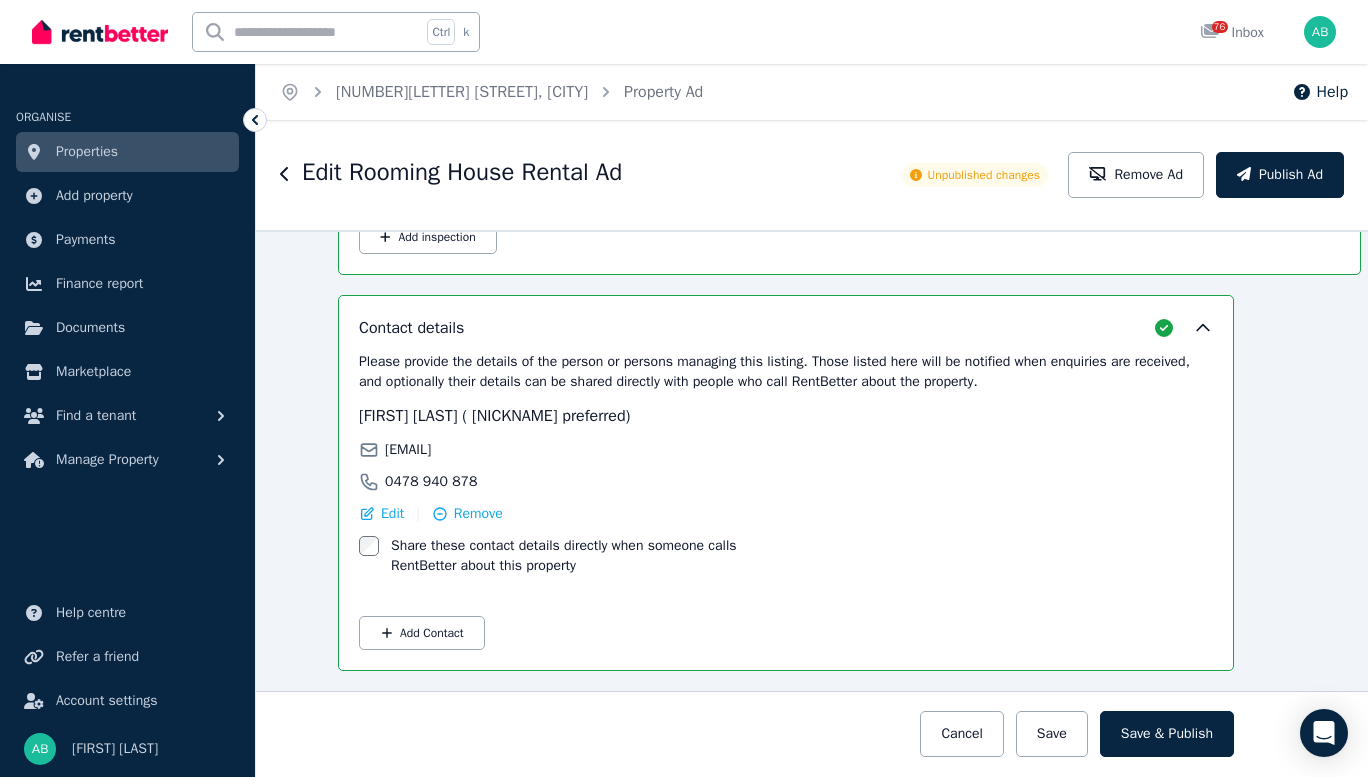 click 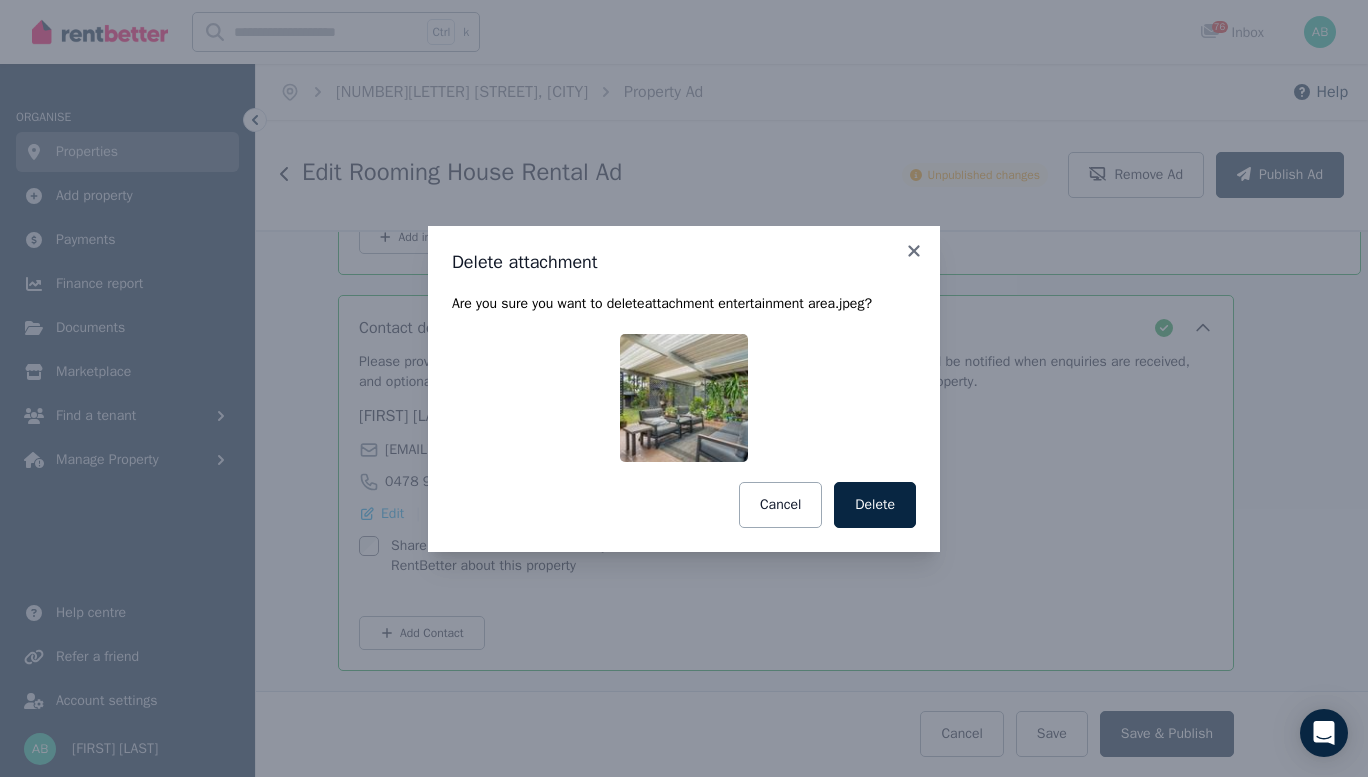drag, startPoint x: 926, startPoint y: 528, endPoint x: 612, endPoint y: 576, distance: 317.6476 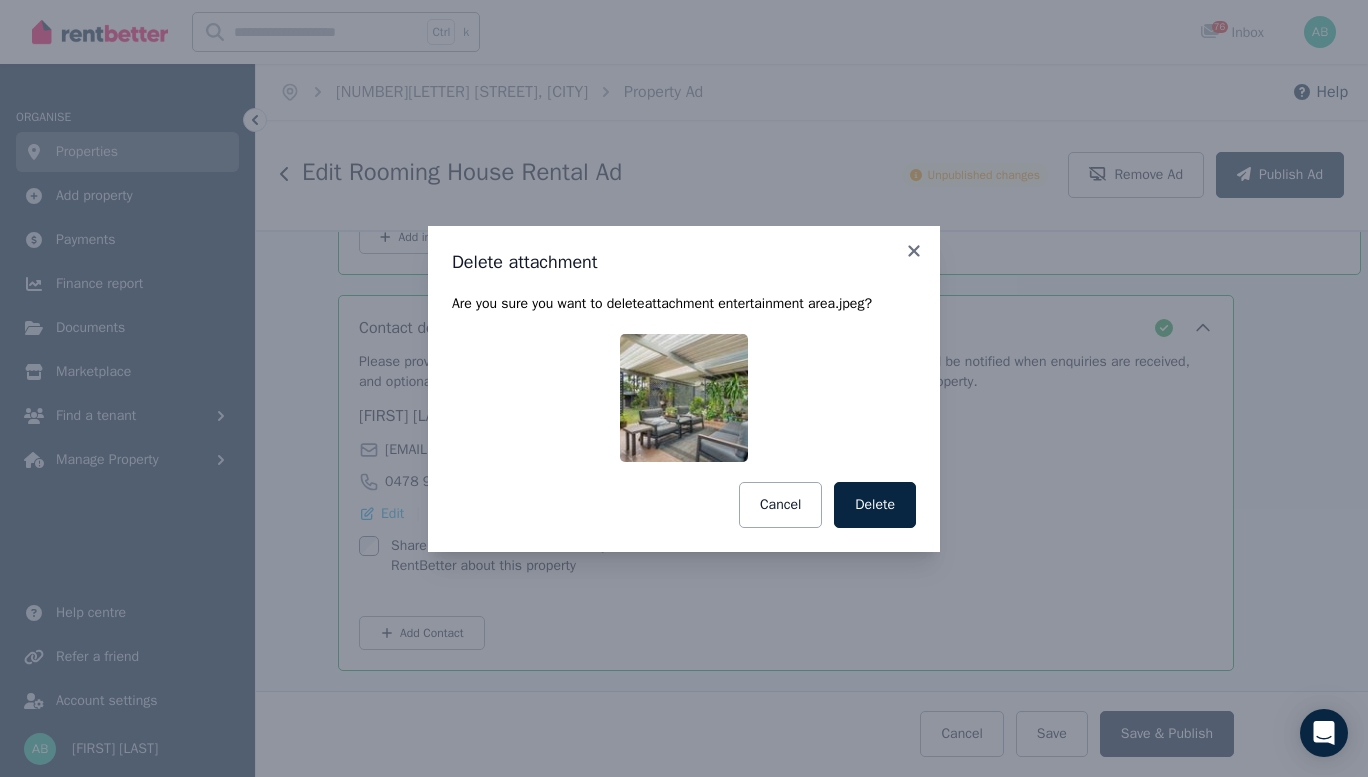 click on "Delete" at bounding box center (875, 505) 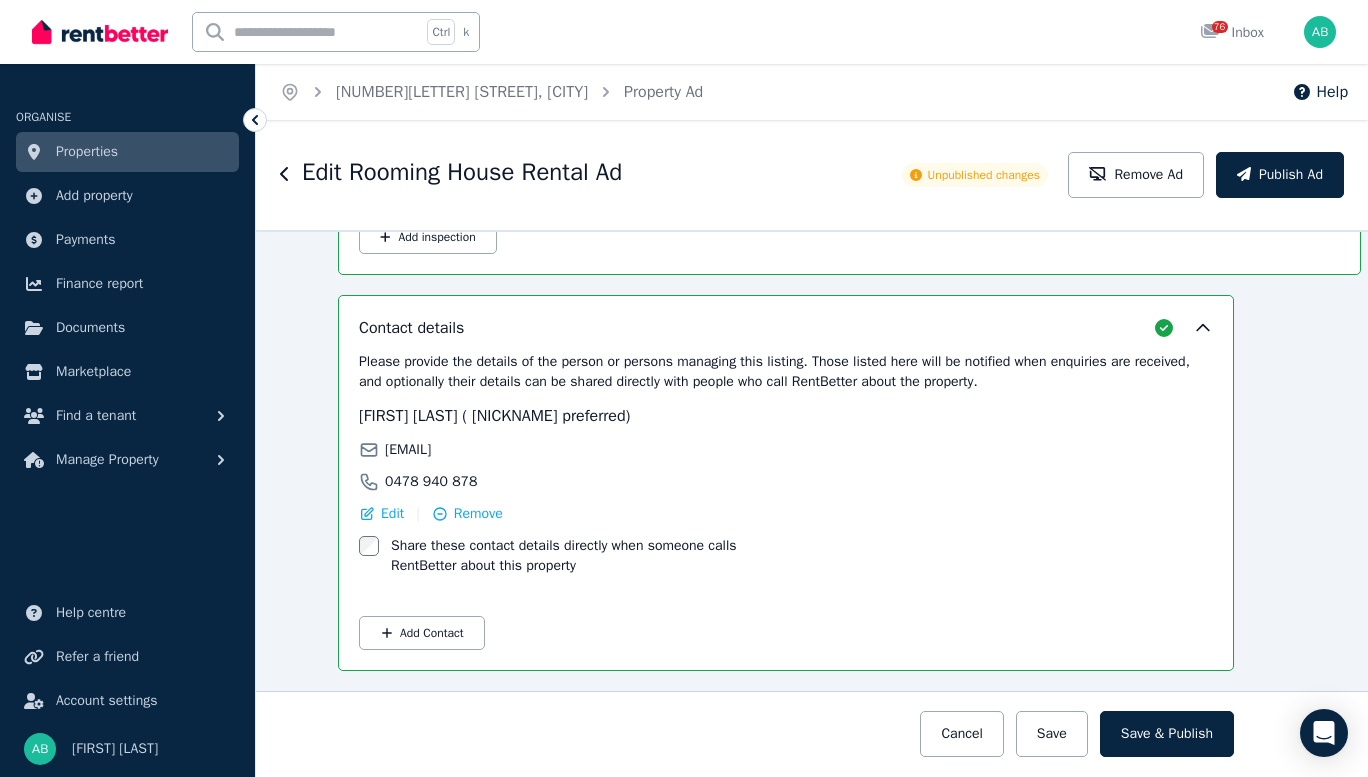 scroll, scrollTop: 3580, scrollLeft: 26, axis: both 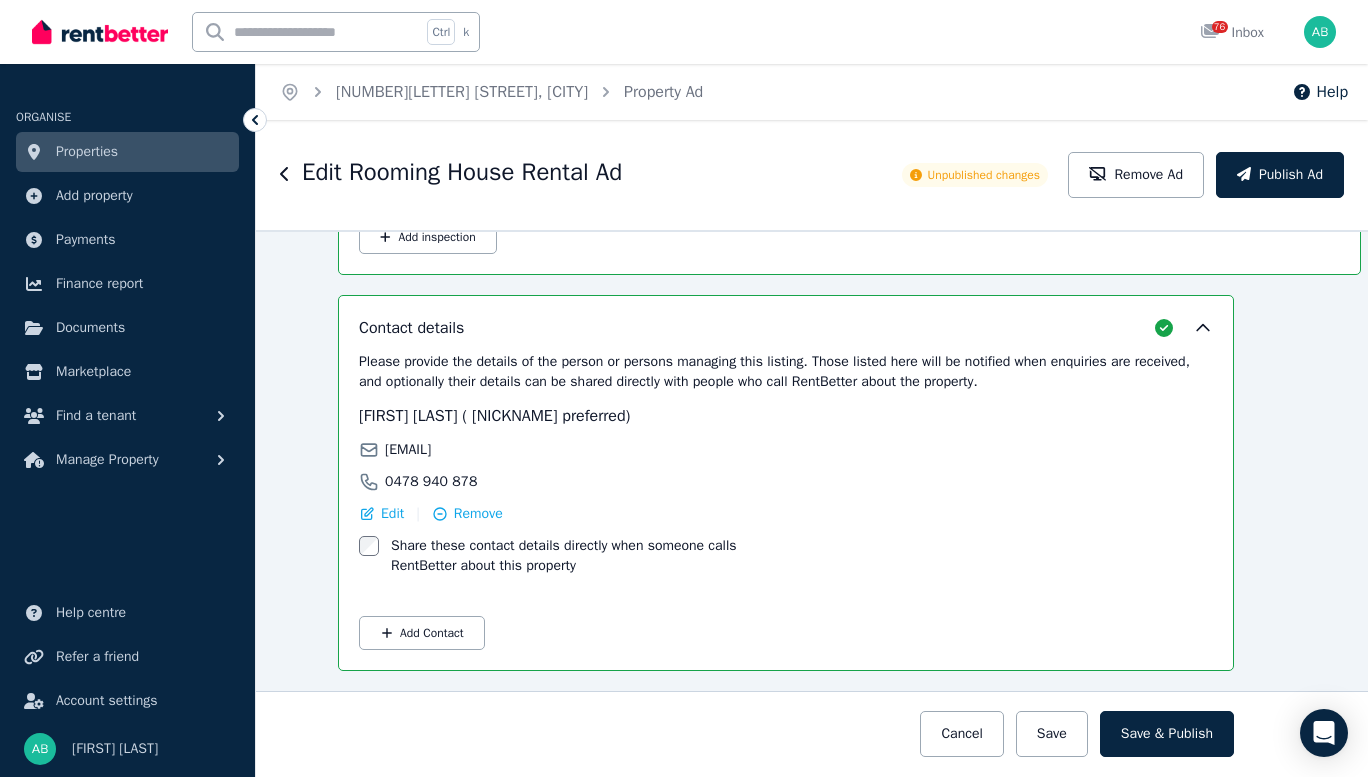 click on "Upload a file" at bounding box center [796, -50] 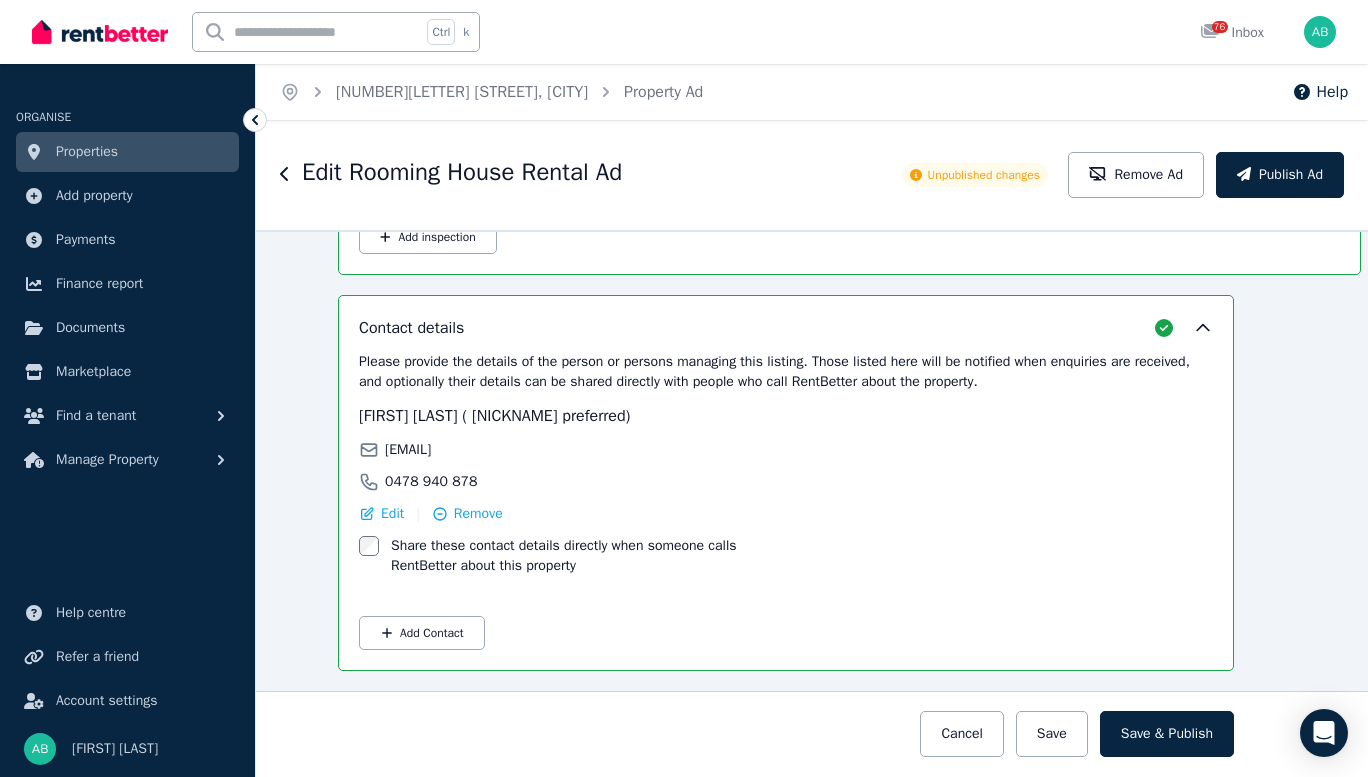 scroll, scrollTop: 4319, scrollLeft: 26, axis: both 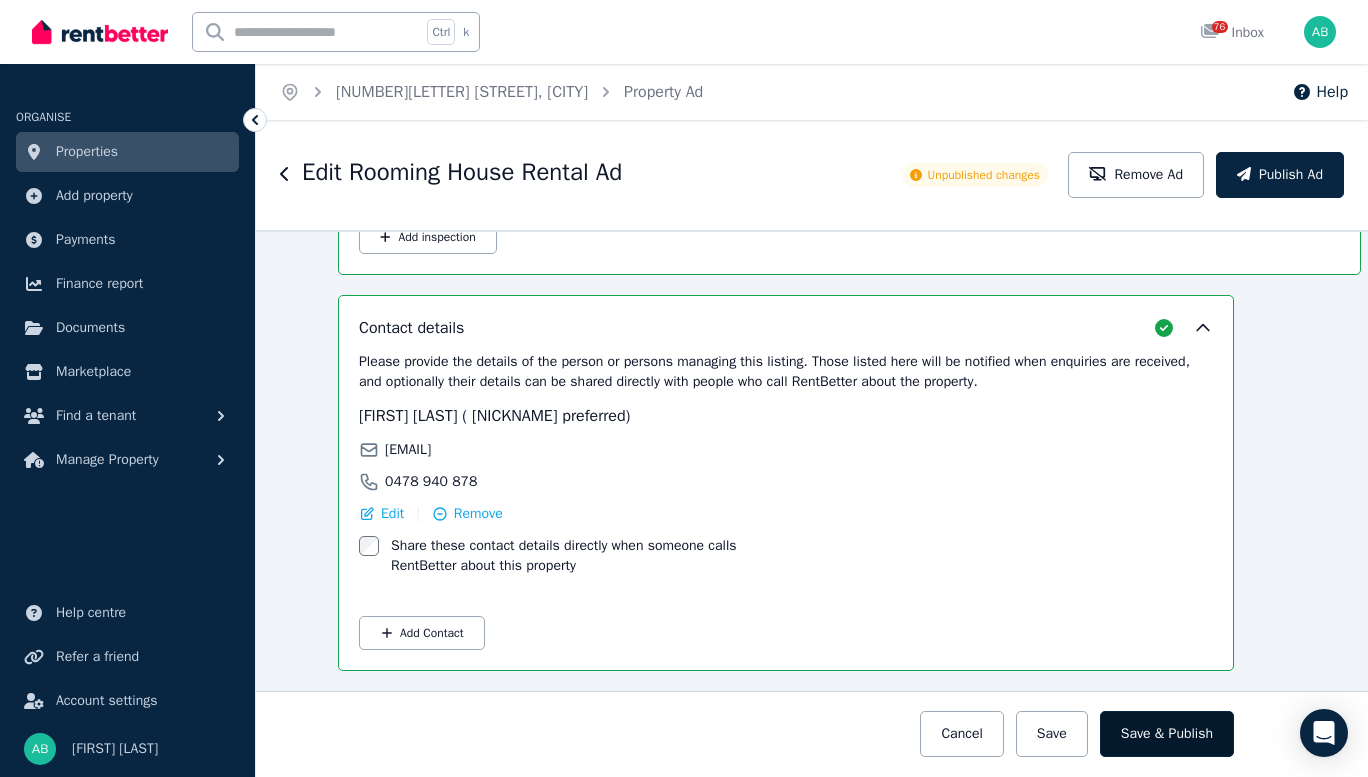 click on "Save & Publish" at bounding box center [1167, 734] 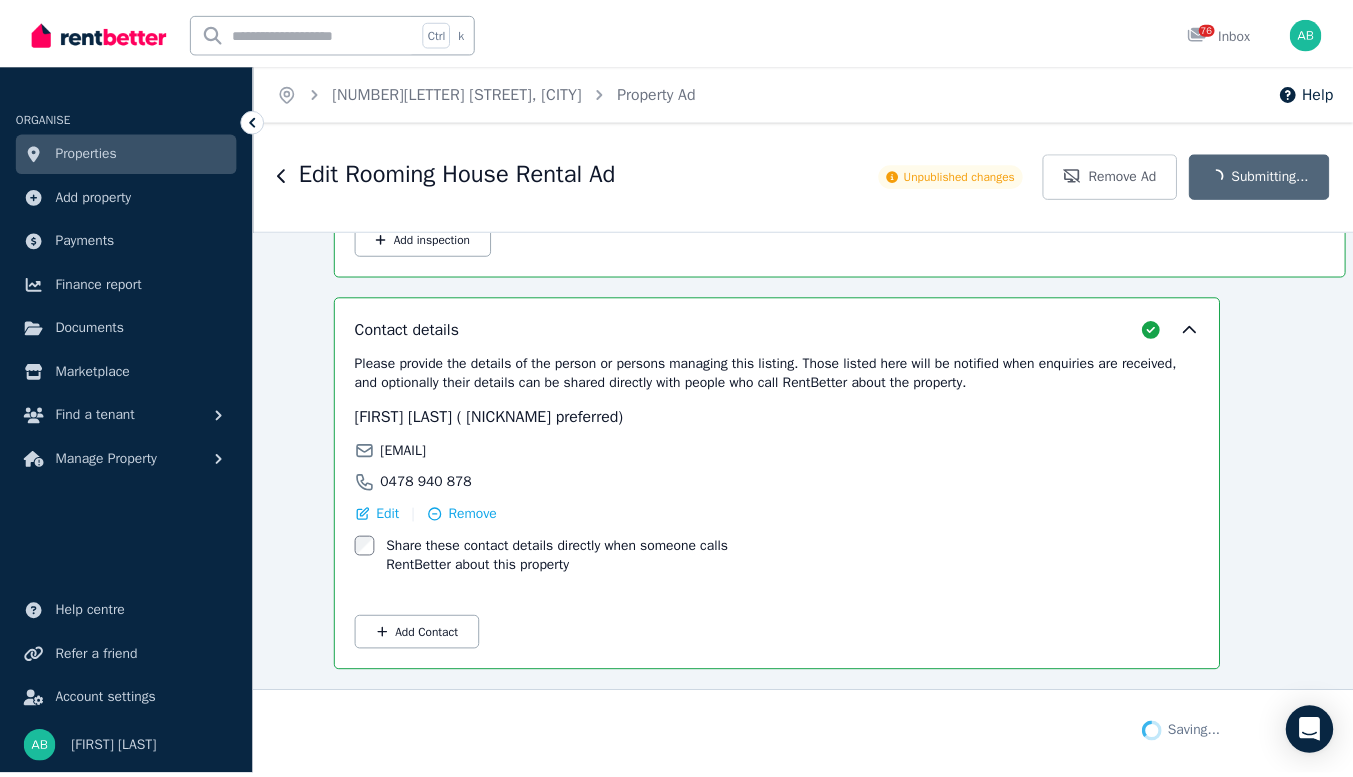 scroll, scrollTop: 4257, scrollLeft: 26, axis: both 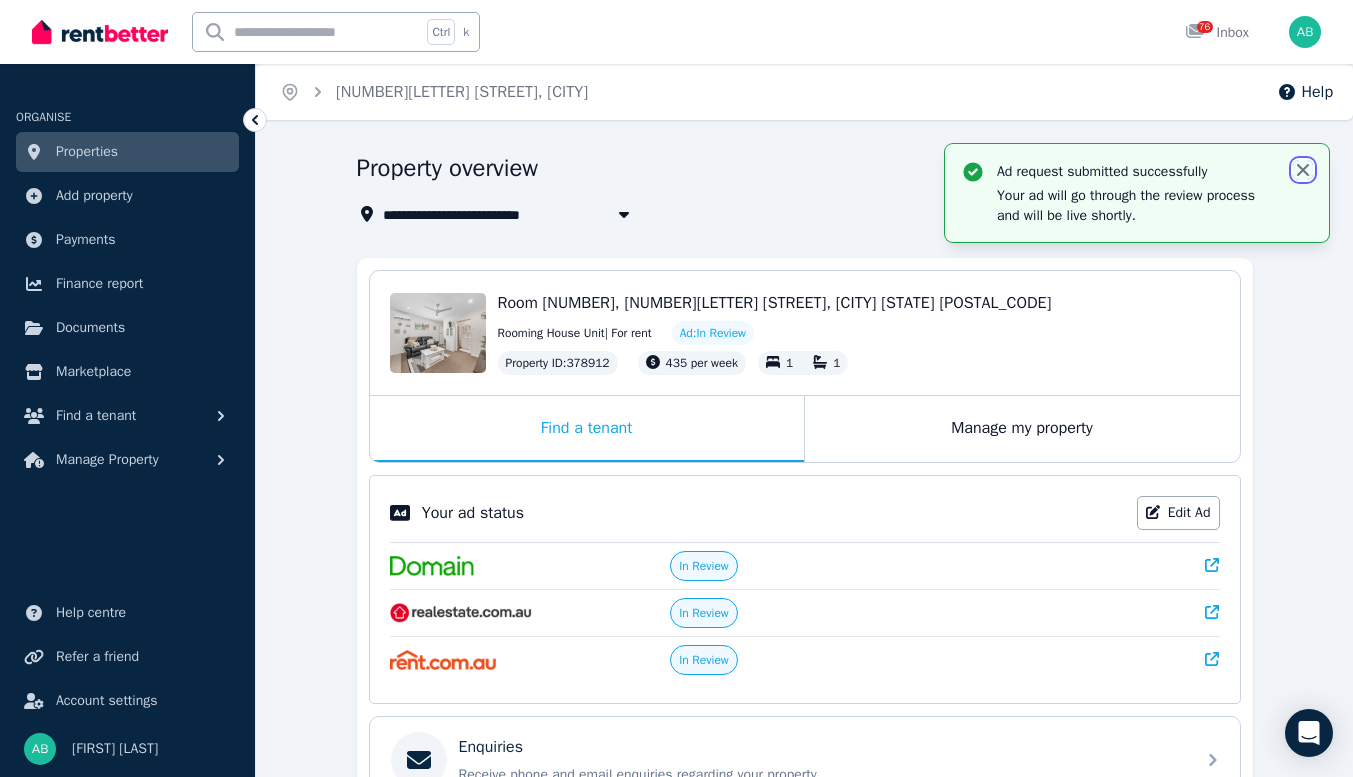 click 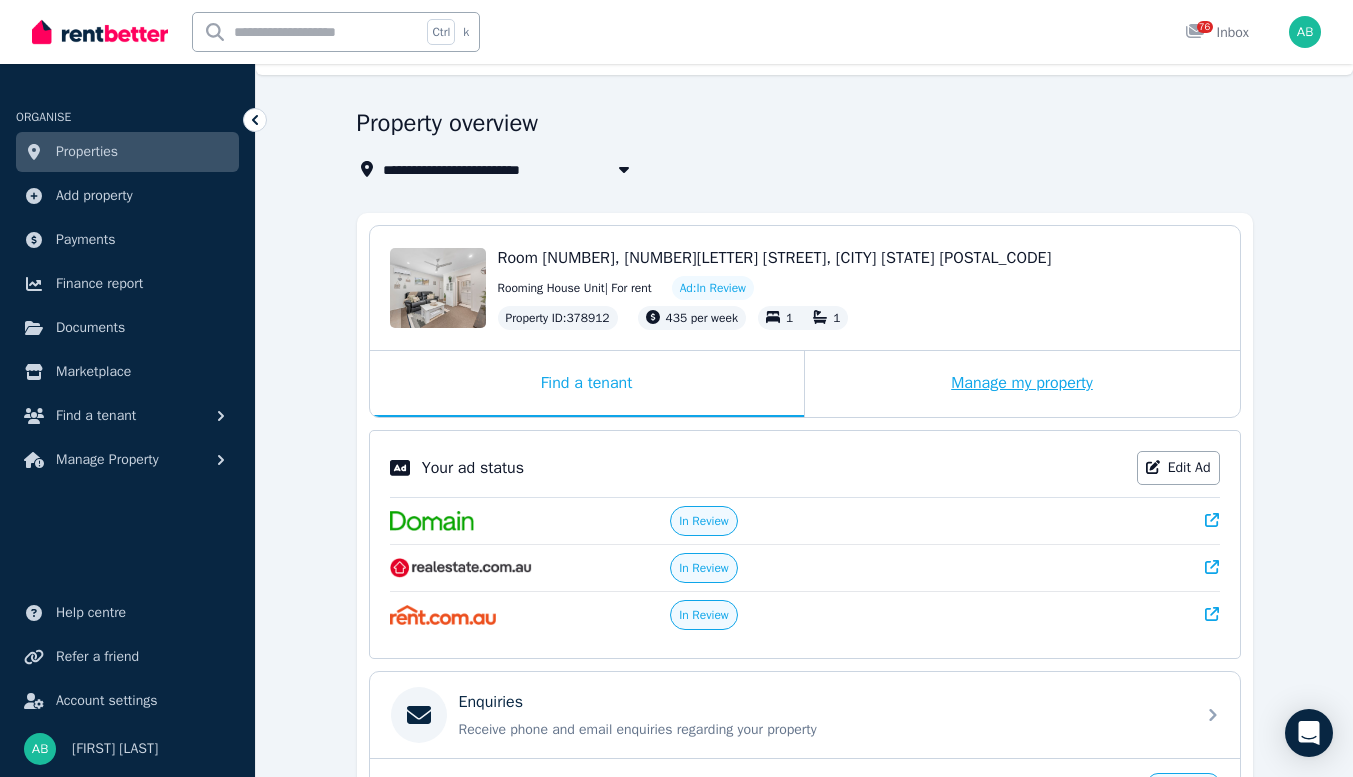 scroll, scrollTop: 0, scrollLeft: 0, axis: both 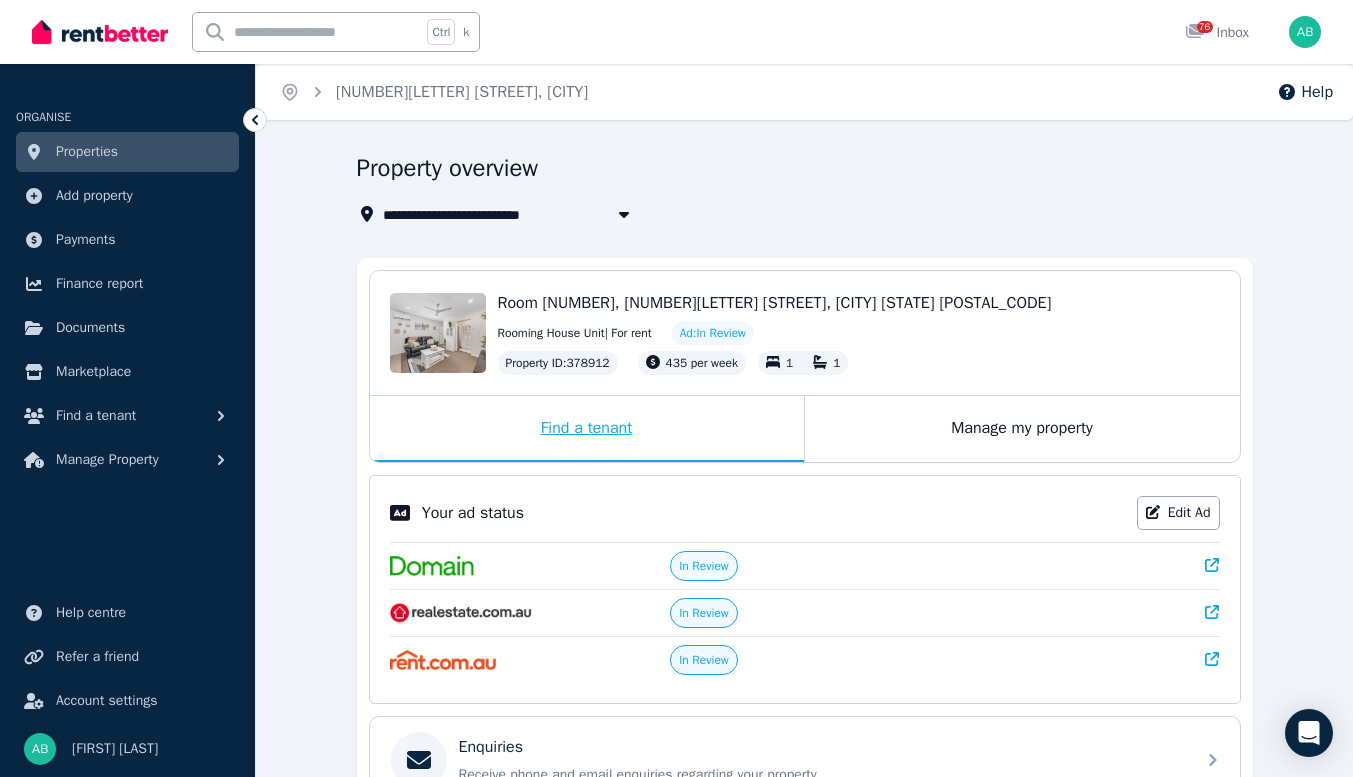 click on "Find a tenant" at bounding box center [587, 429] 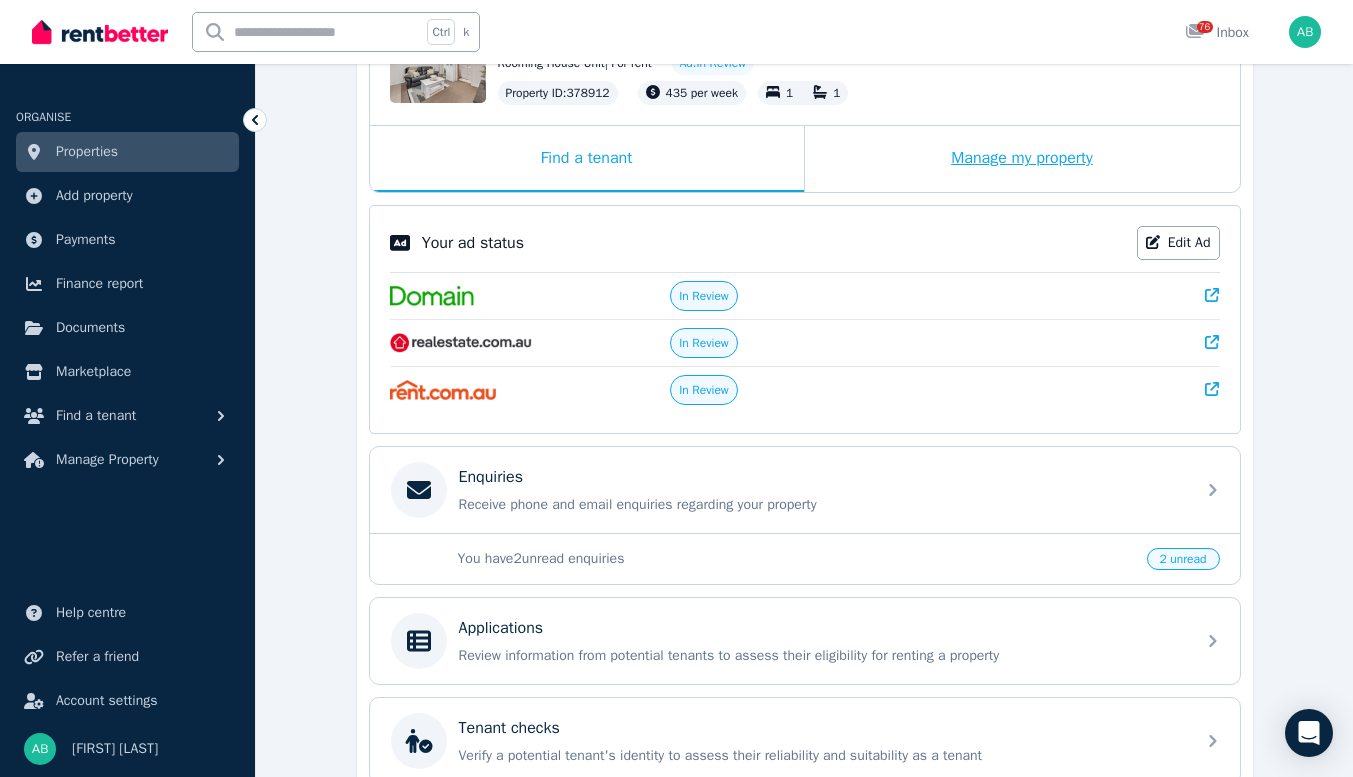 scroll, scrollTop: 300, scrollLeft: 0, axis: vertical 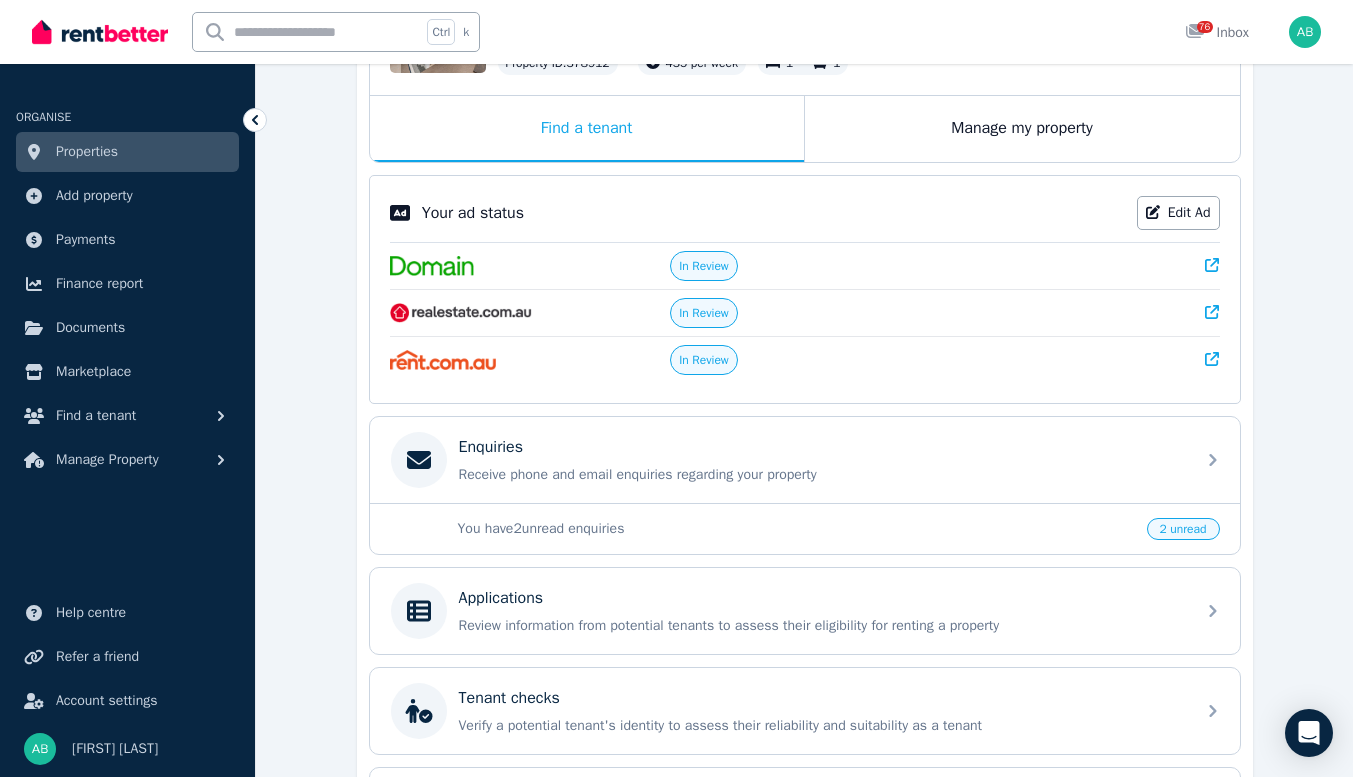click on "In Review" at bounding box center [704, 360] 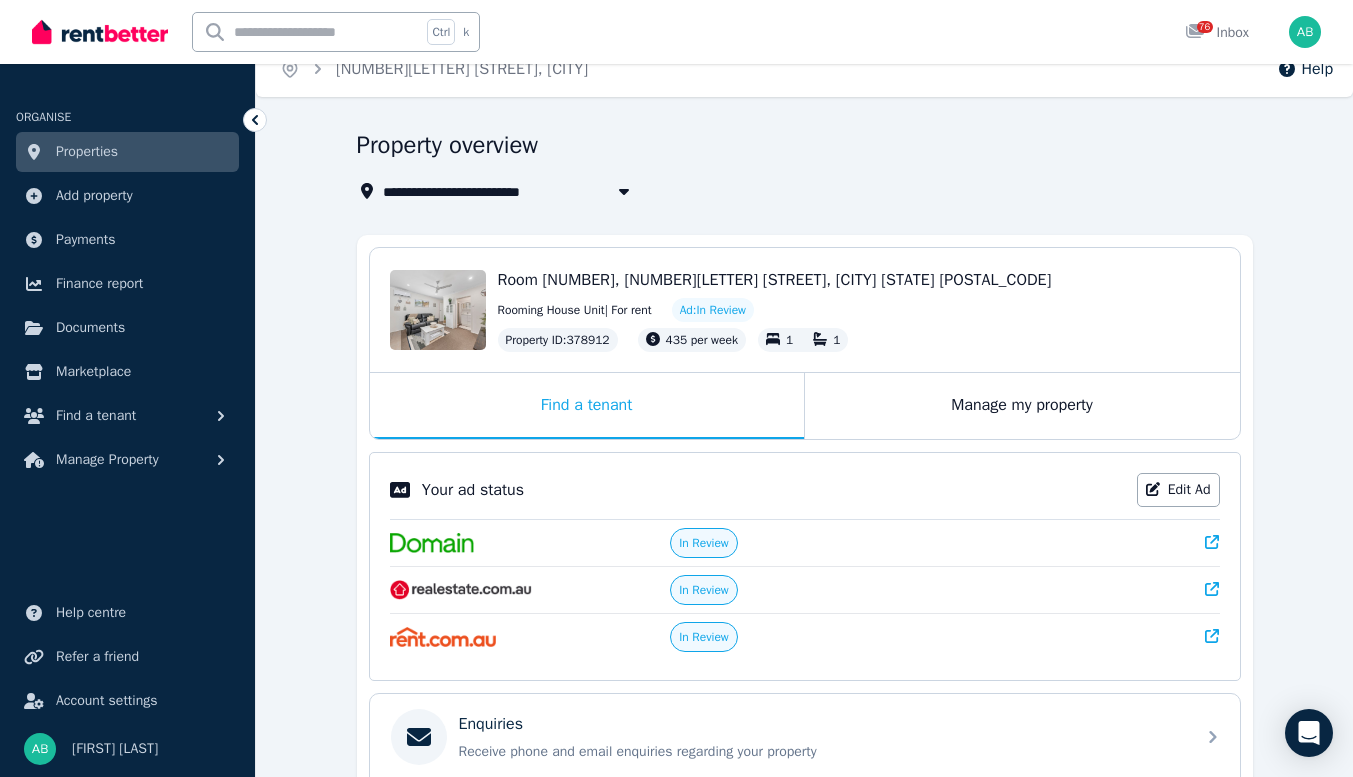 scroll, scrollTop: 0, scrollLeft: 0, axis: both 